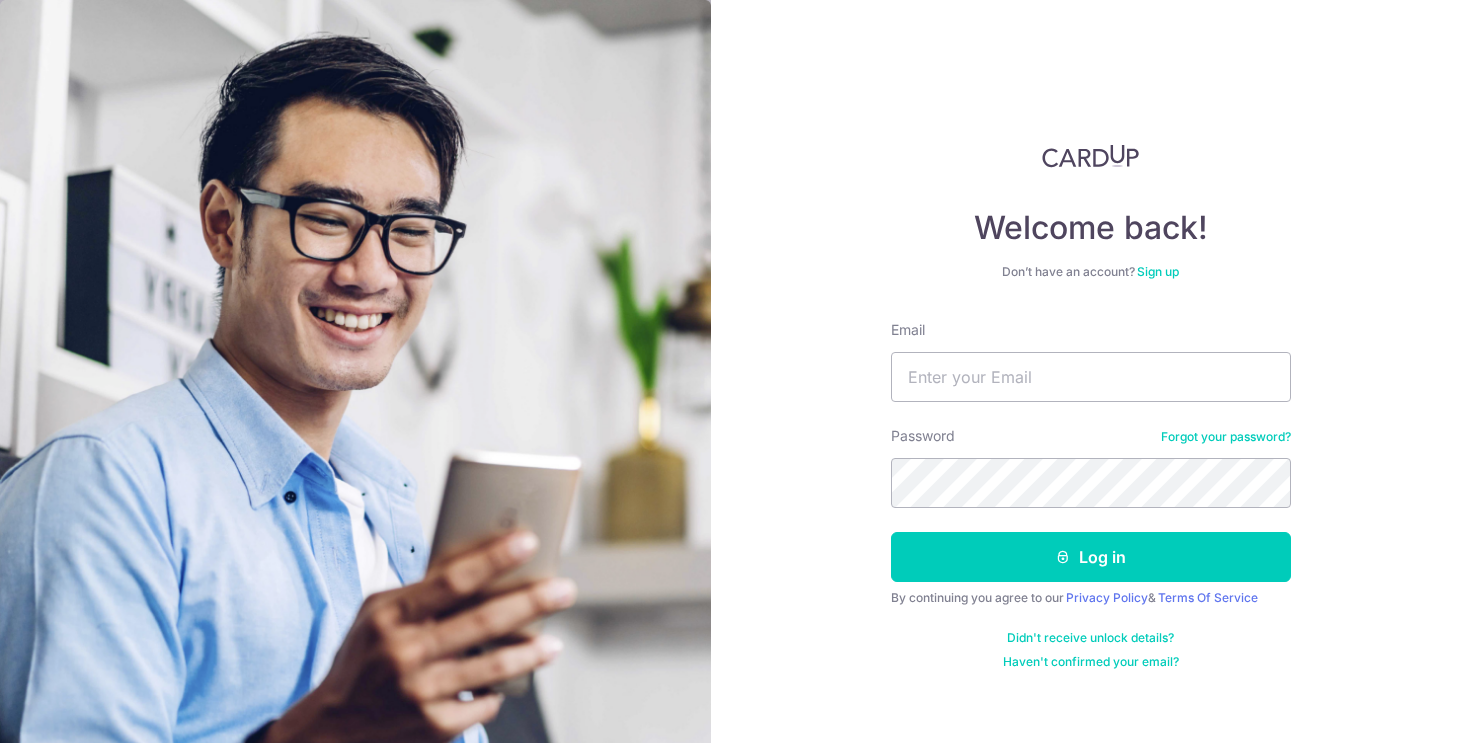 scroll, scrollTop: 0, scrollLeft: 0, axis: both 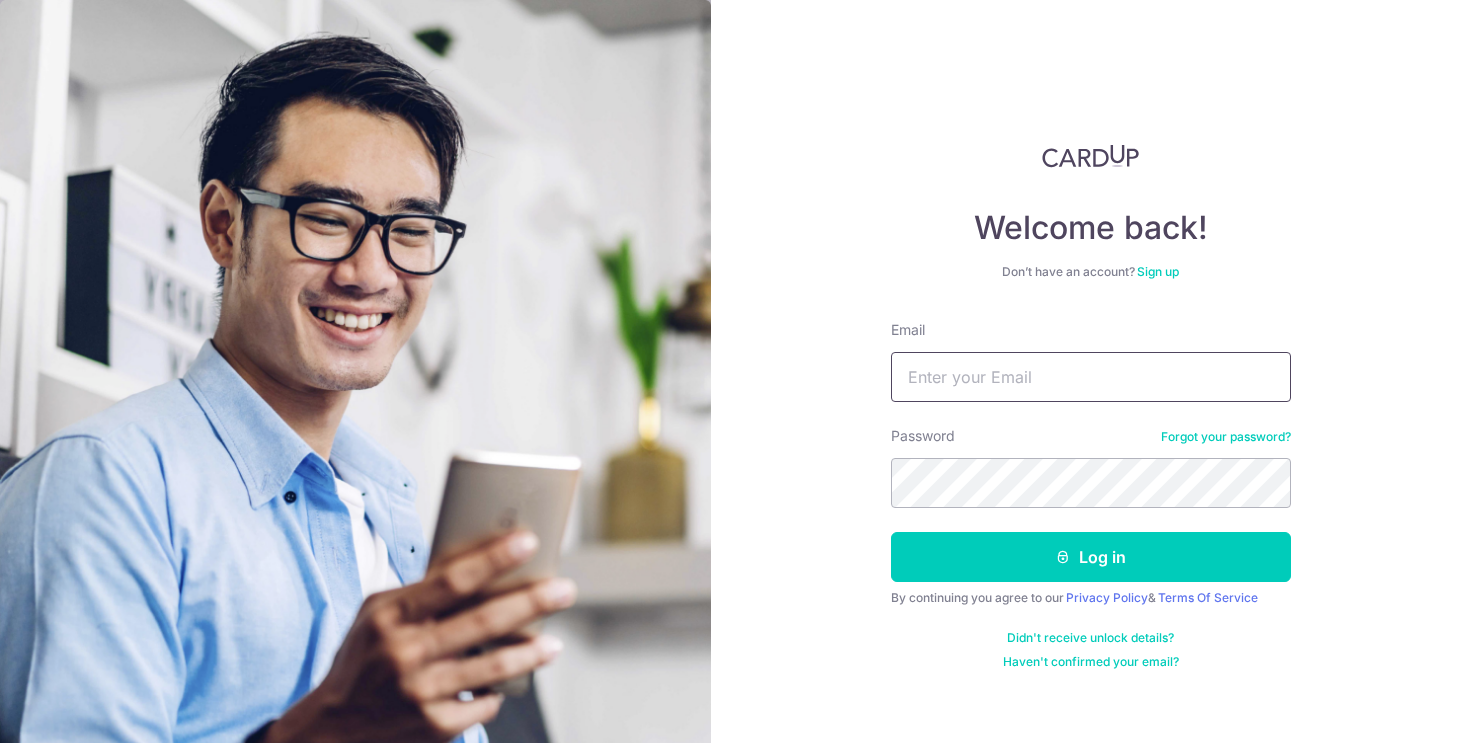click on "Email" at bounding box center [1091, 377] 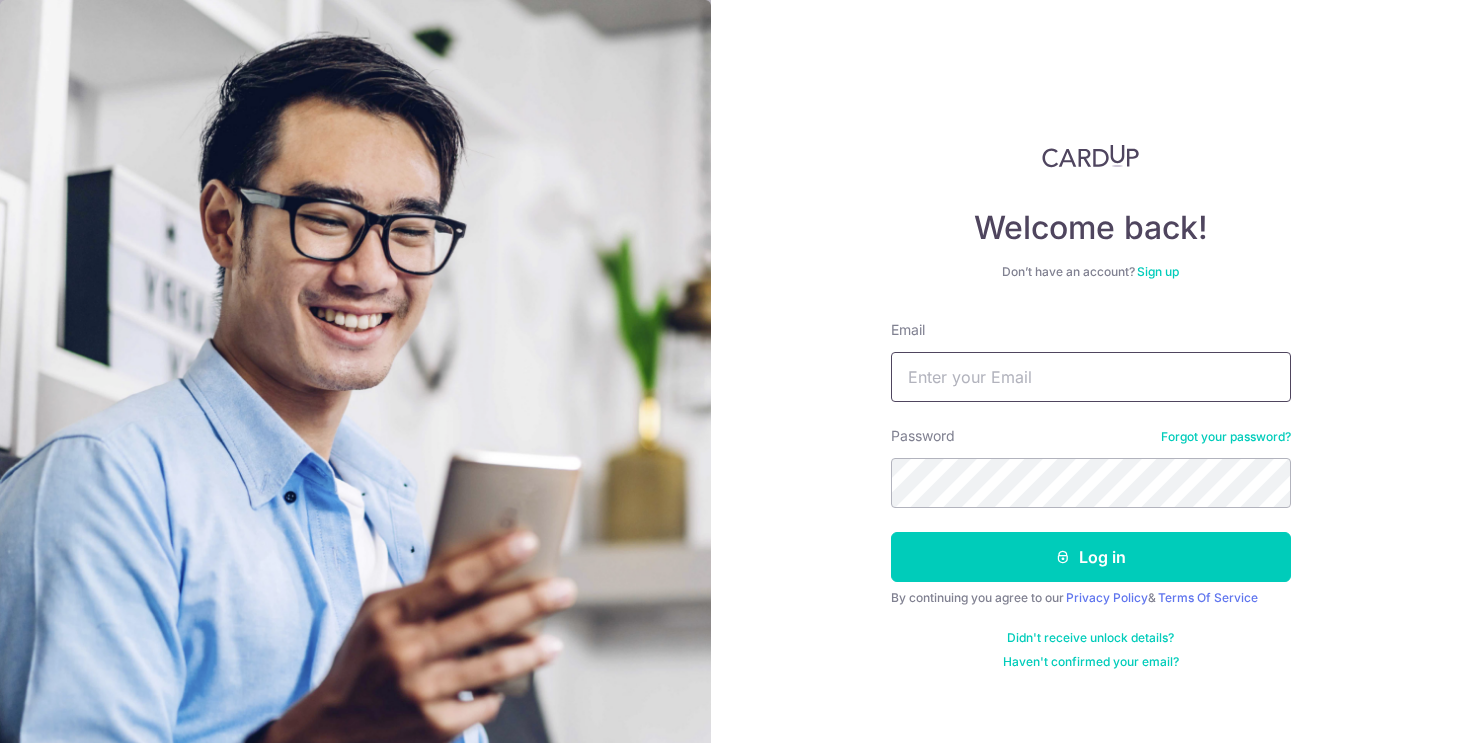type on "irvinln@gmail.com" 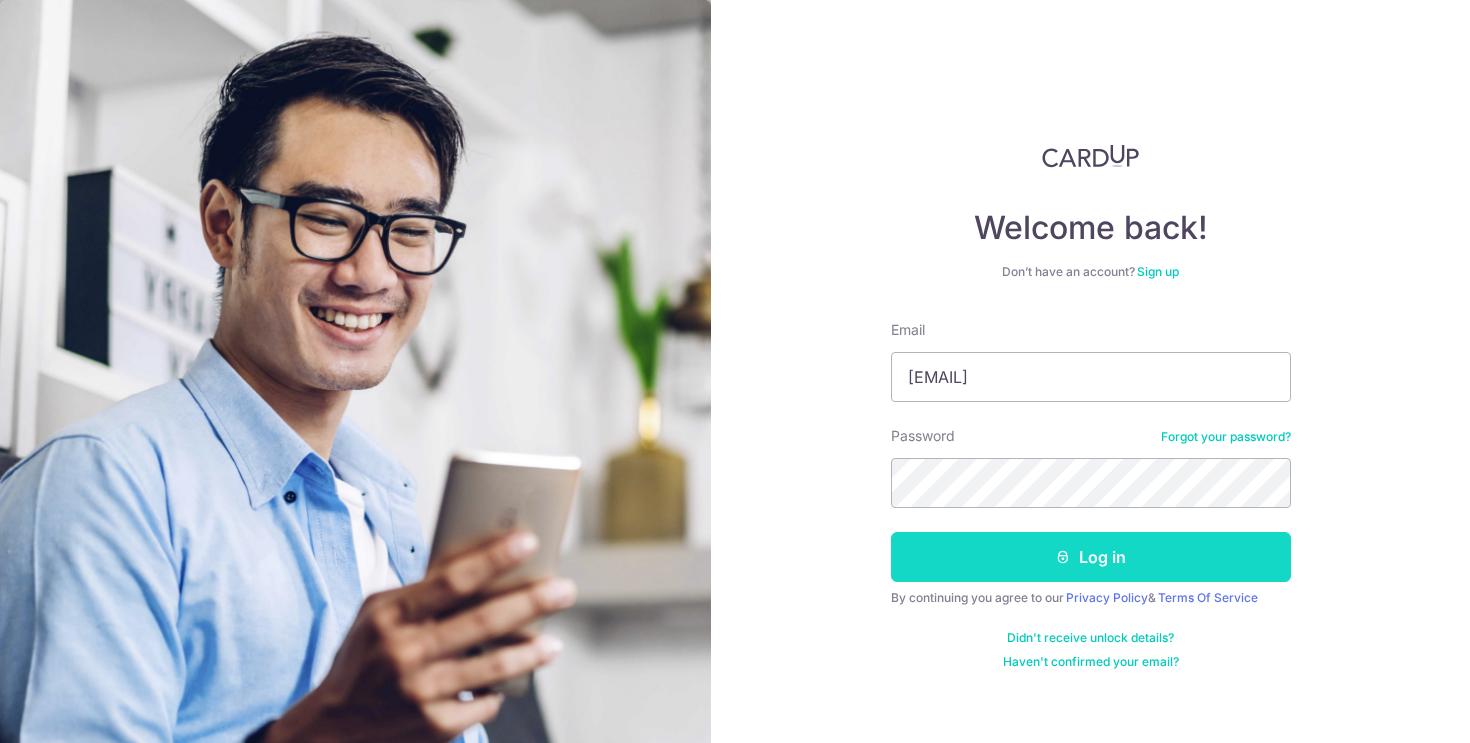 click on "Log in" at bounding box center [1091, 557] 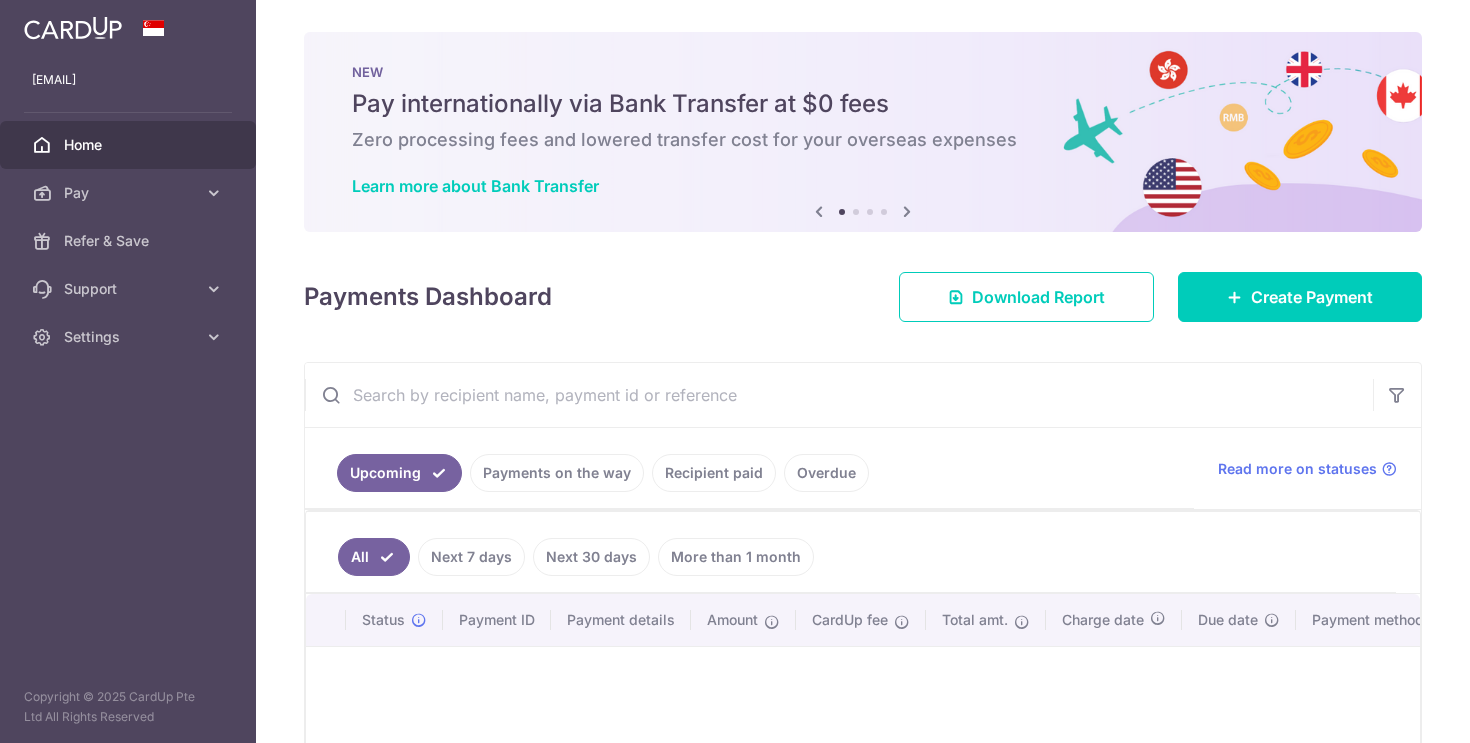 scroll, scrollTop: 0, scrollLeft: 0, axis: both 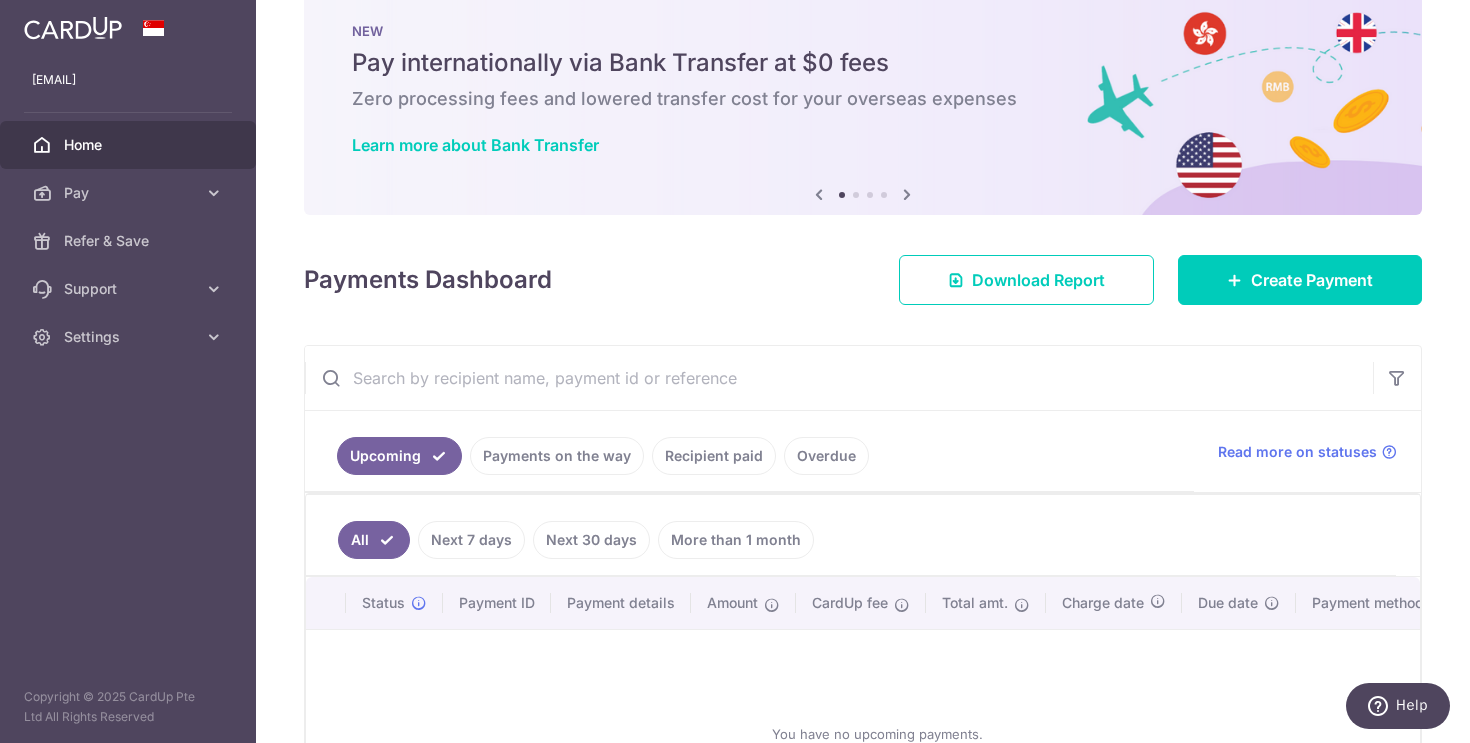 click on "More than 1 month" at bounding box center [736, 540] 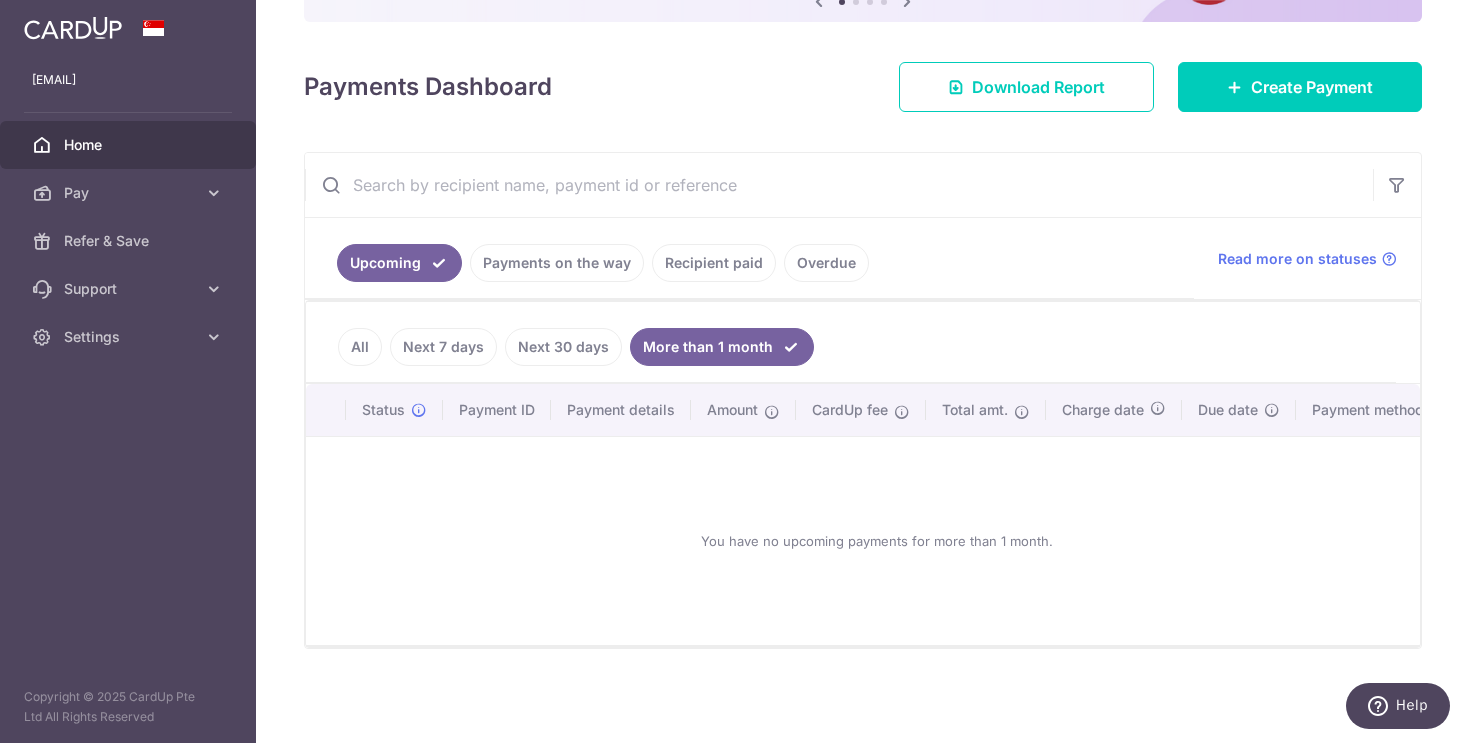 scroll, scrollTop: 0, scrollLeft: 0, axis: both 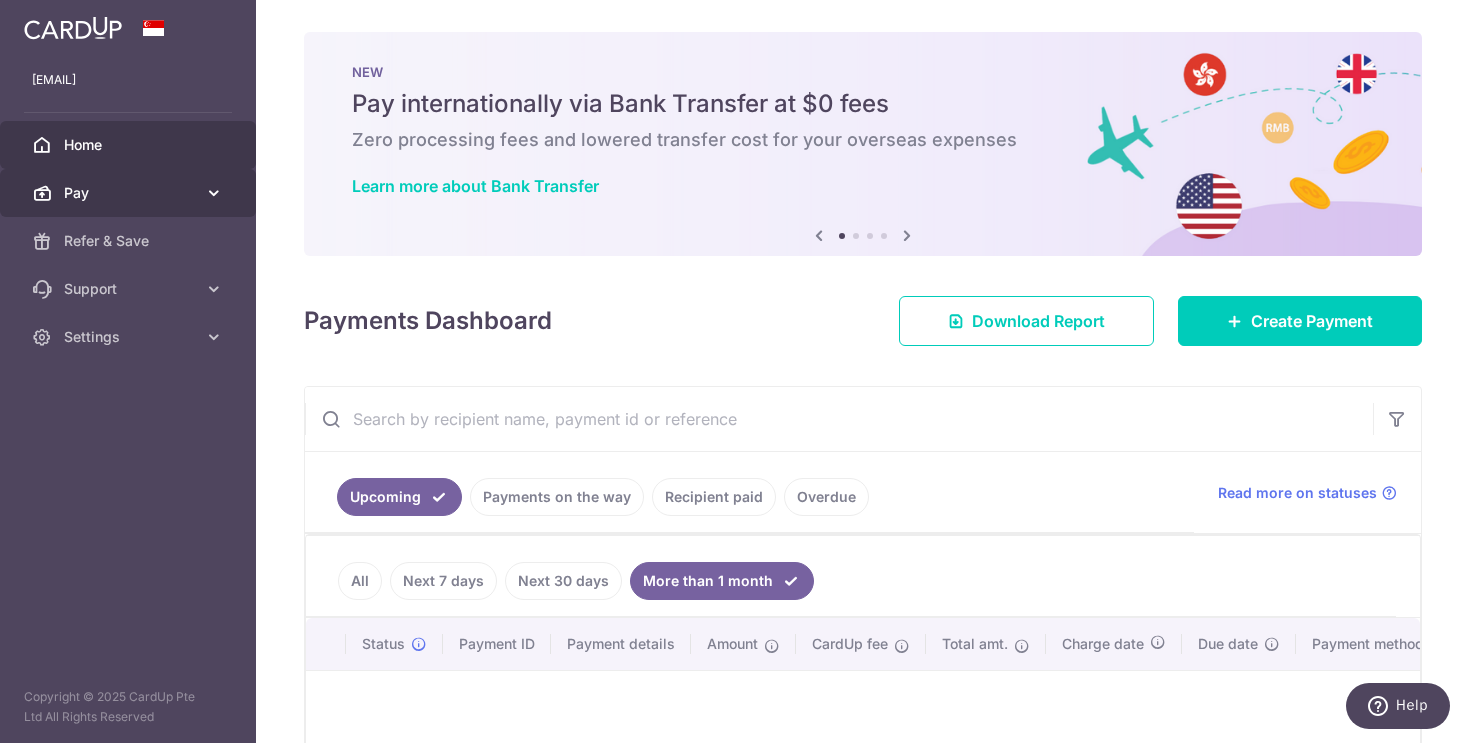 click on "Pay" at bounding box center [128, 193] 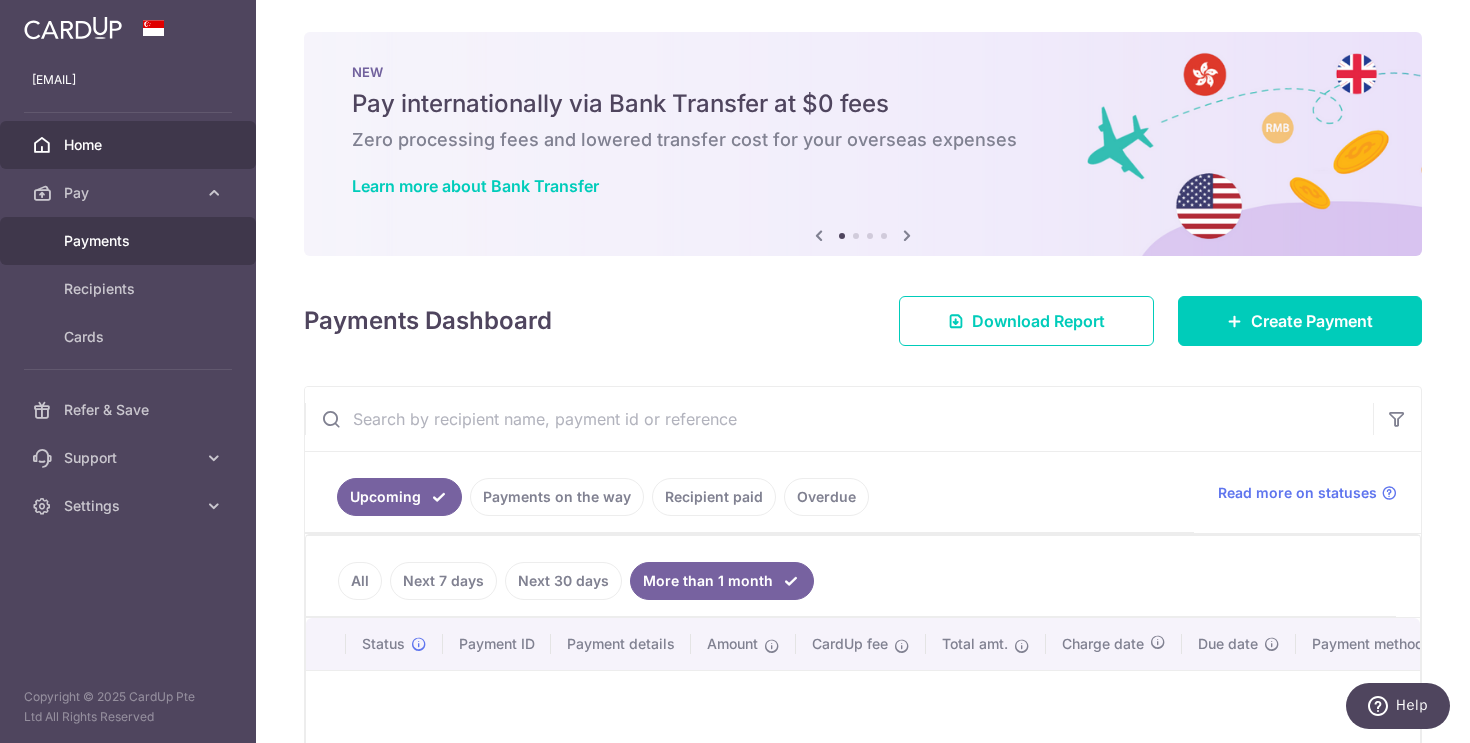 click on "Payments" at bounding box center [128, 241] 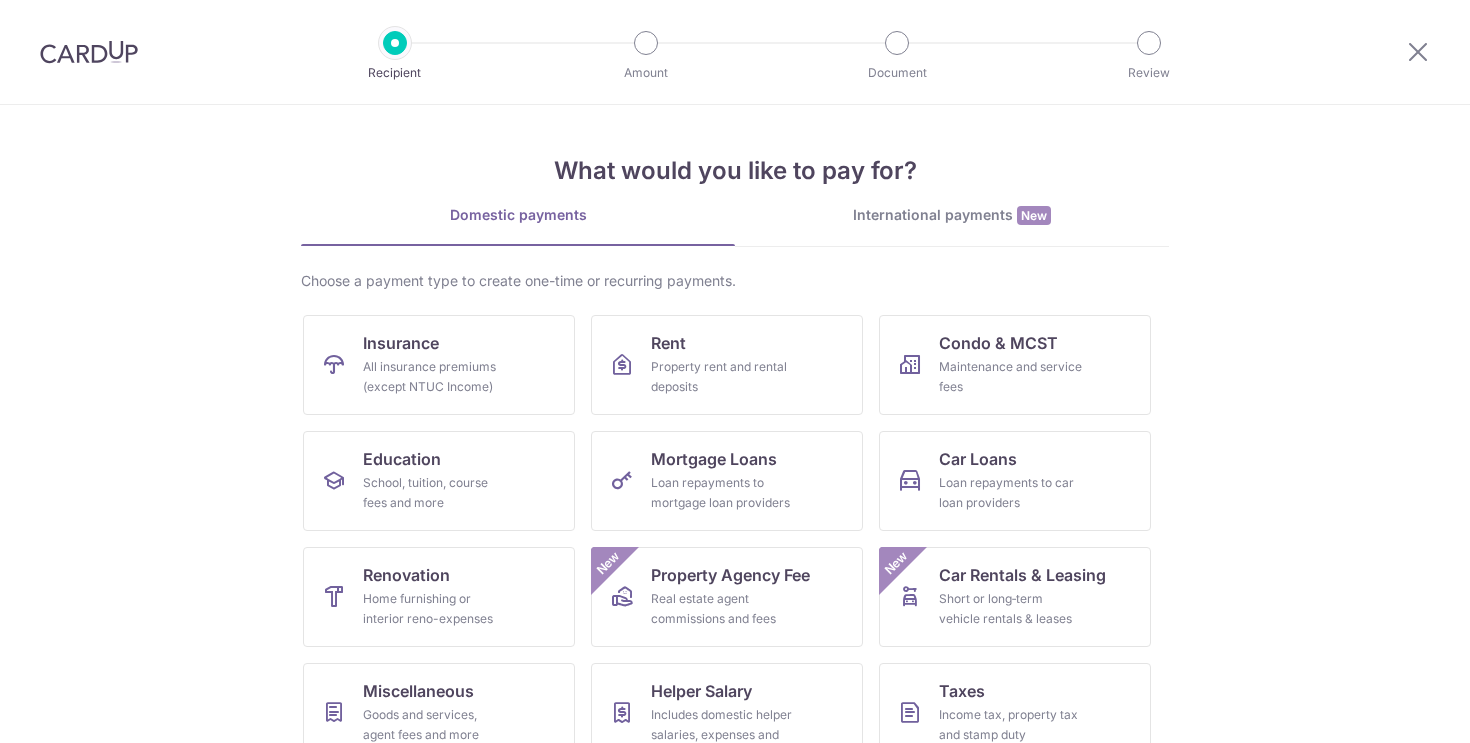 scroll, scrollTop: 0, scrollLeft: 0, axis: both 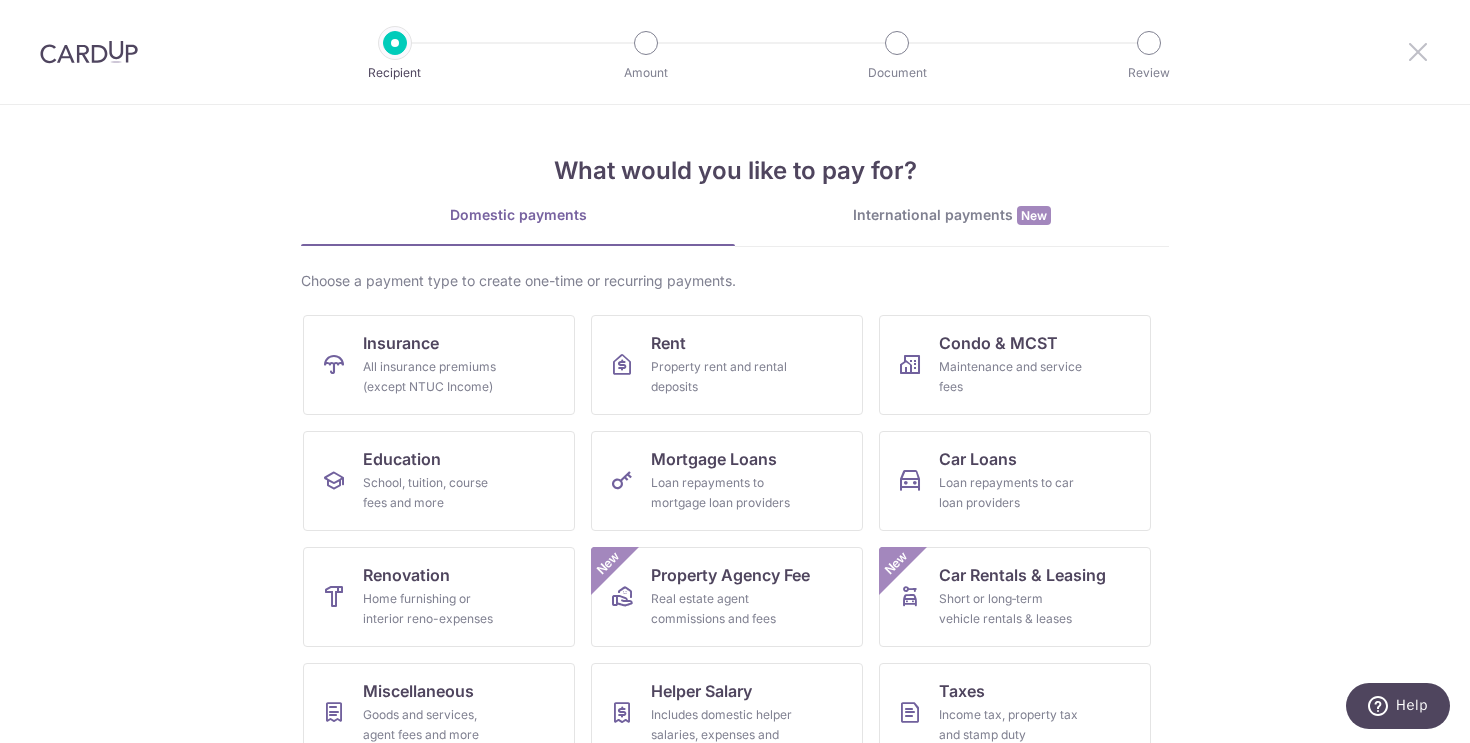 click at bounding box center [1418, 51] 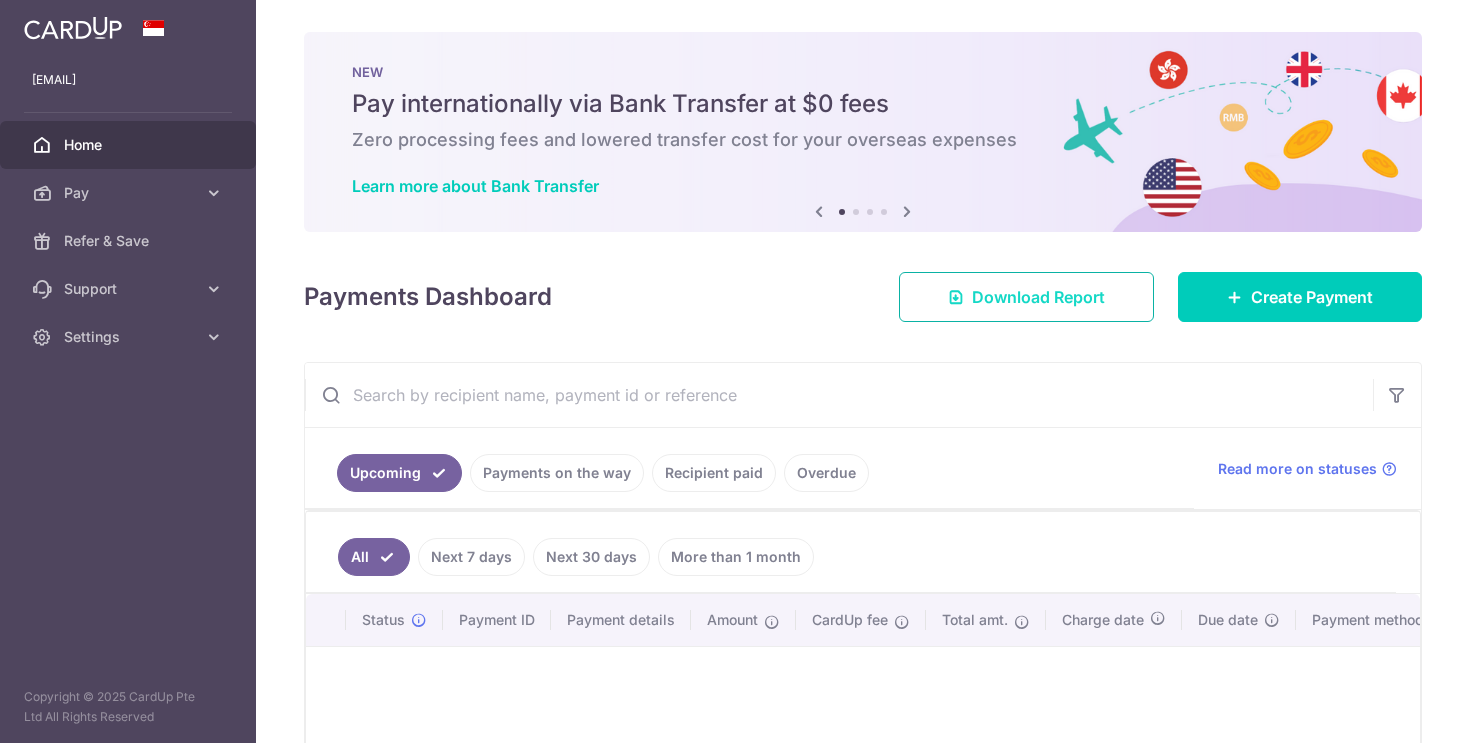 scroll, scrollTop: 0, scrollLeft: 0, axis: both 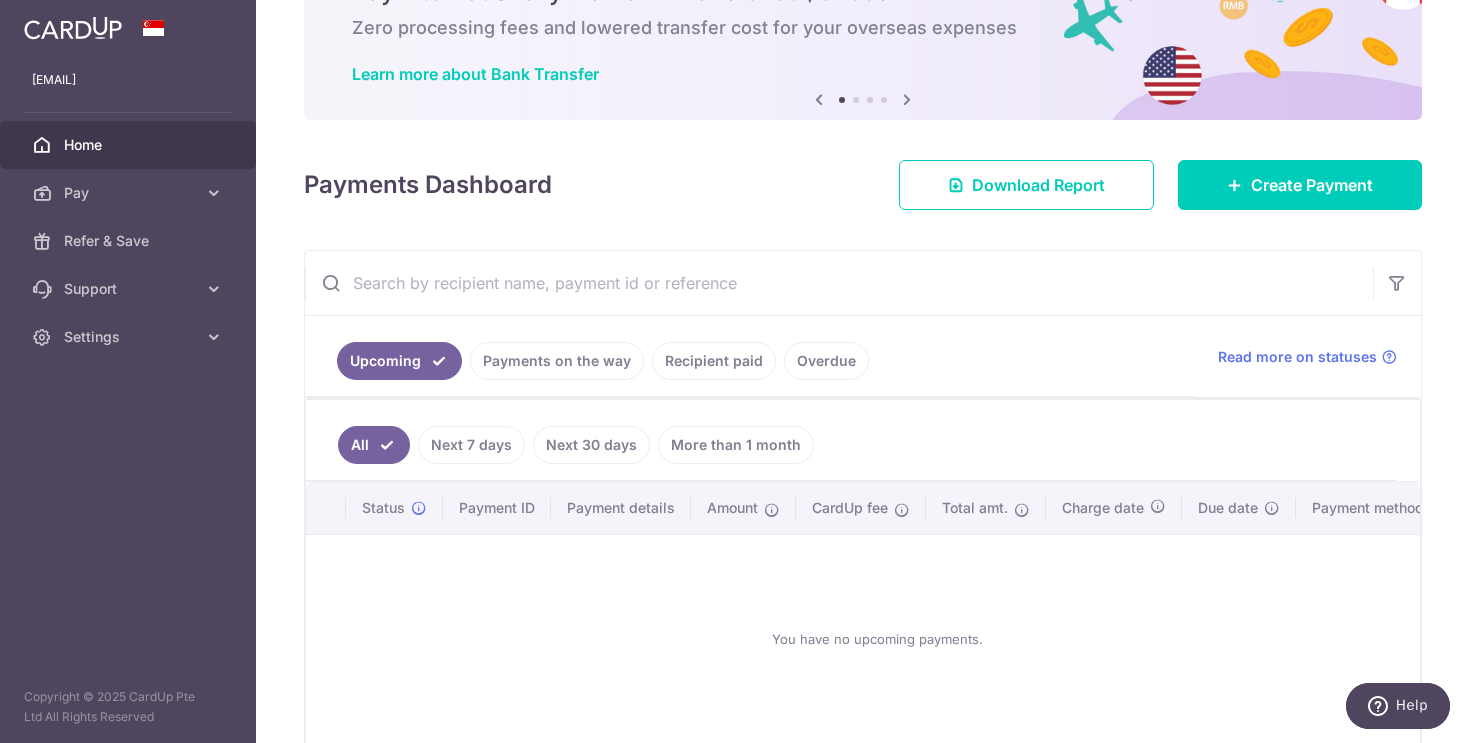 click on "×
Pause Schedule
Pause all future payments in this series
Pause just this one payment
By clicking below, you confirm you are pausing this payment to   on  . Payments can be unpaused at anytime prior to payment taken date.
Confirm
Cancel Schedule
Cancel all future payments in this series
Cancel just this one payment
Confirm
Approve Payment
Recipient Bank Details" at bounding box center (863, 371) 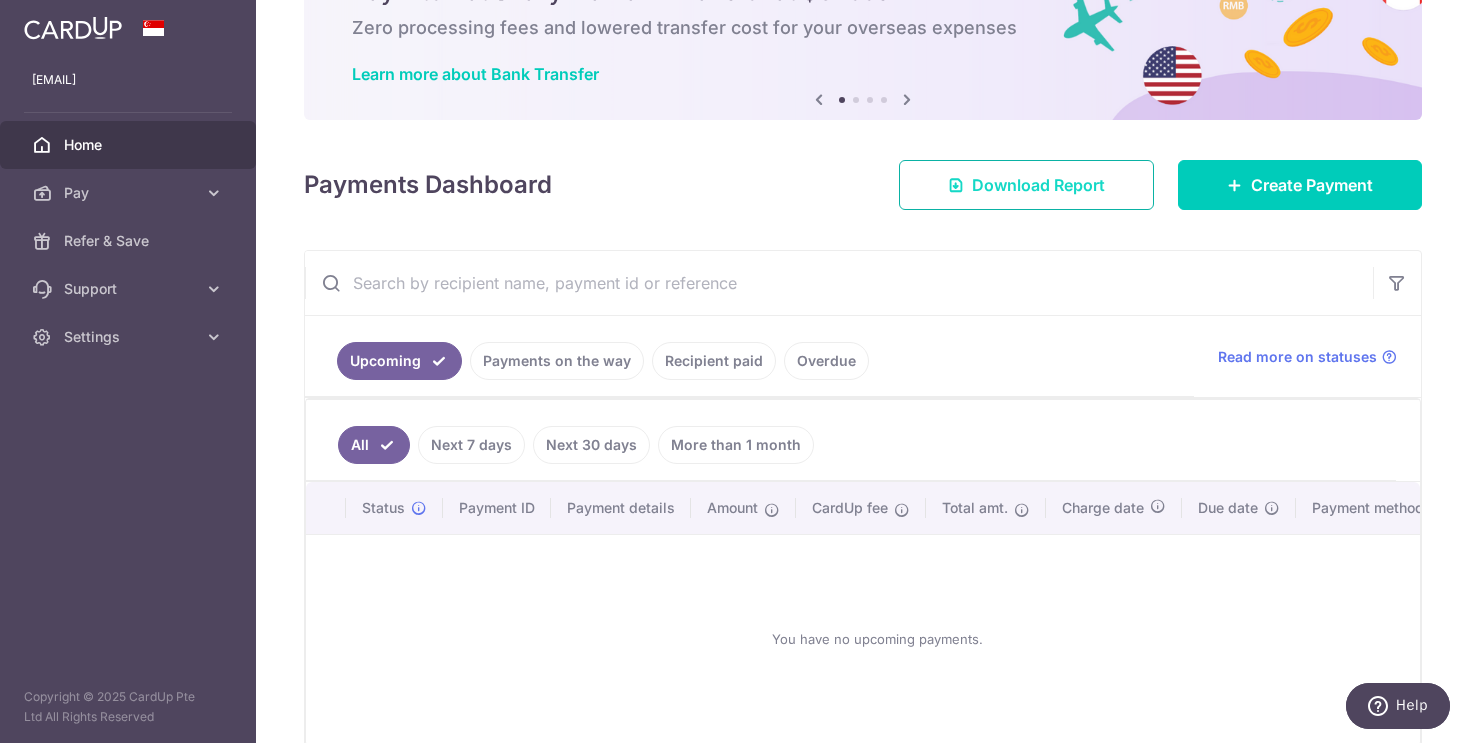click on "Download Report" at bounding box center [1026, 185] 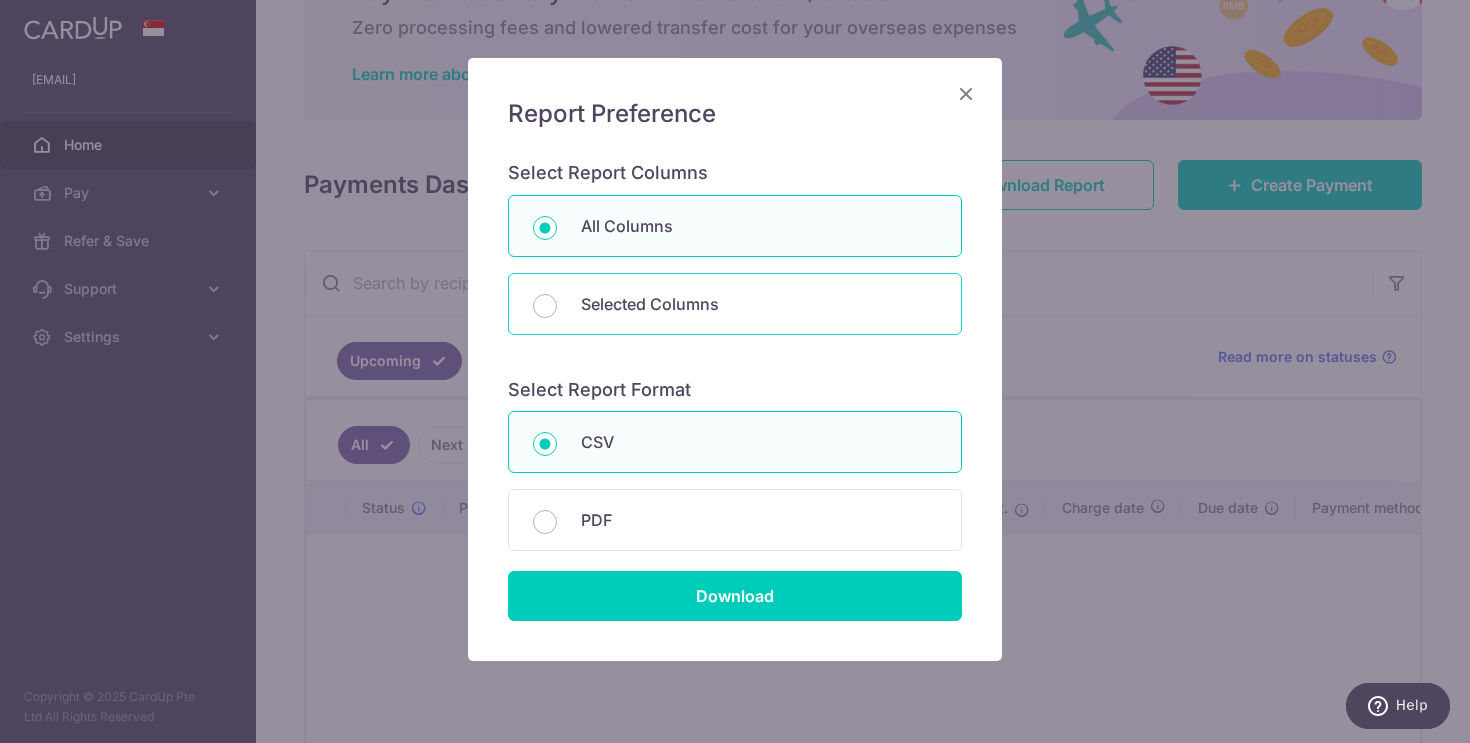 scroll, scrollTop: 150, scrollLeft: 0, axis: vertical 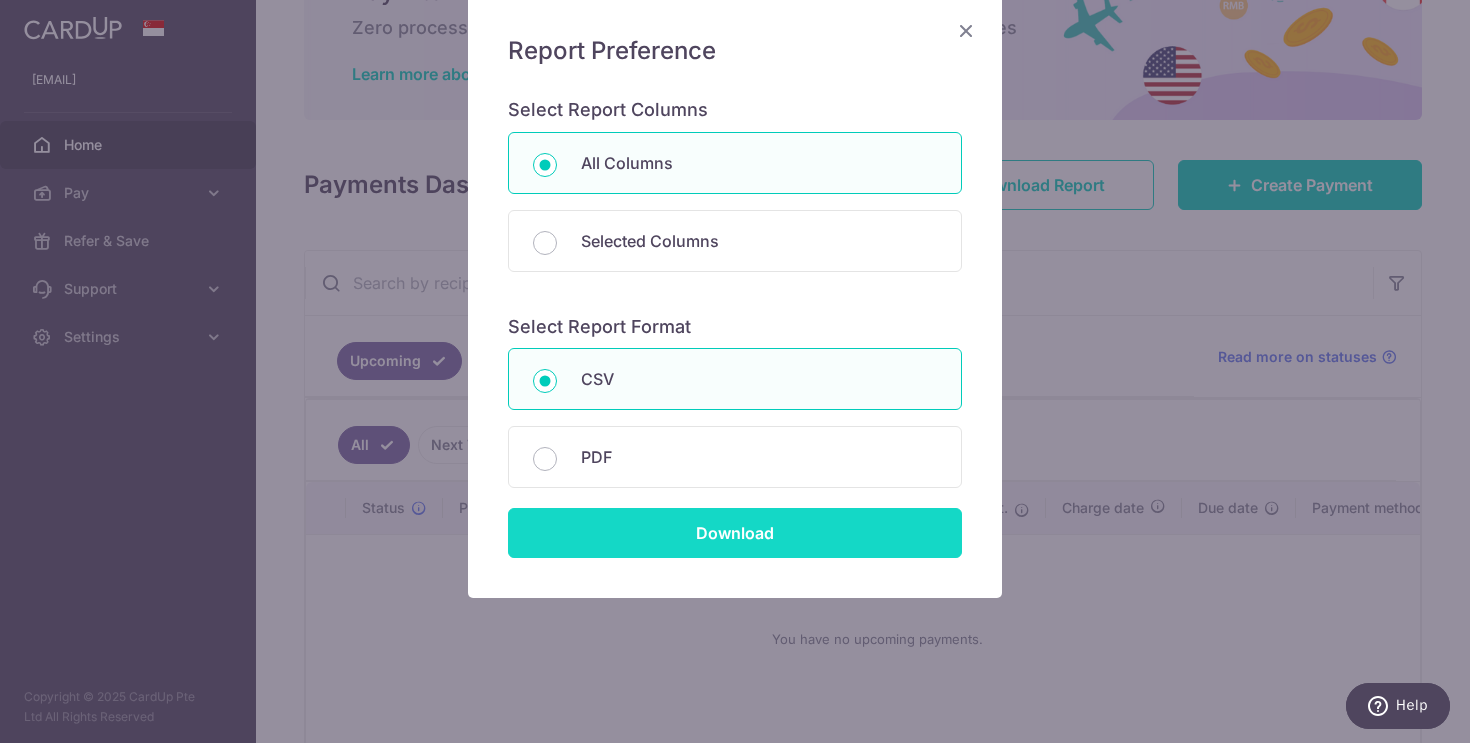 click on "Download" at bounding box center [735, 533] 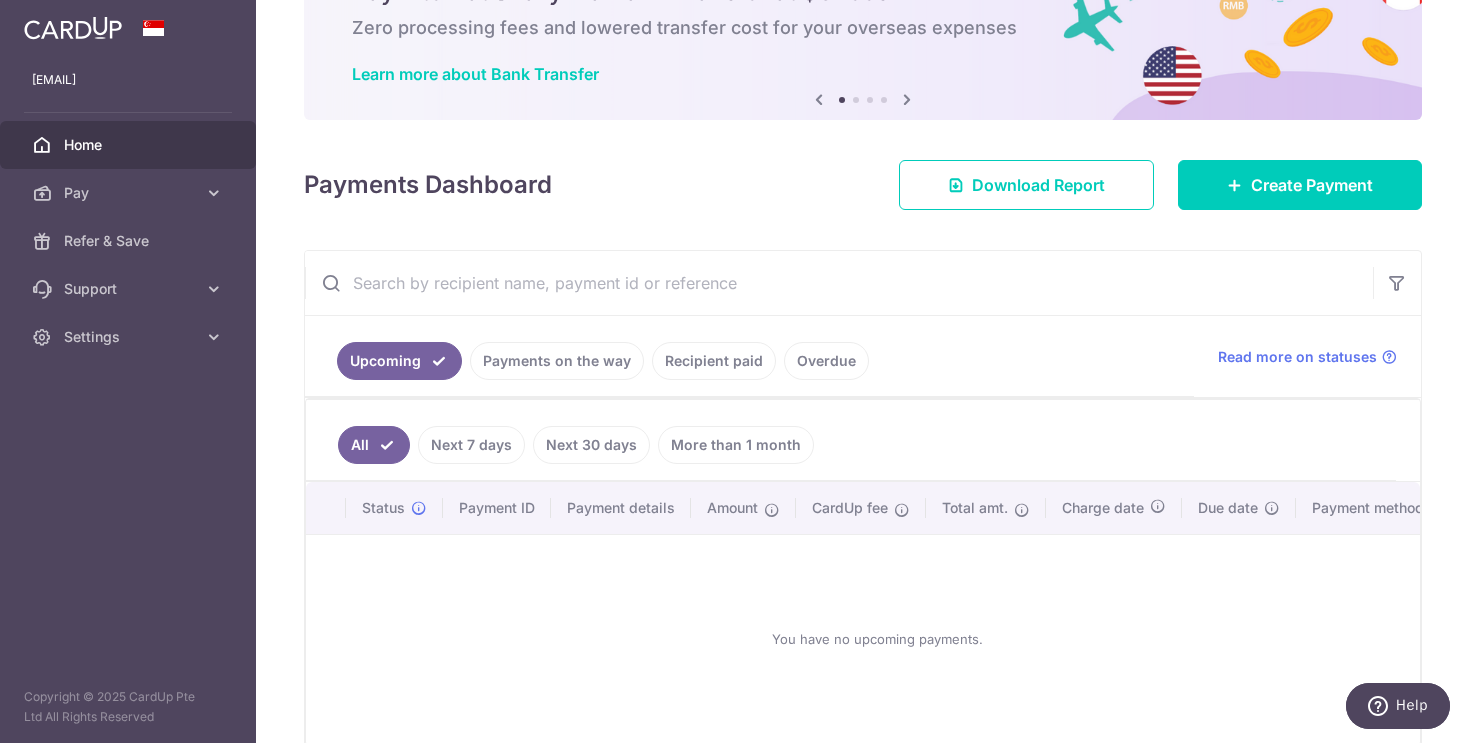 click on "Recipient paid" at bounding box center (714, 361) 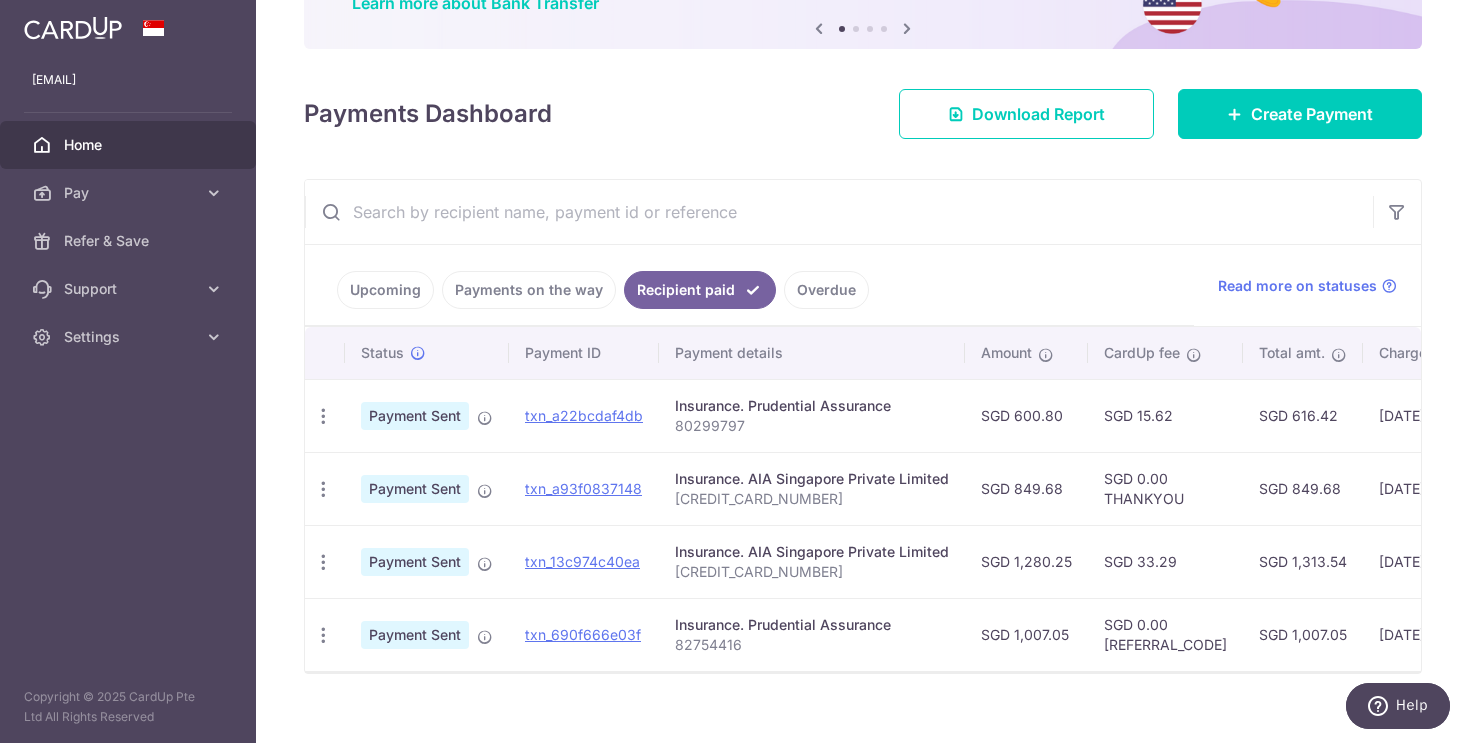 scroll, scrollTop: 208, scrollLeft: 0, axis: vertical 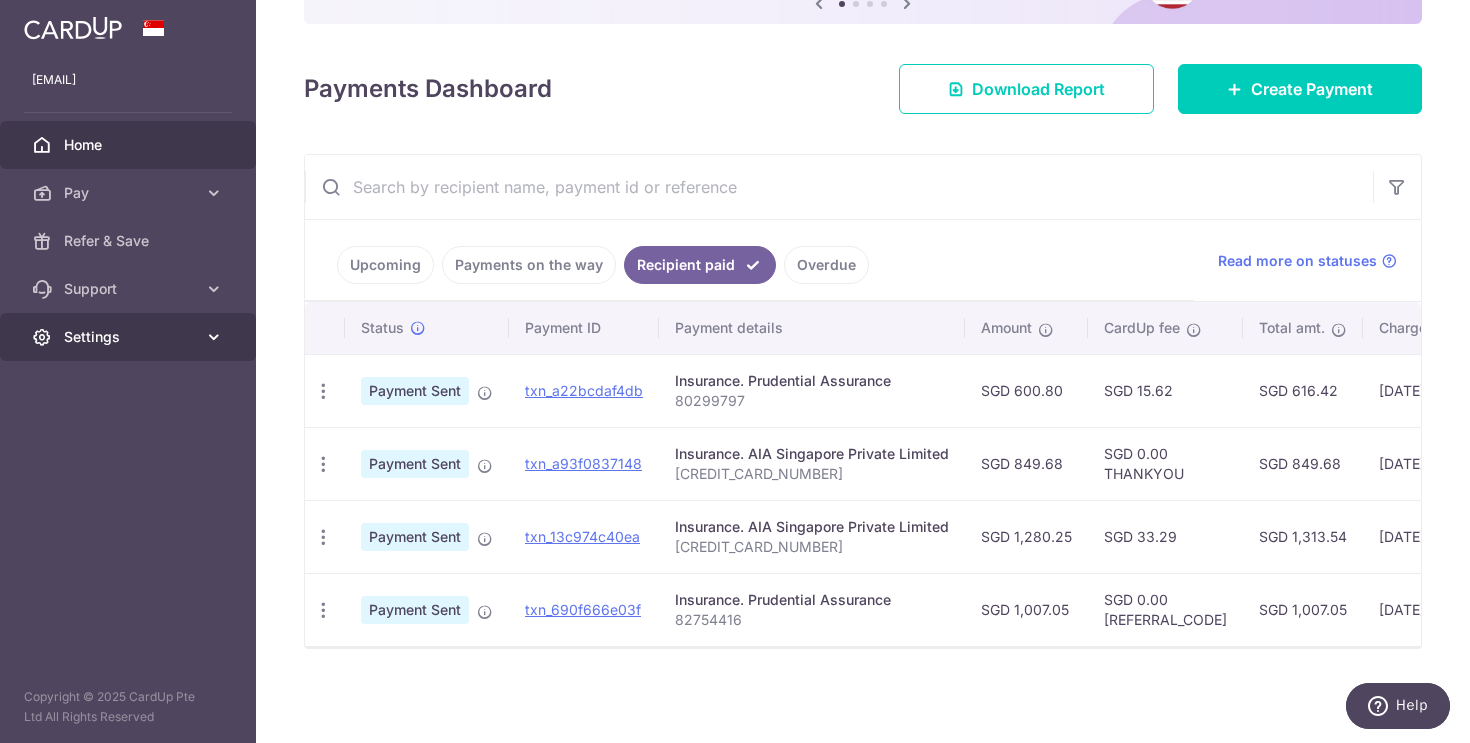 click on "Settings" at bounding box center (128, 337) 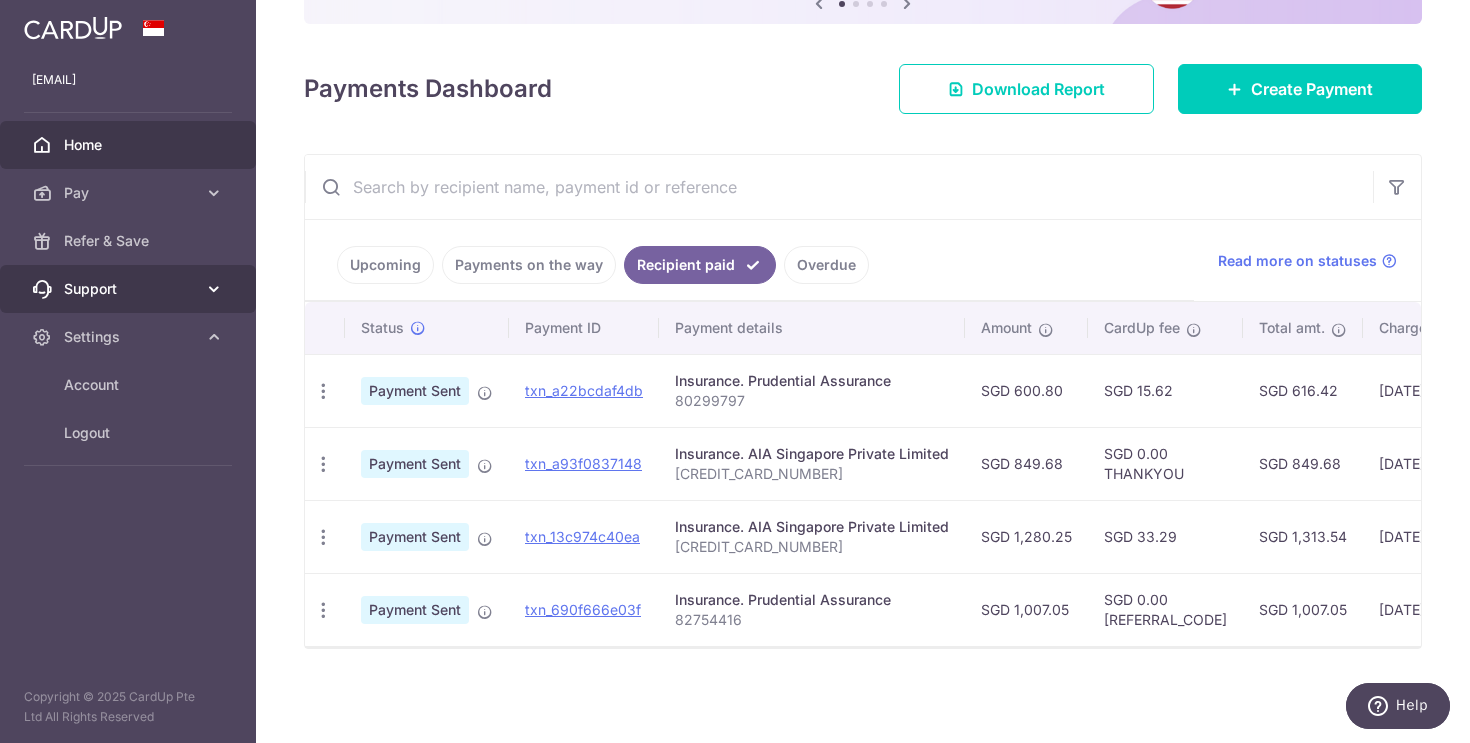 click on "Support" at bounding box center (128, 289) 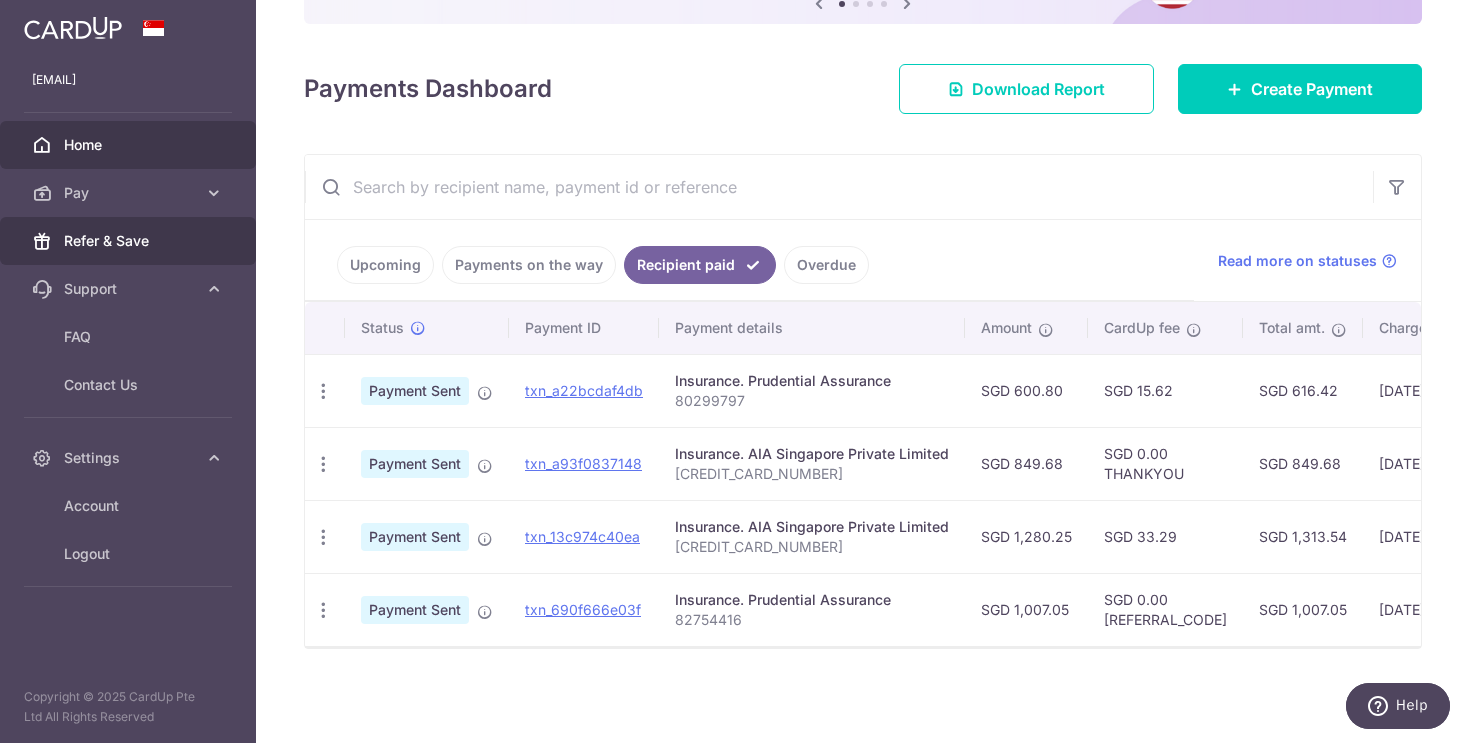click on "Refer & Save" at bounding box center (128, 241) 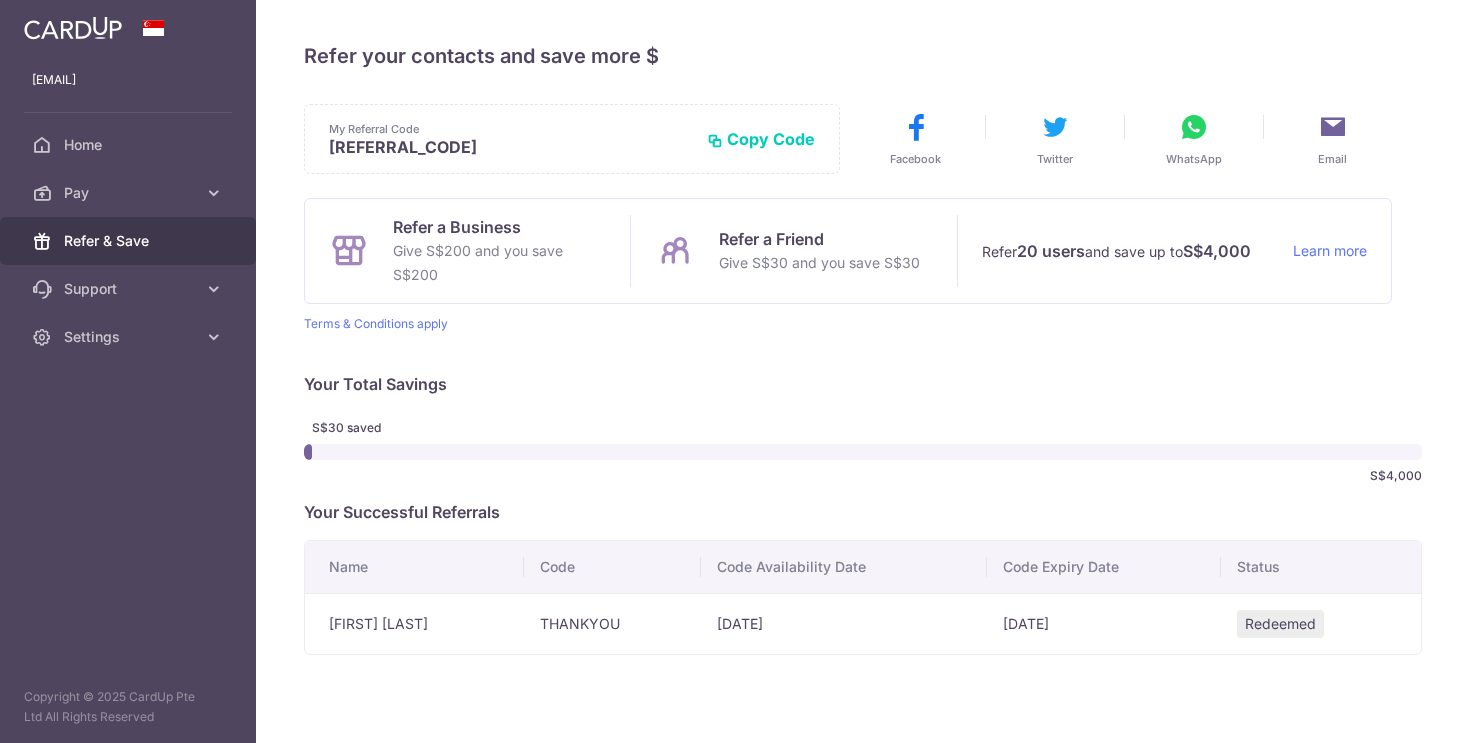 scroll, scrollTop: 0, scrollLeft: 0, axis: both 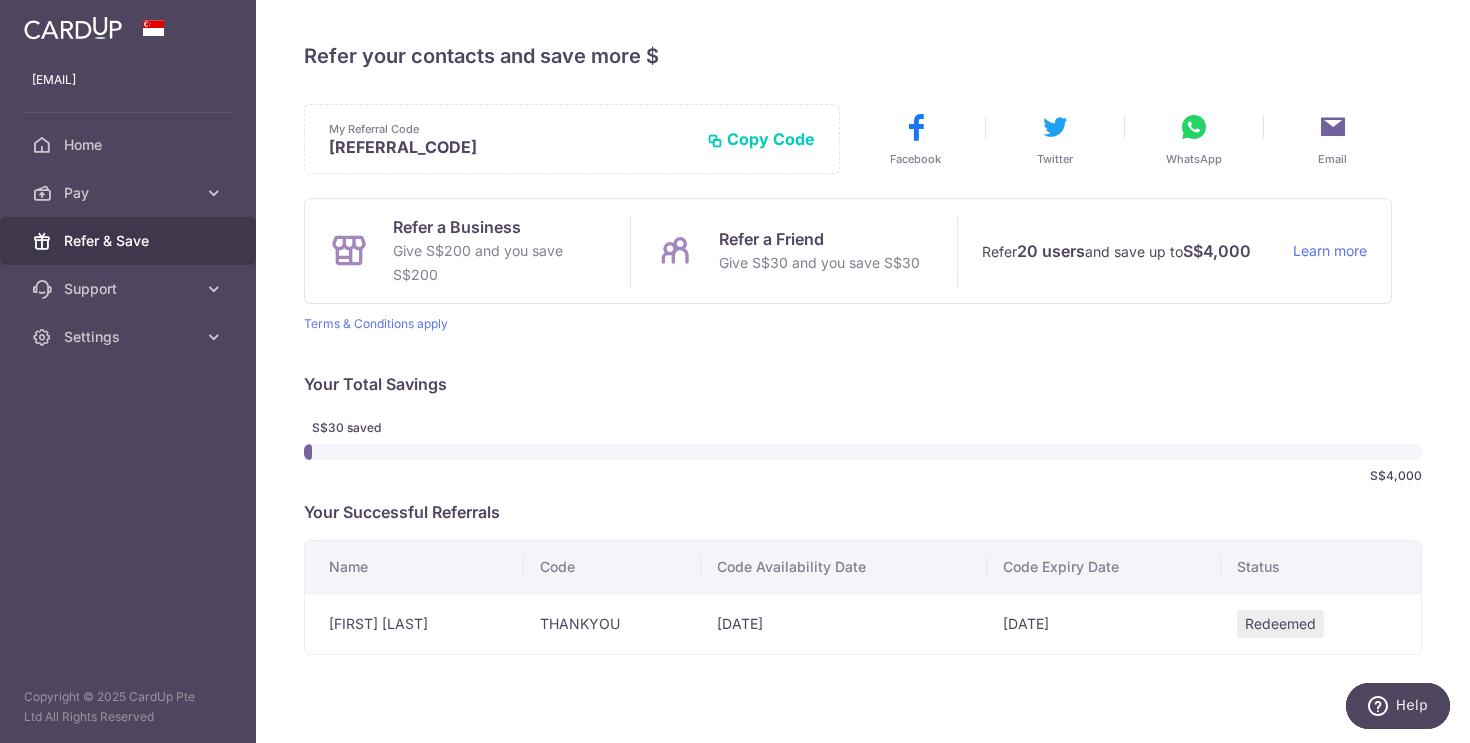 click on "My Referral Code
LIJIEL373
Copy Code
Copied" at bounding box center (572, 139) 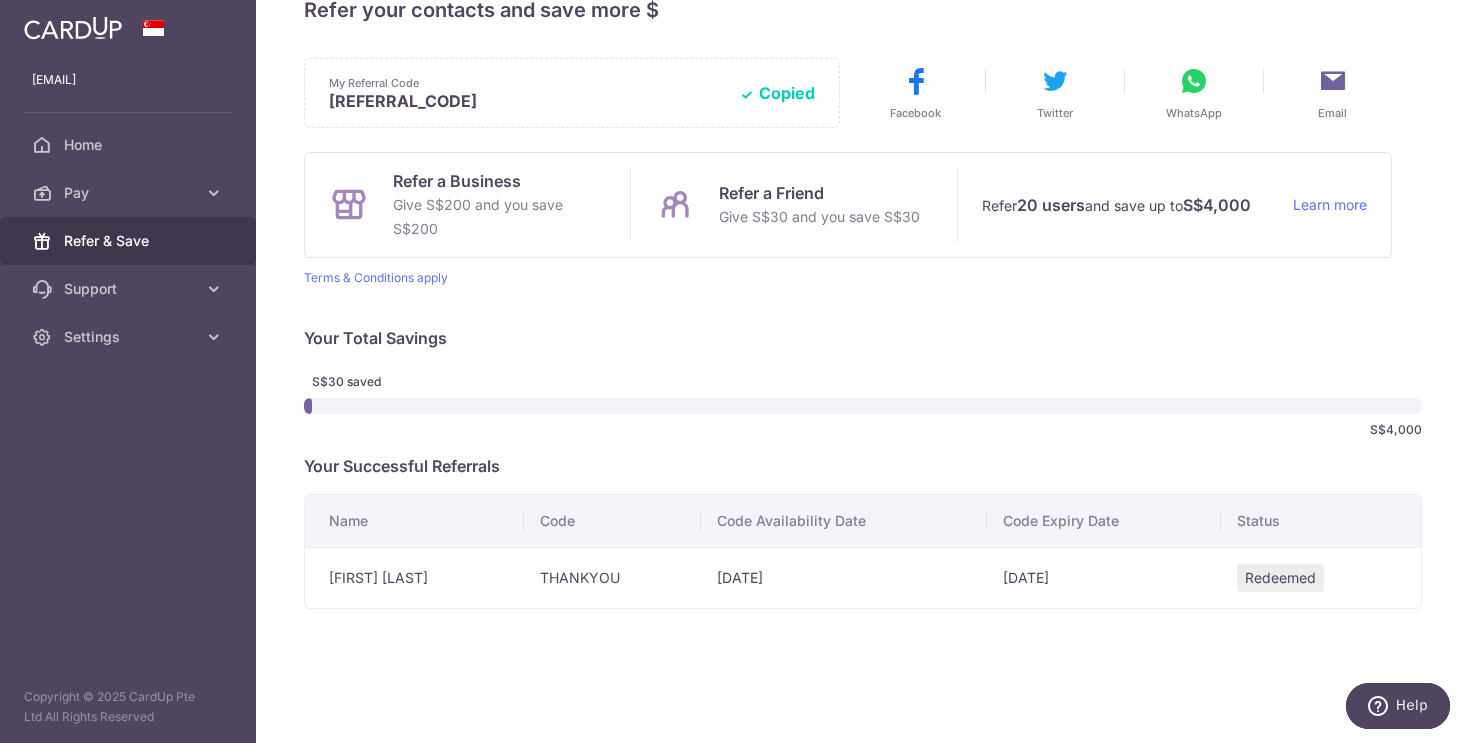 scroll, scrollTop: 0, scrollLeft: 0, axis: both 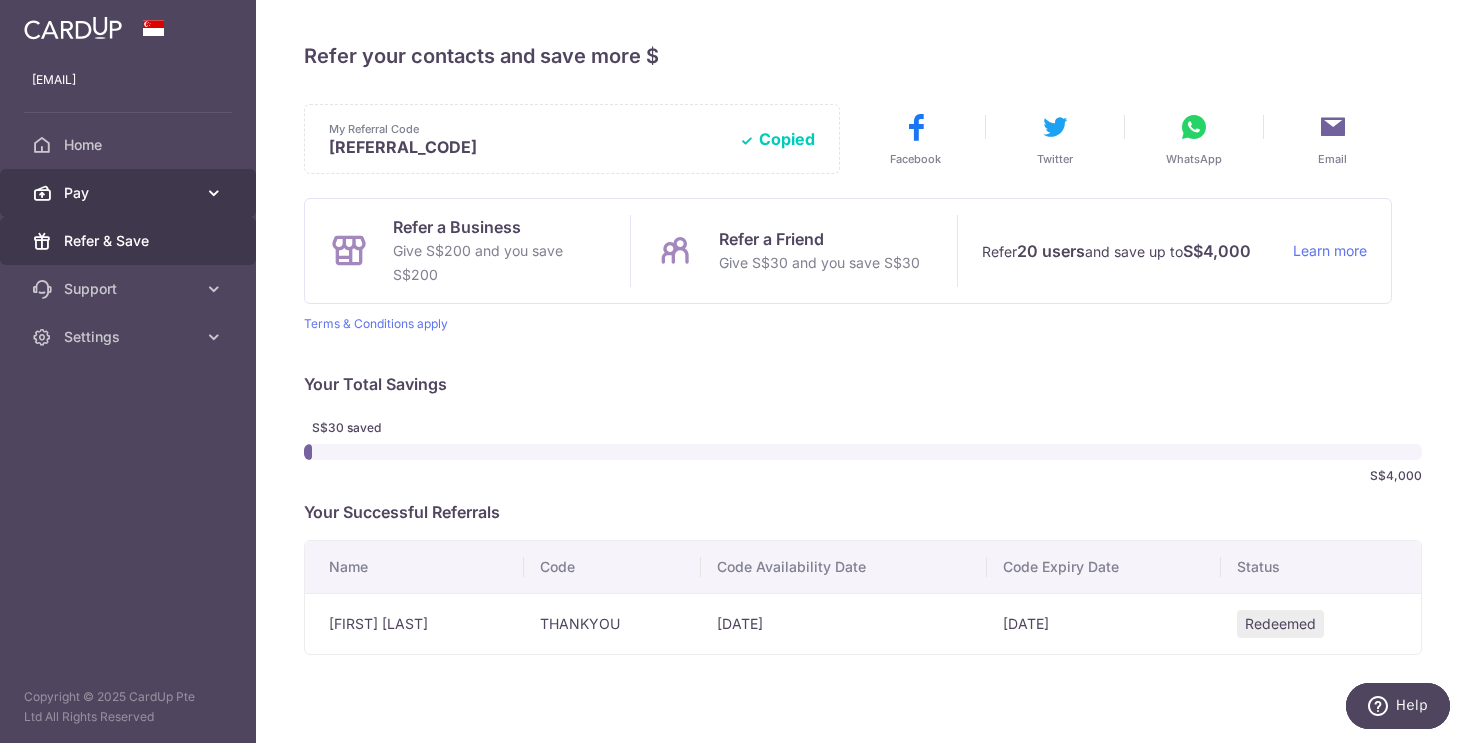 click on "Pay" at bounding box center (128, 193) 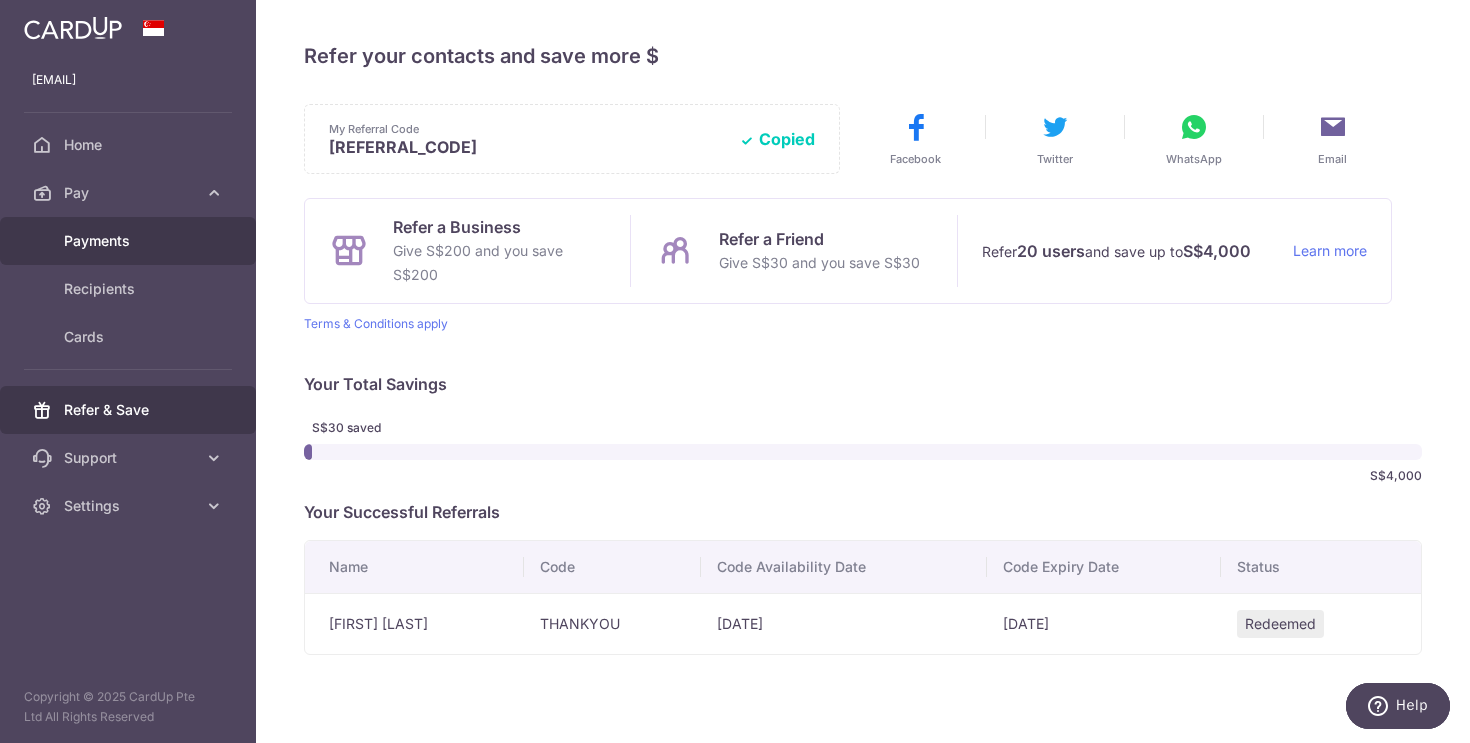 click on "Payments" at bounding box center [128, 241] 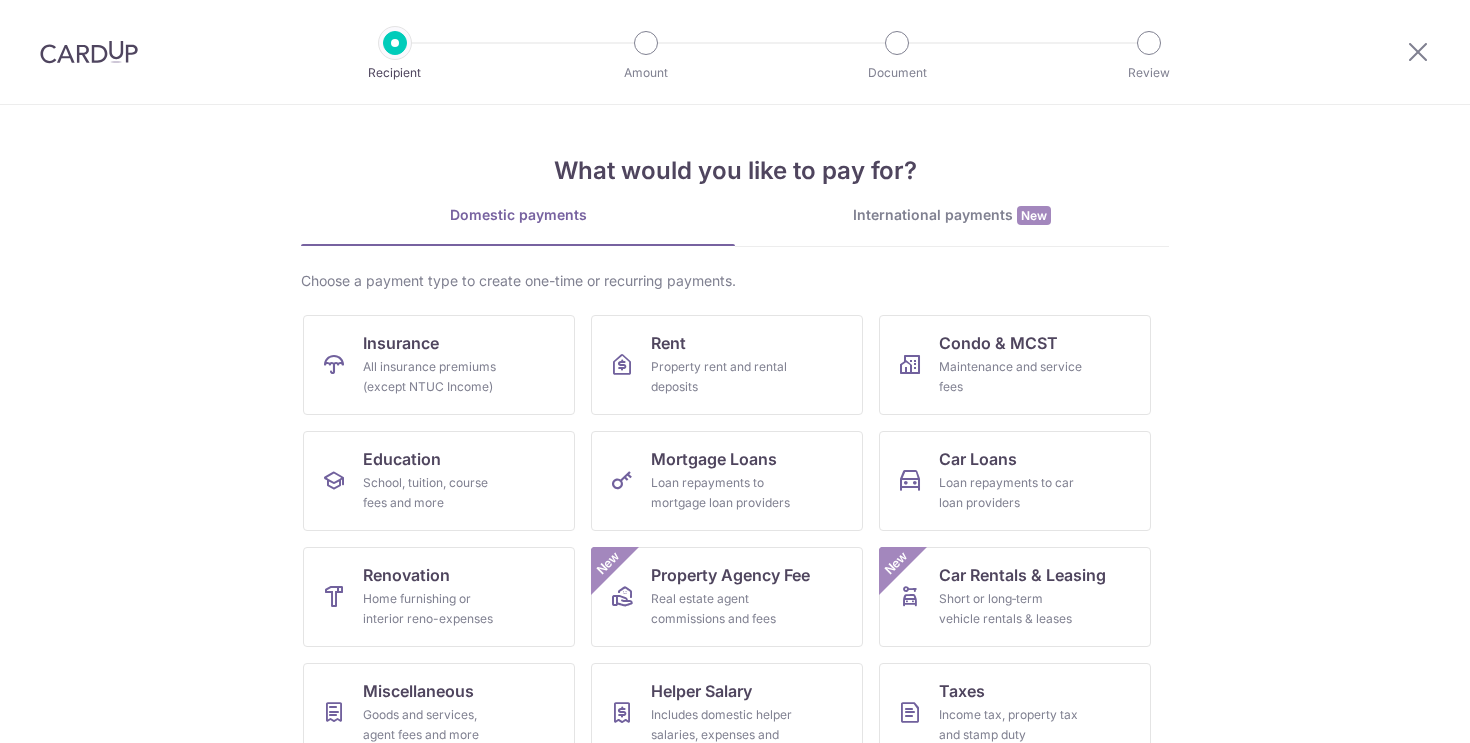 scroll, scrollTop: 0, scrollLeft: 0, axis: both 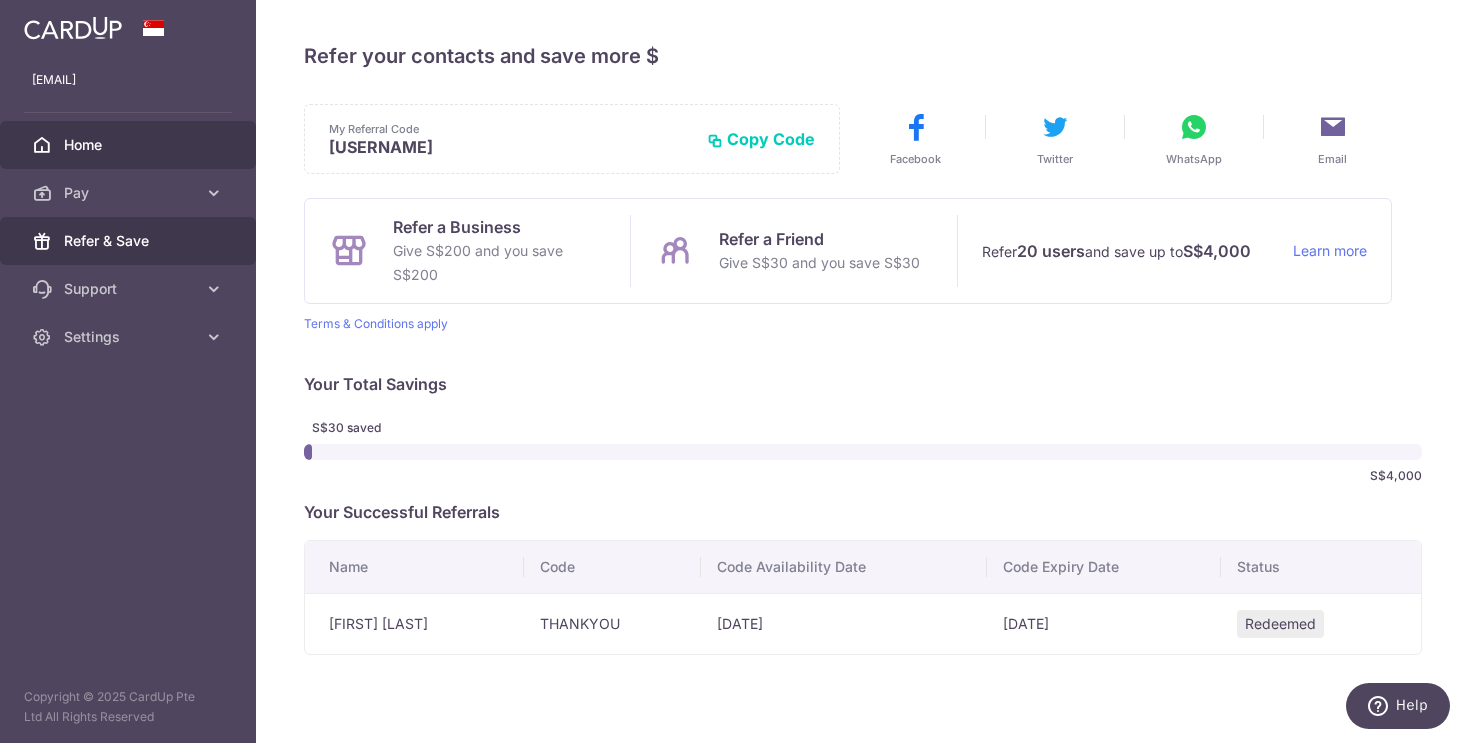 click on "Home" at bounding box center [130, 145] 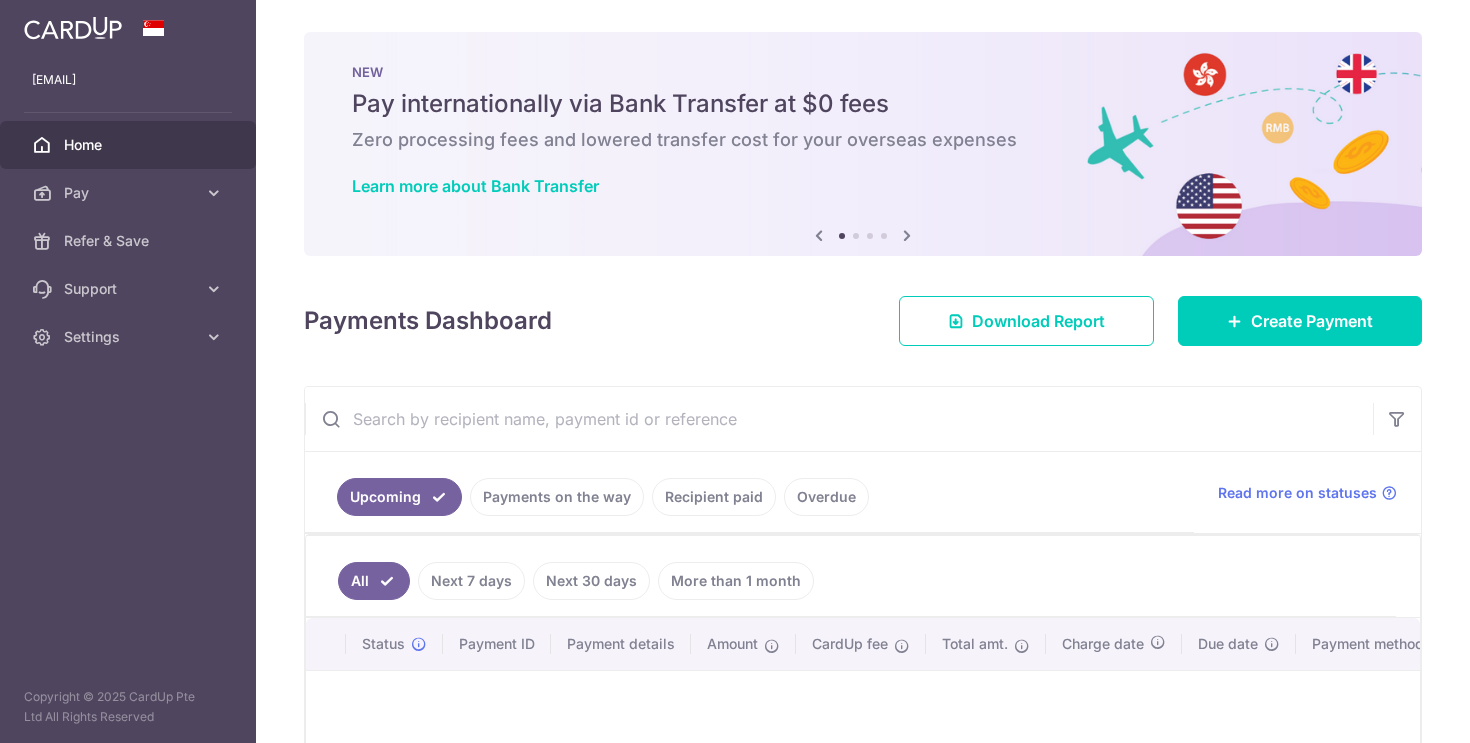 scroll, scrollTop: 0, scrollLeft: 0, axis: both 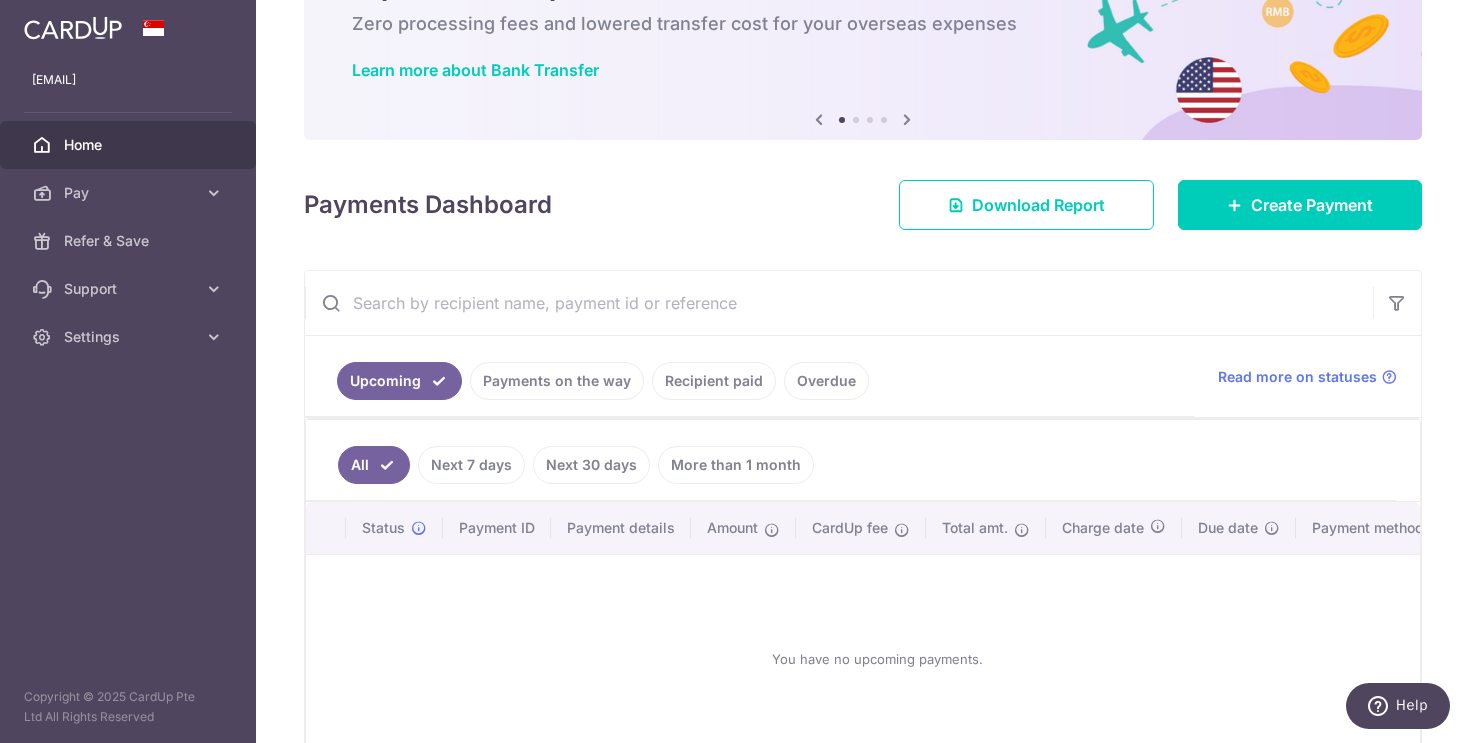 click on "Recipient paid" at bounding box center [714, 381] 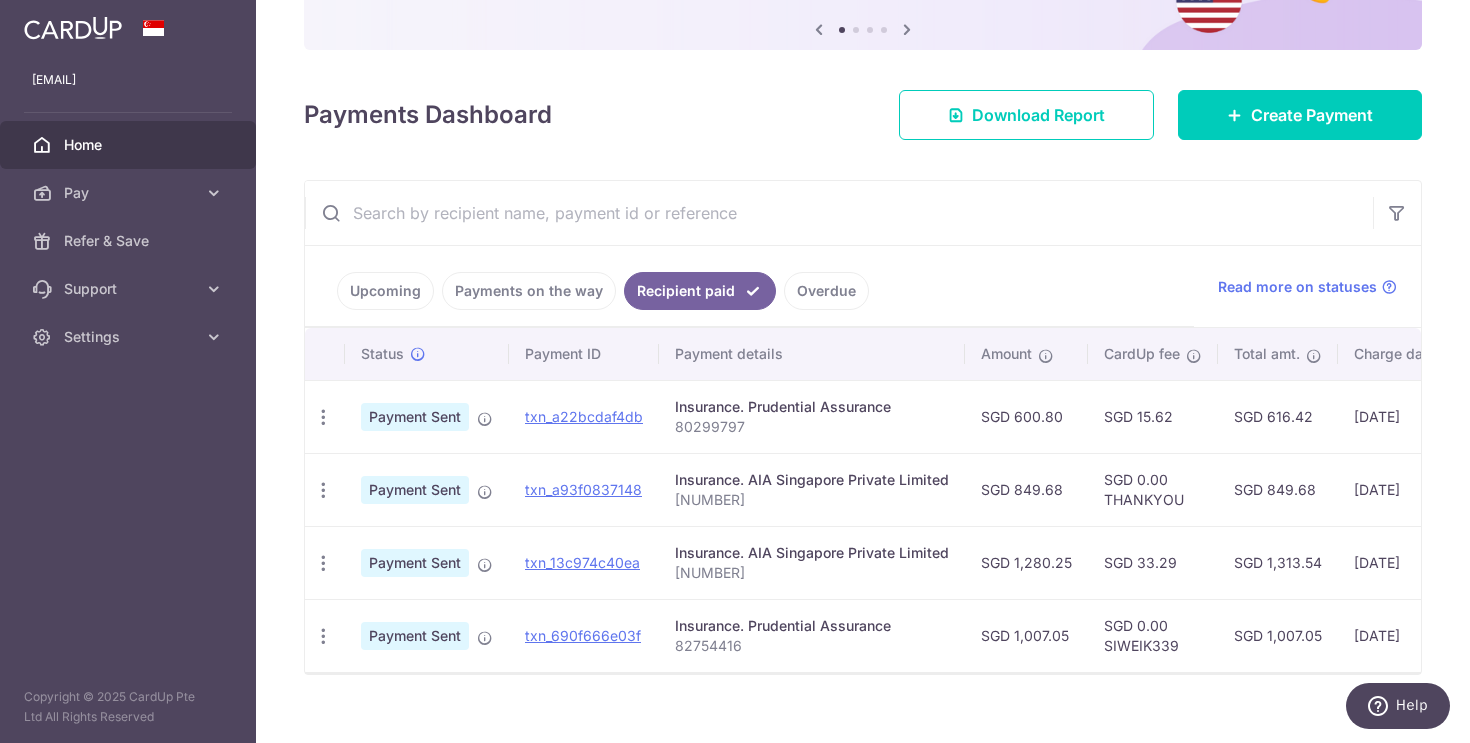 scroll, scrollTop: 232, scrollLeft: 0, axis: vertical 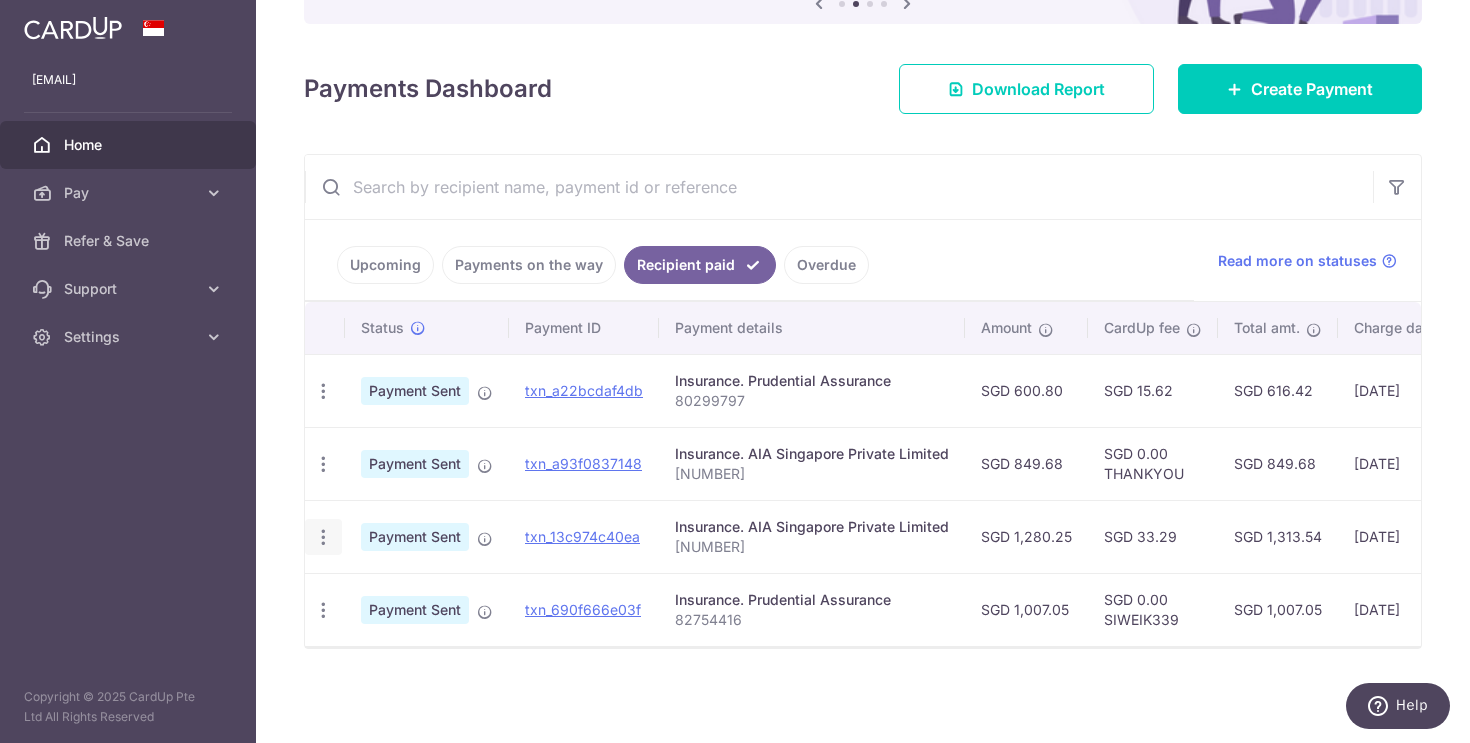 click at bounding box center [323, 391] 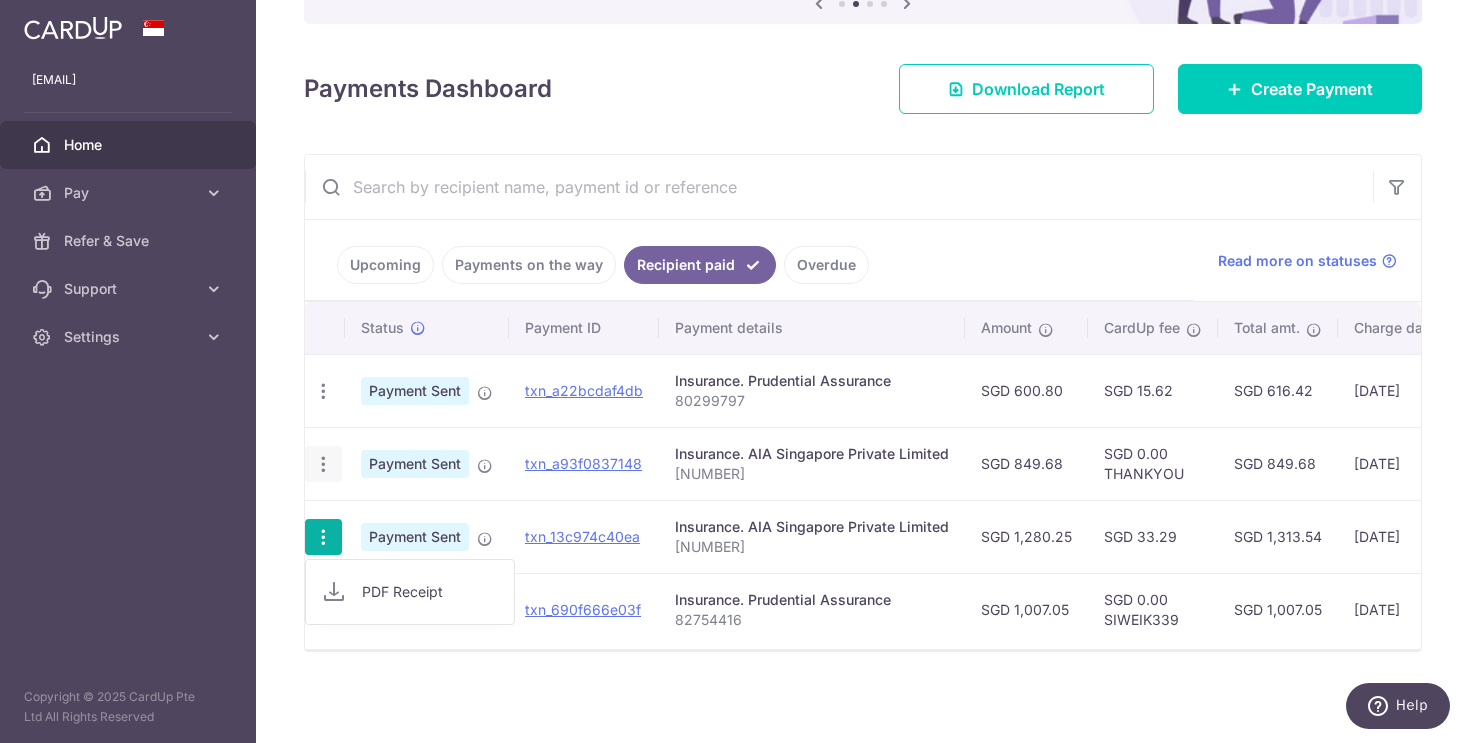 click at bounding box center [323, 391] 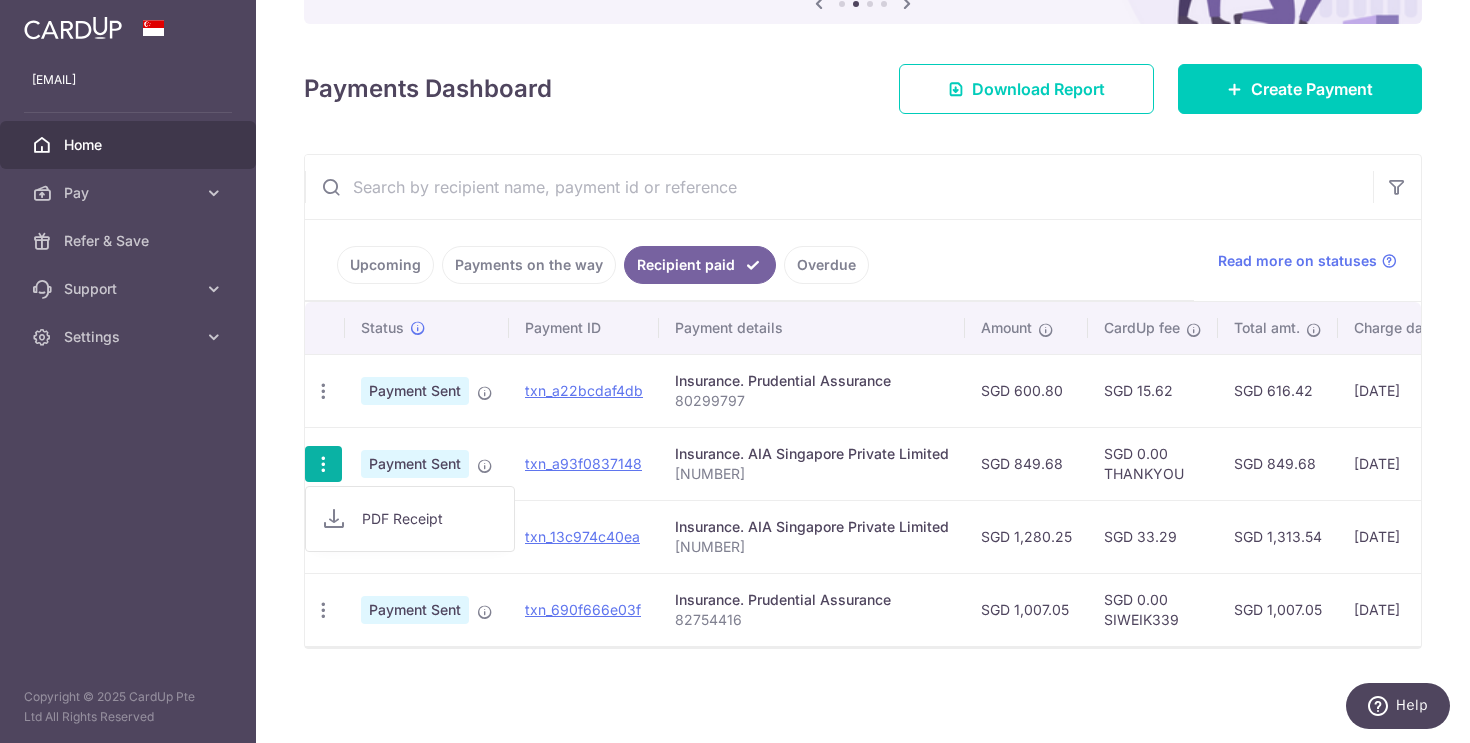 click on "Insurance. AIA Singapore Private Limited
L549277569" at bounding box center [812, 463] 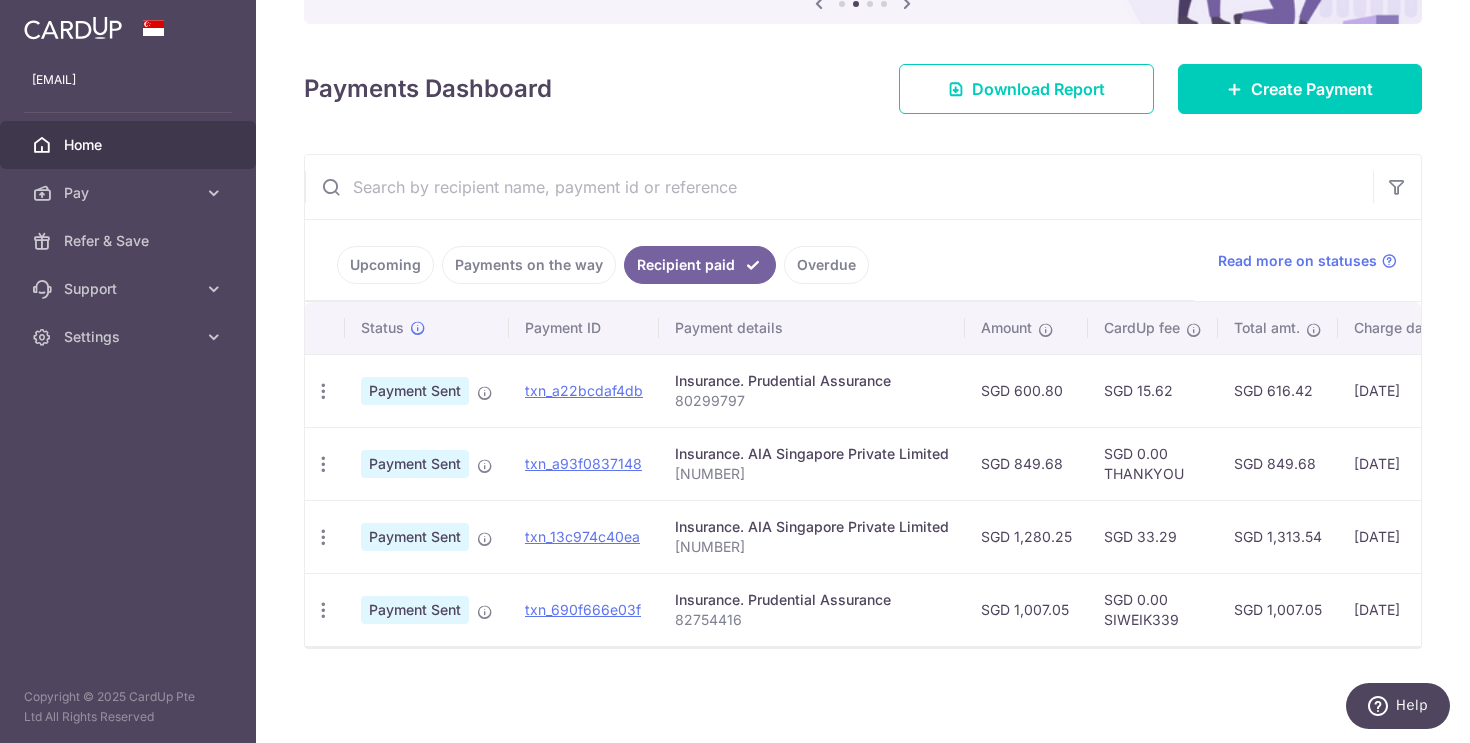 scroll, scrollTop: 208, scrollLeft: 0, axis: vertical 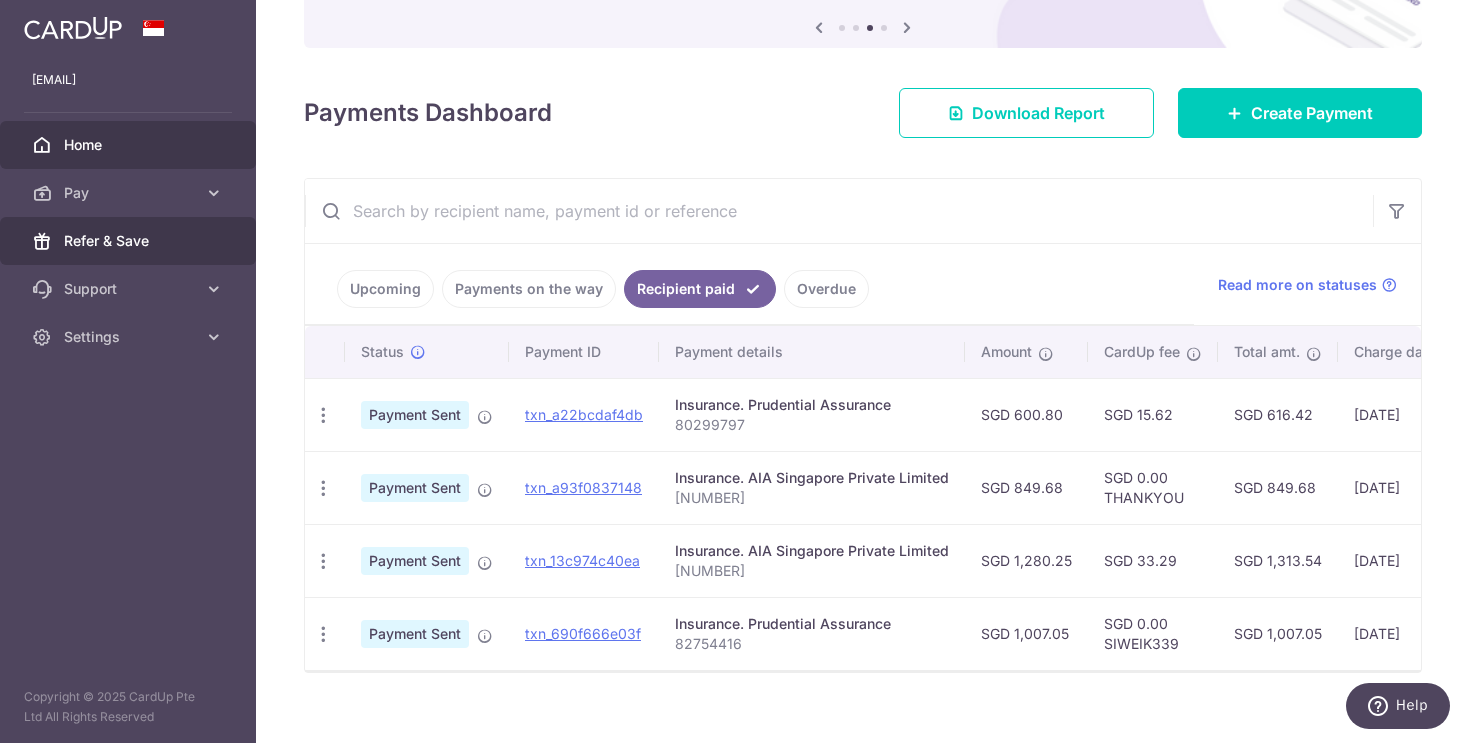 click on "Refer & Save" at bounding box center (130, 241) 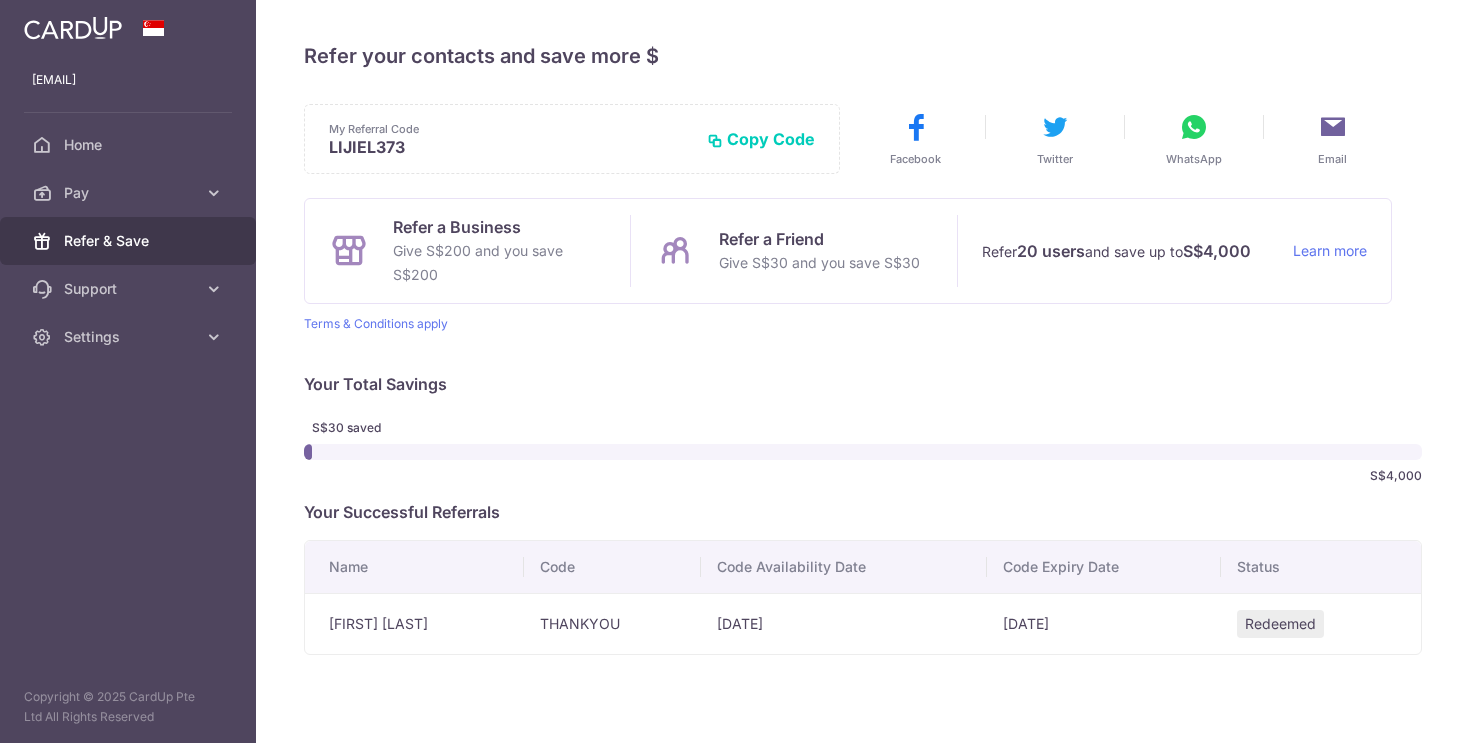 scroll, scrollTop: 0, scrollLeft: 0, axis: both 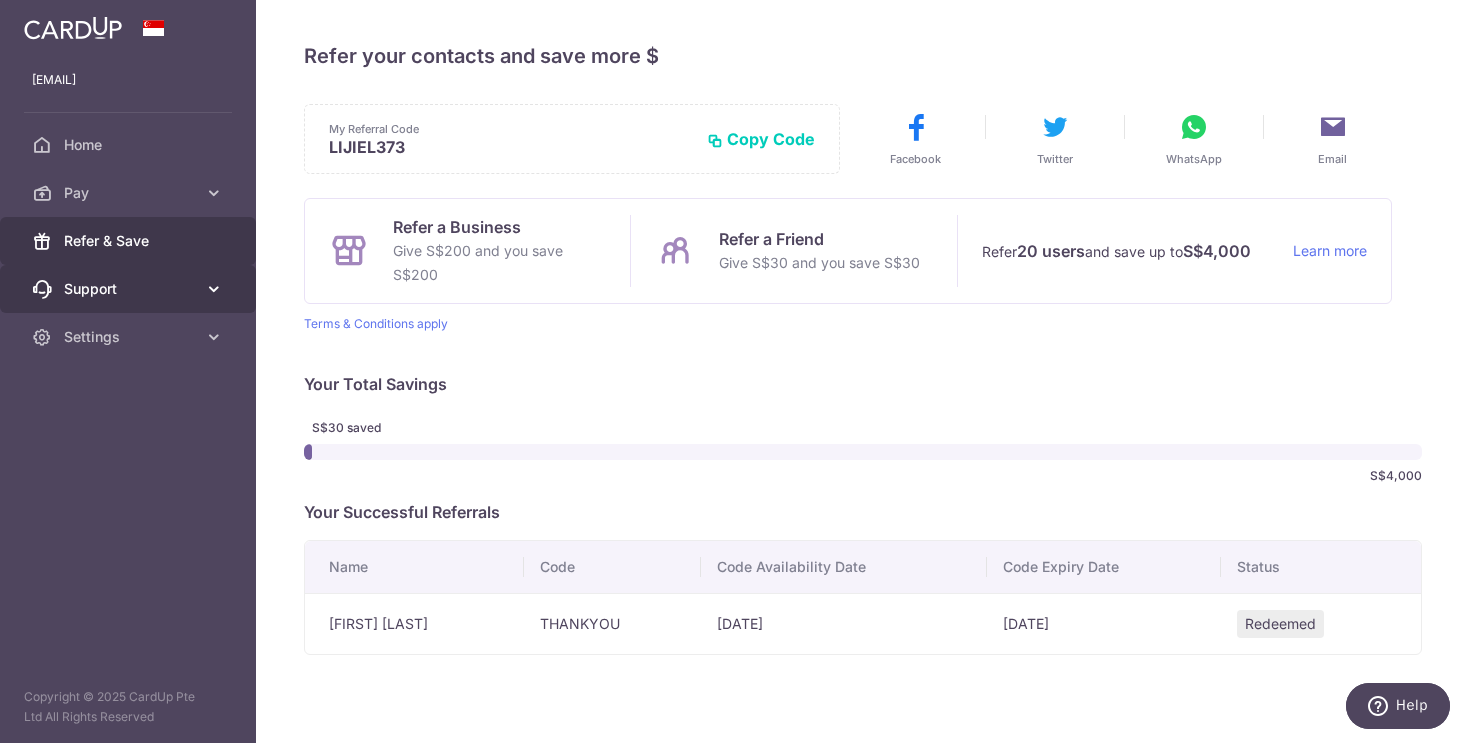 click at bounding box center [214, 289] 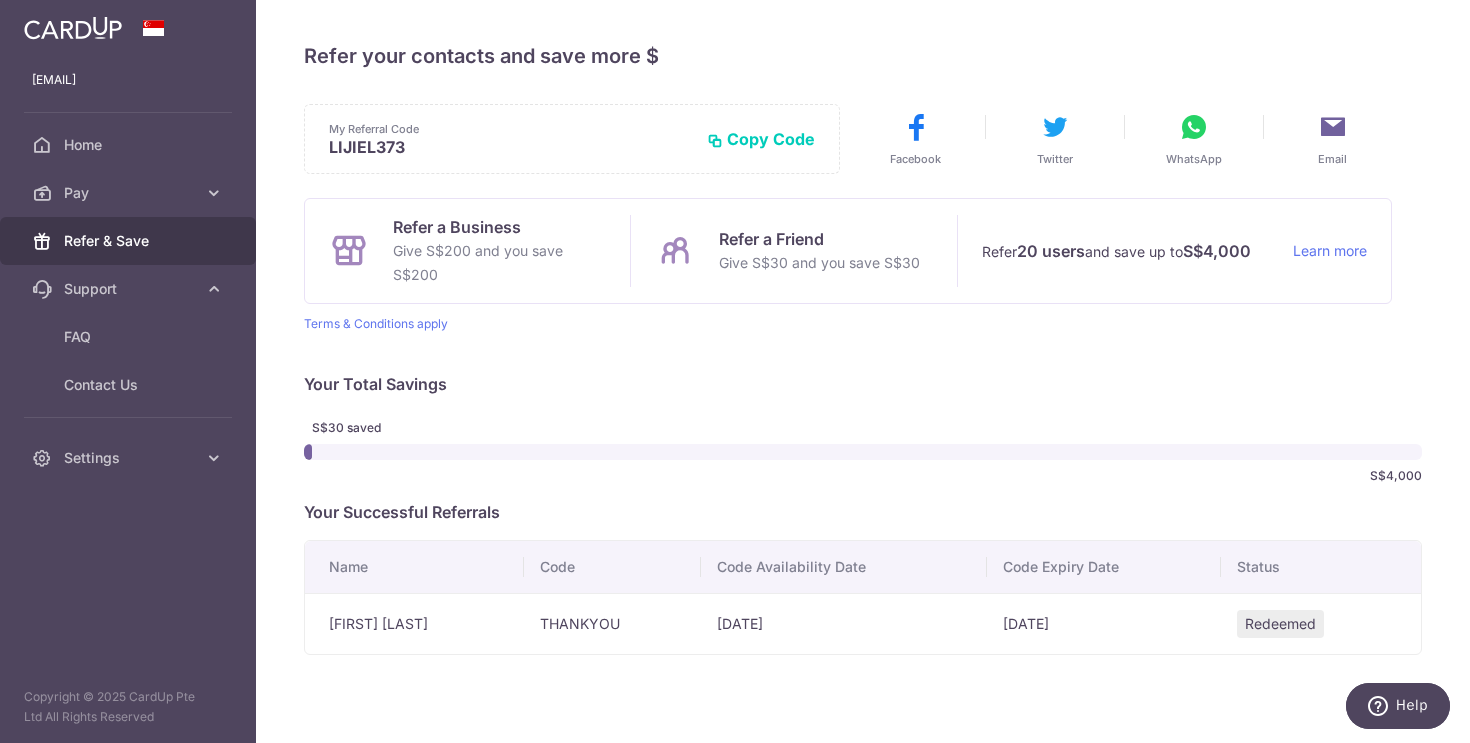 click on "Refer  20 users  and save up to
S$4,000
Learn more" at bounding box center [1174, 251] 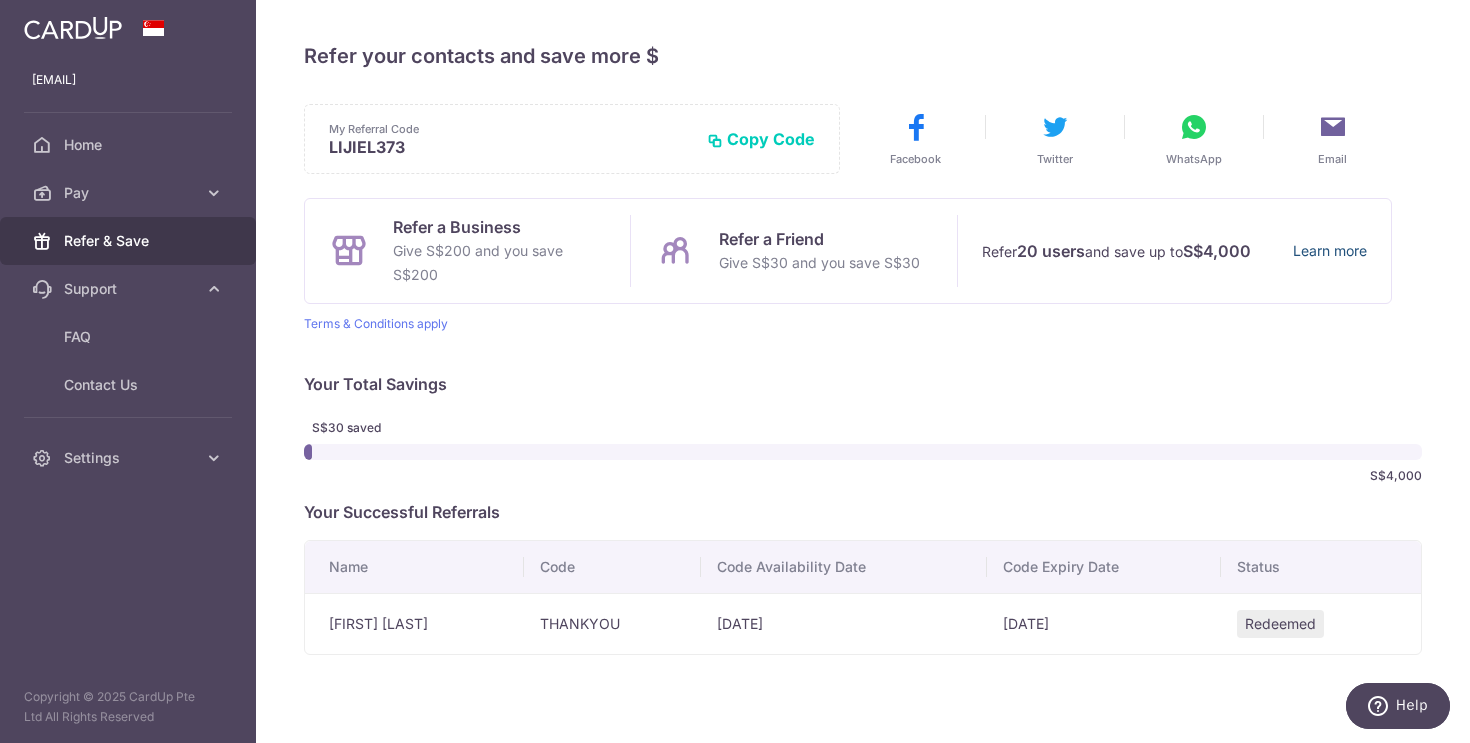 click on "Learn more" at bounding box center [1330, 251] 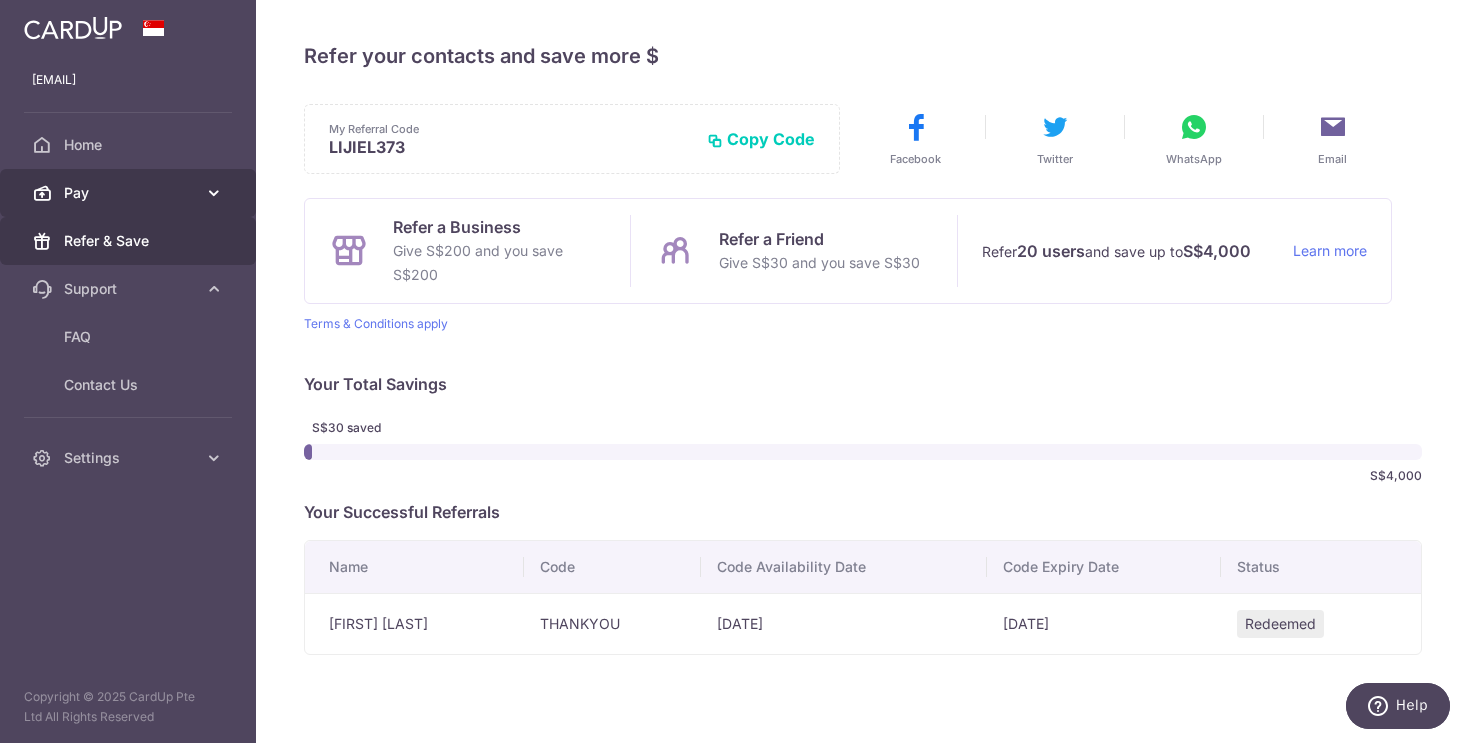 click on "Pay" at bounding box center (130, 193) 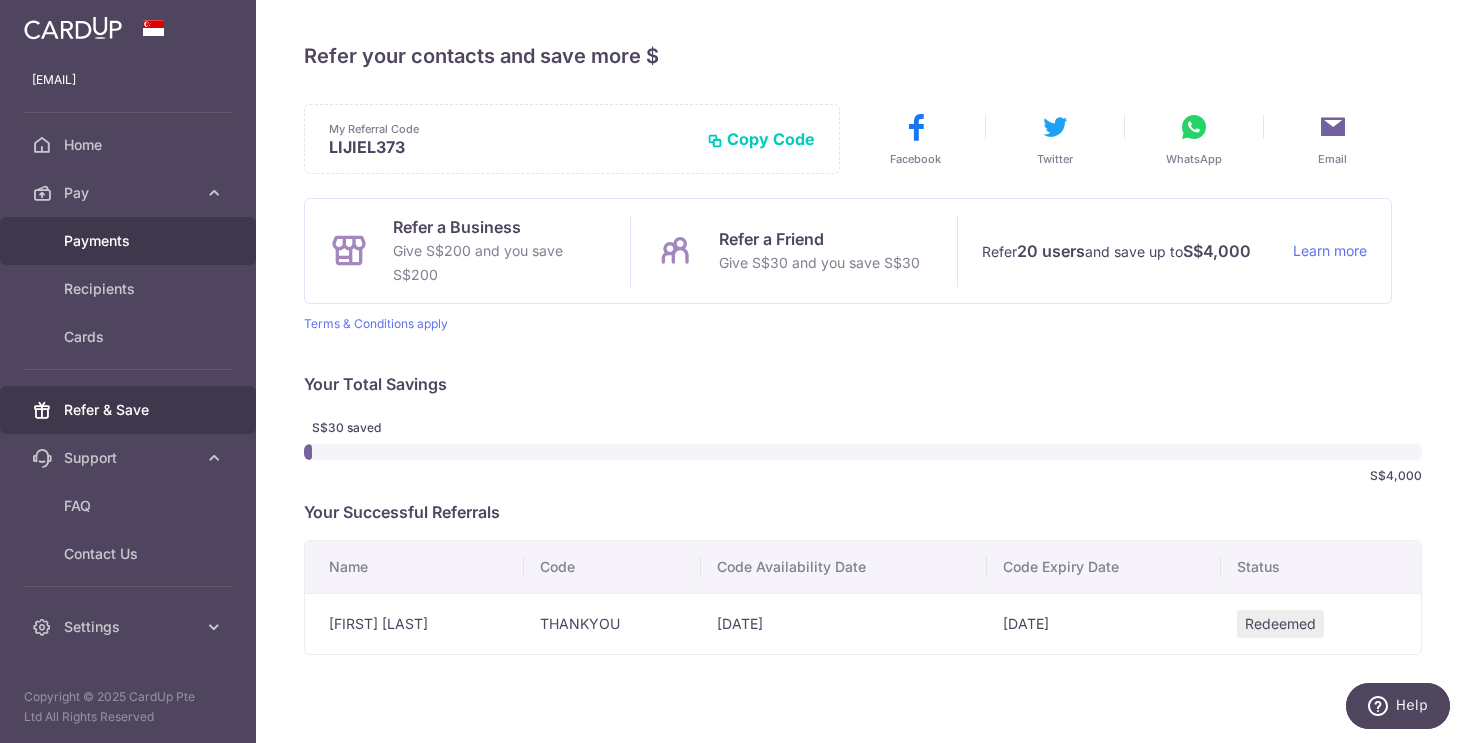 click on "Payments" at bounding box center (130, 241) 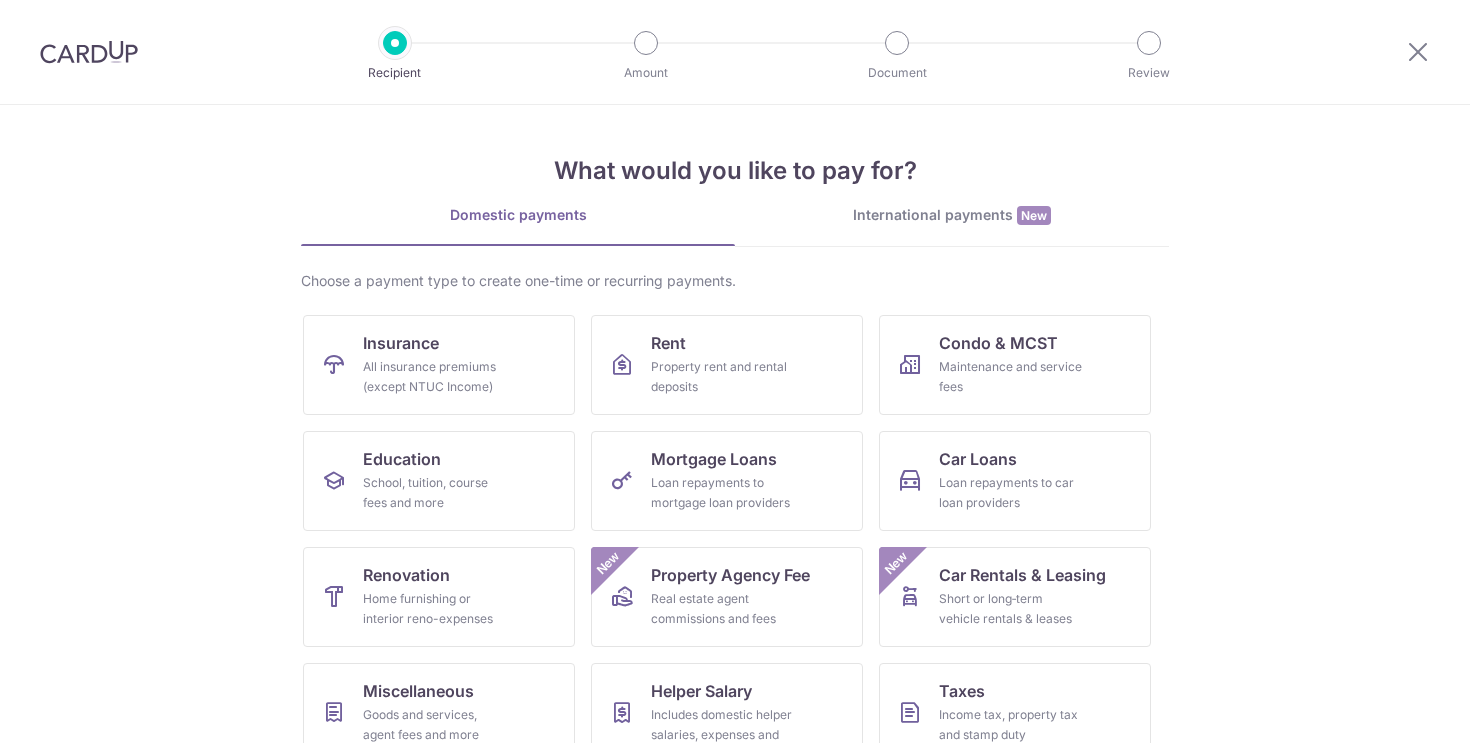 scroll, scrollTop: 0, scrollLeft: 0, axis: both 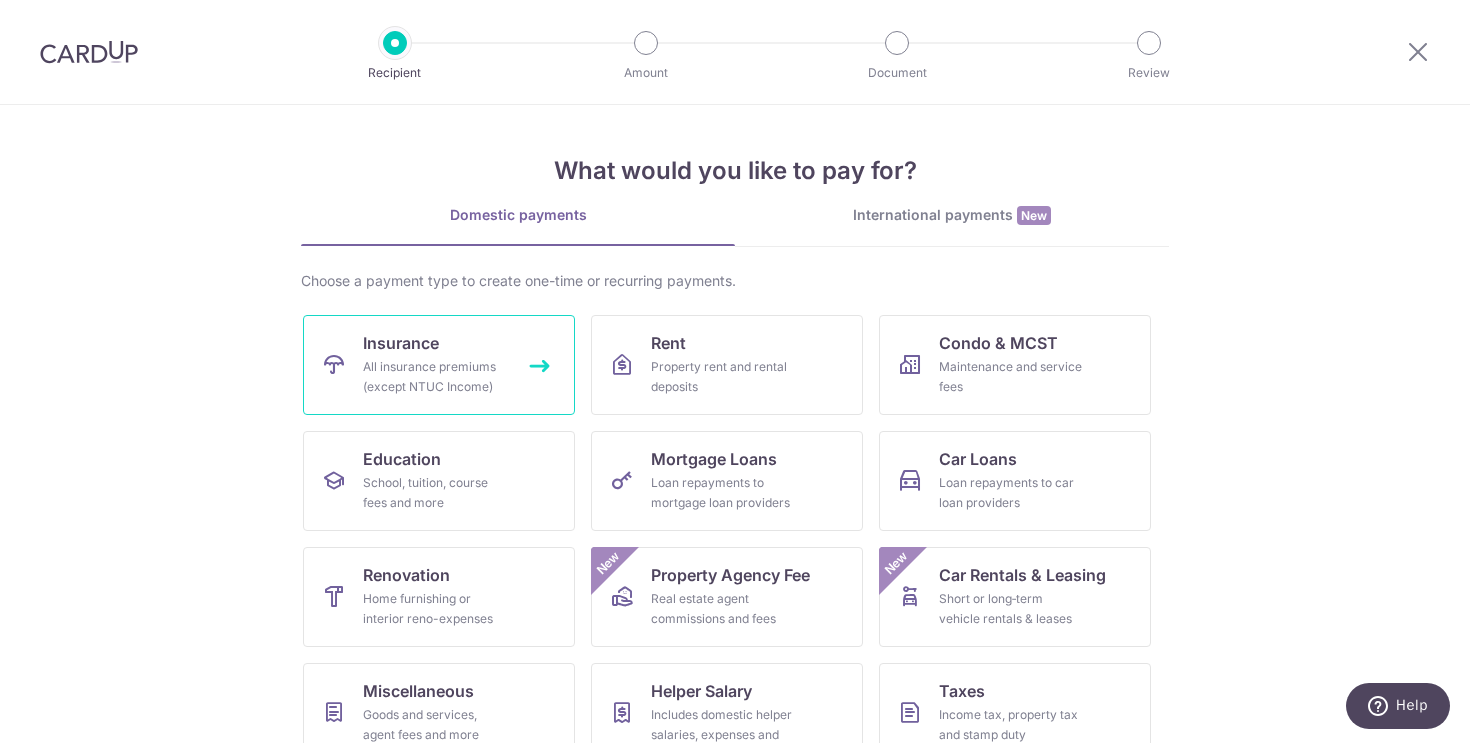 click on "All insurance premiums (except NTUC Income)" at bounding box center [435, 377] 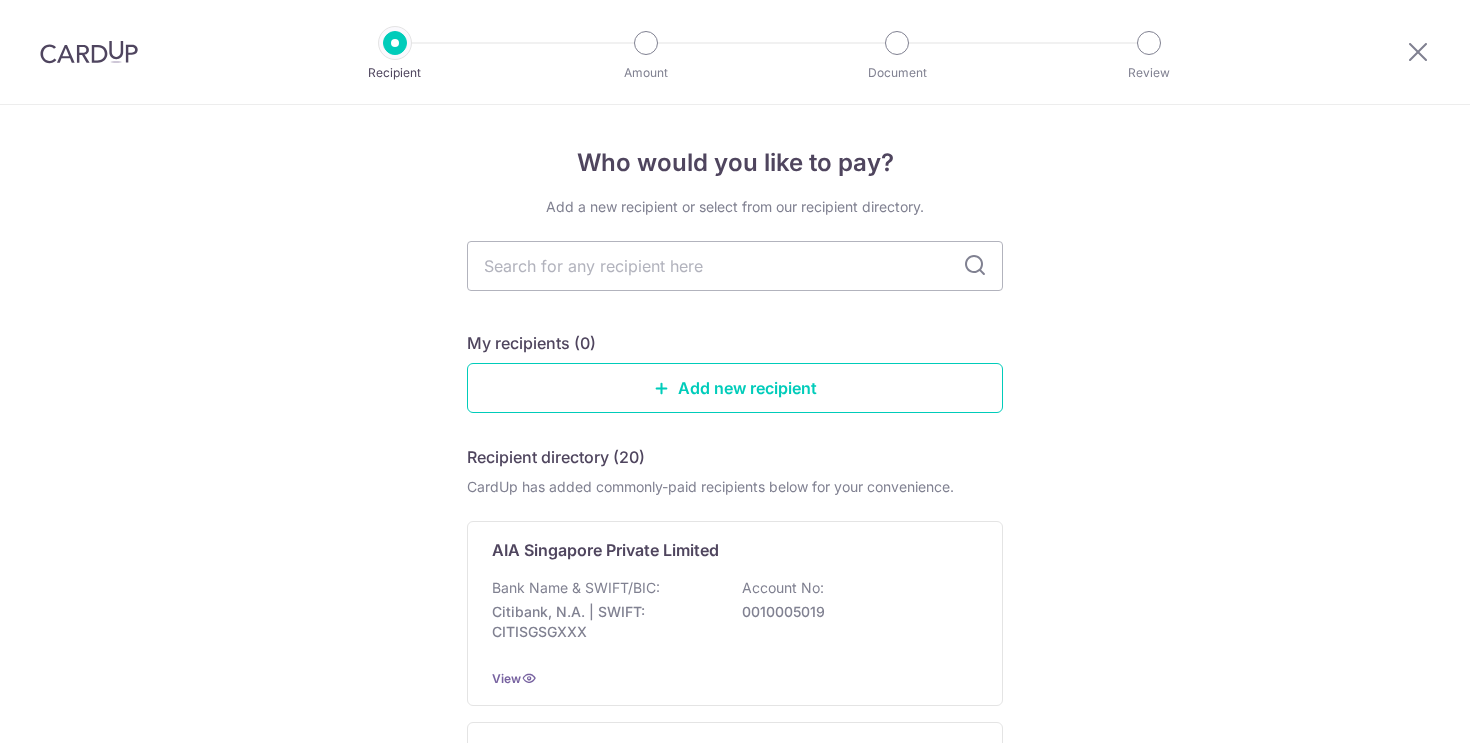scroll, scrollTop: 0, scrollLeft: 0, axis: both 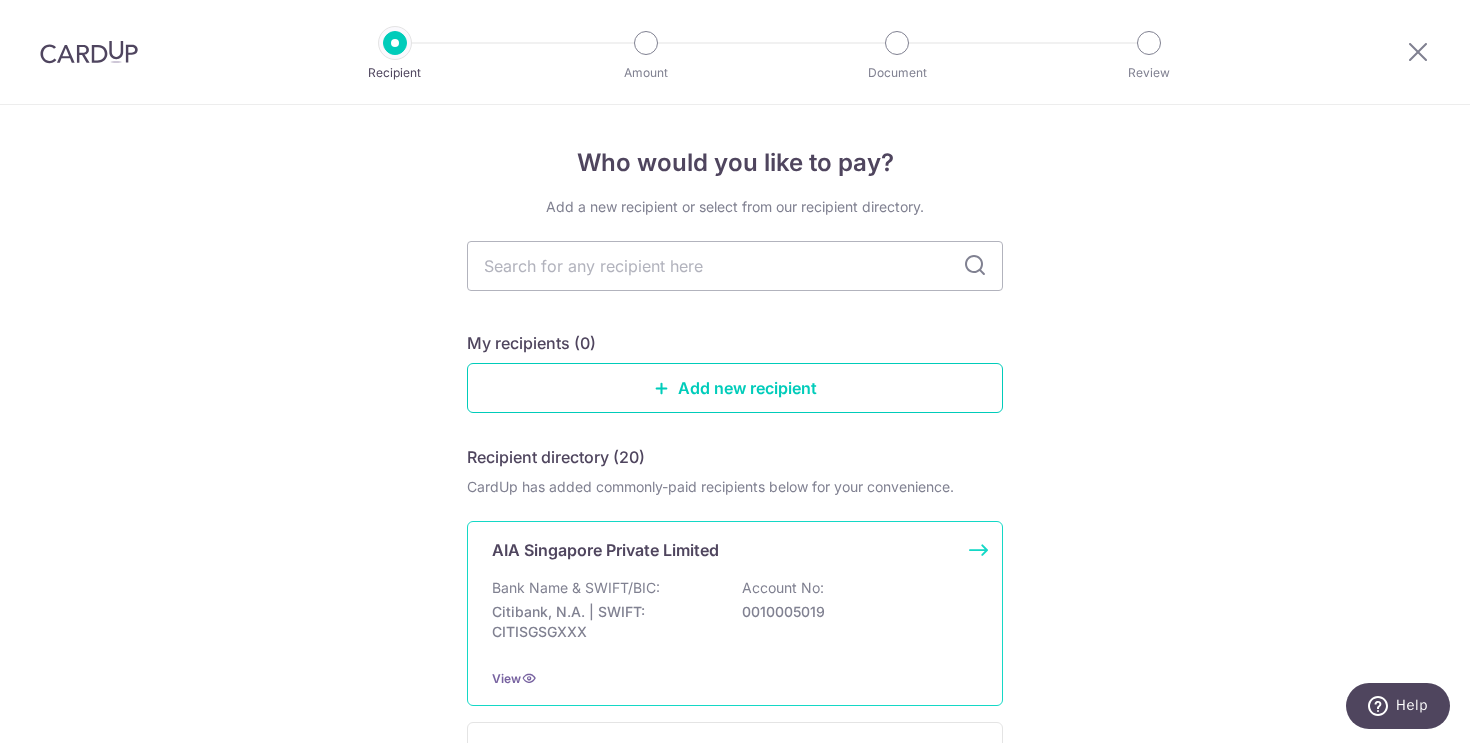 click on "Bank Name & SWIFT/BIC:
Citibank, N.A. | SWIFT: CITISGSGXXX
Account No:
0010005019" at bounding box center (735, 615) 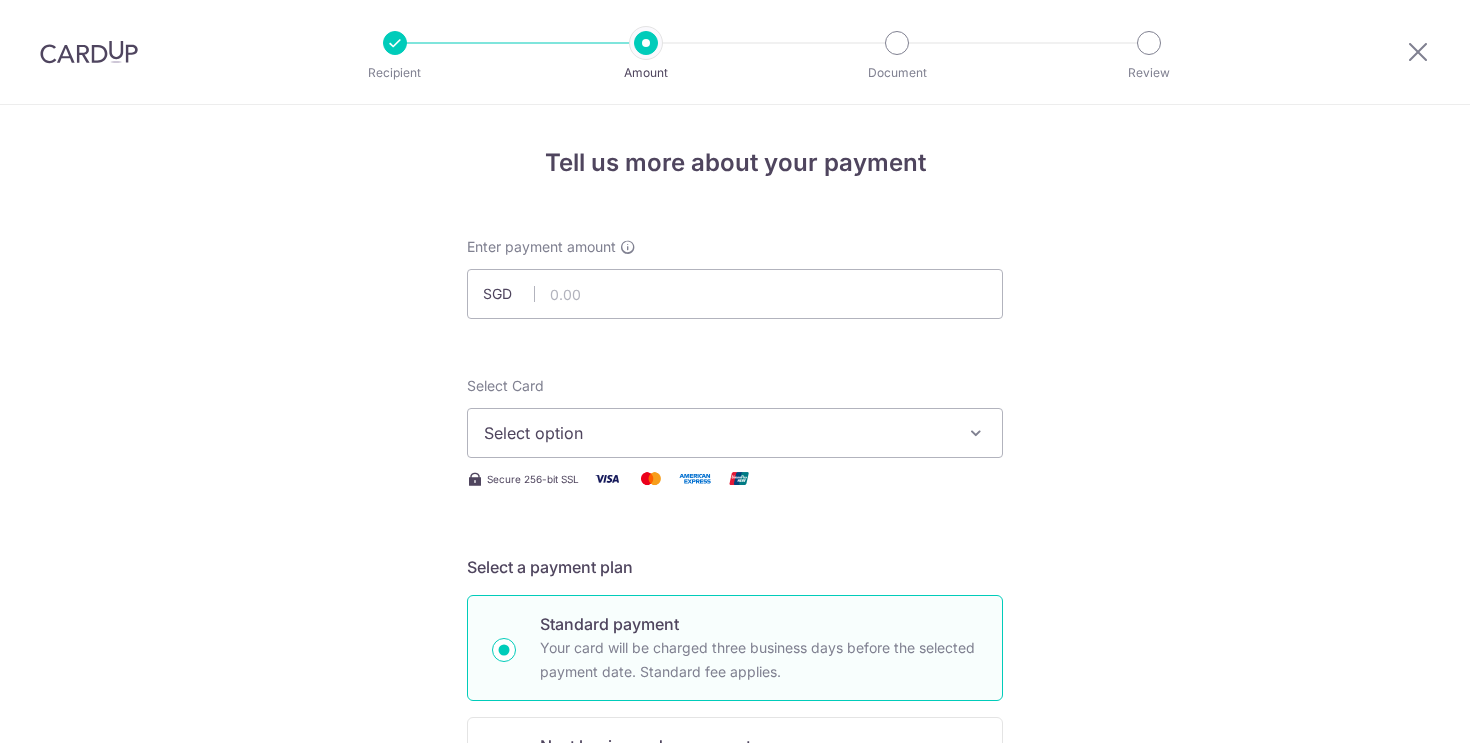 scroll, scrollTop: 0, scrollLeft: 0, axis: both 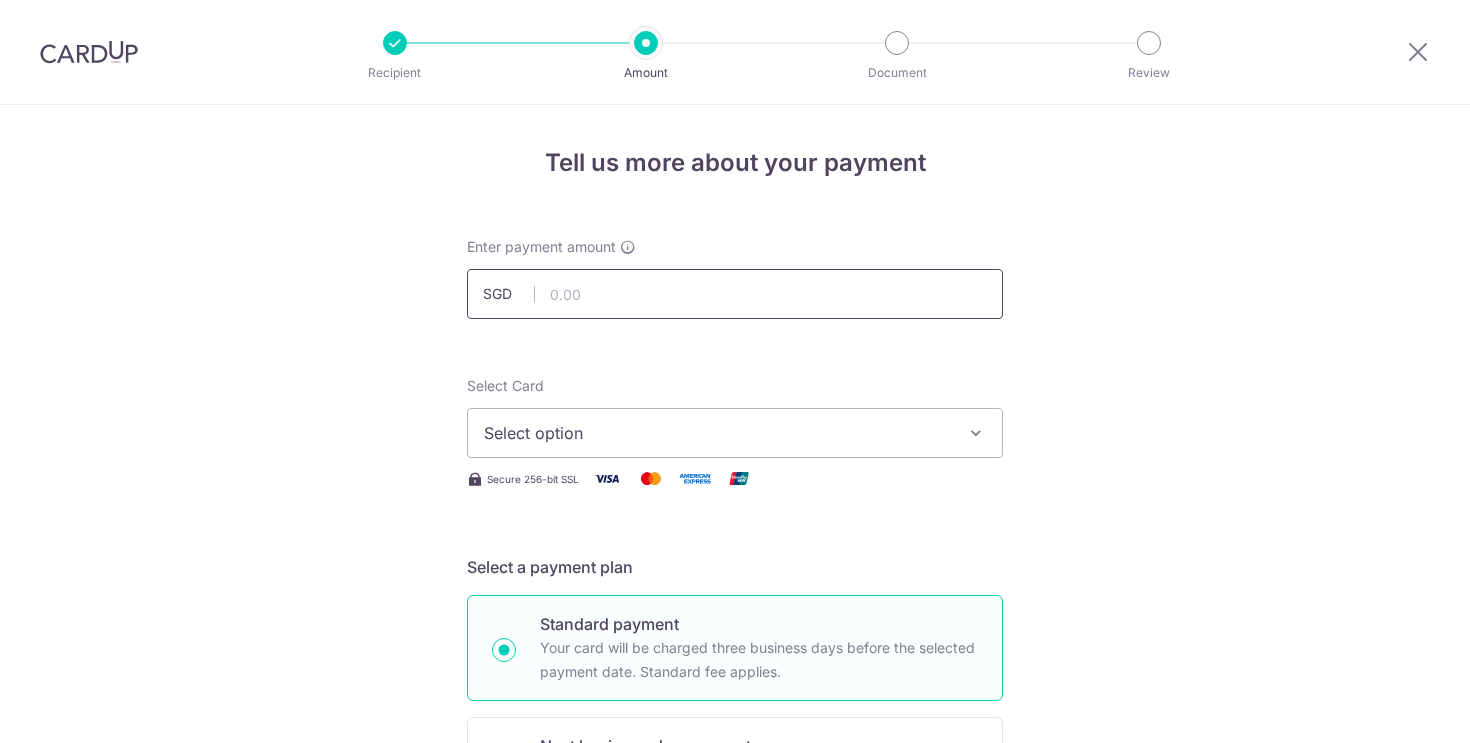 click at bounding box center [735, 294] 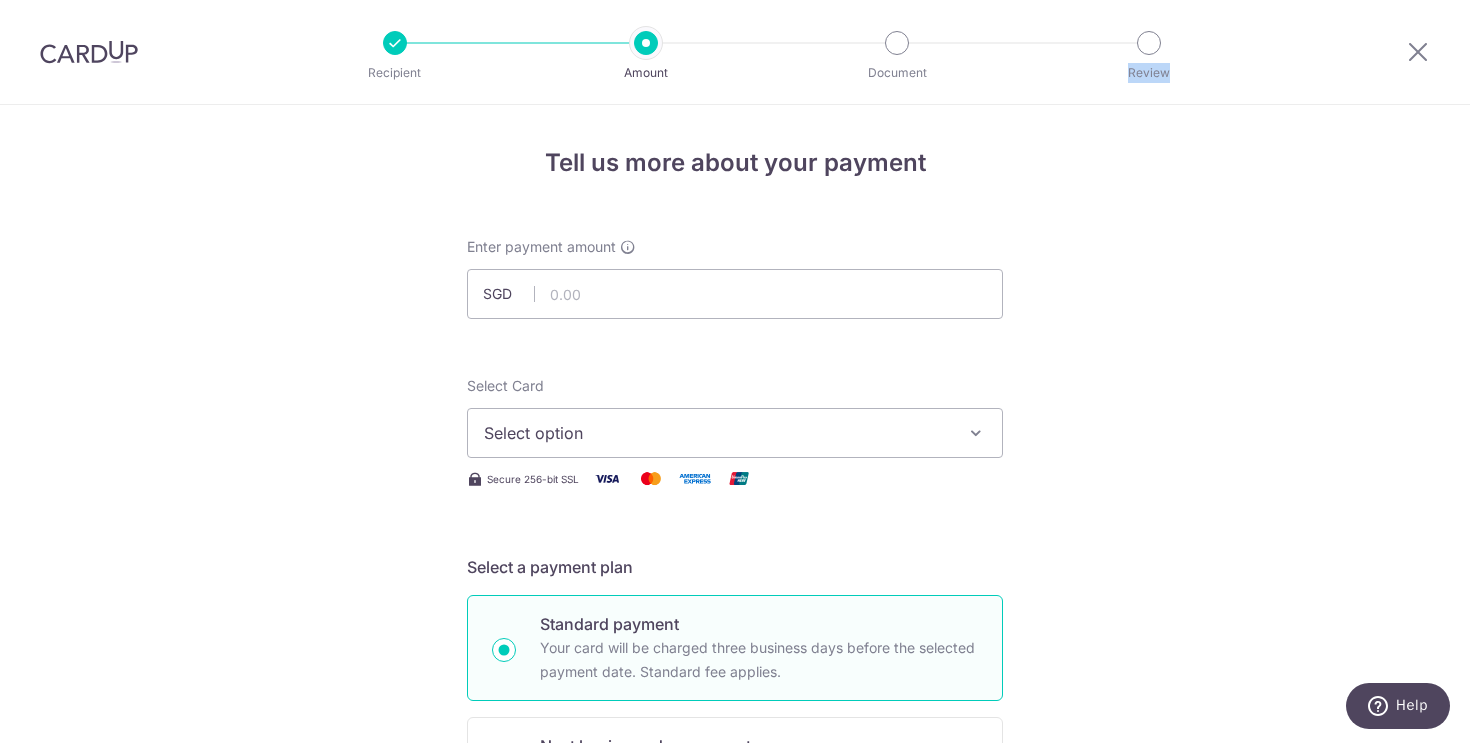 drag, startPoint x: 1457, startPoint y: 13, endPoint x: 1105, endPoint y: 2, distance: 352.17184 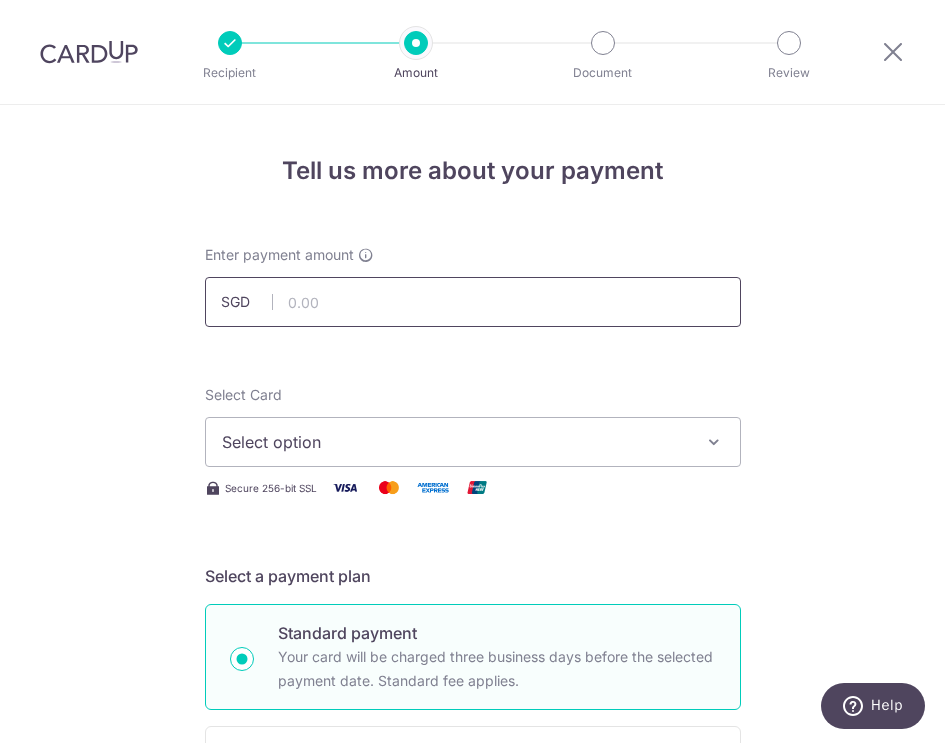 click at bounding box center (473, 302) 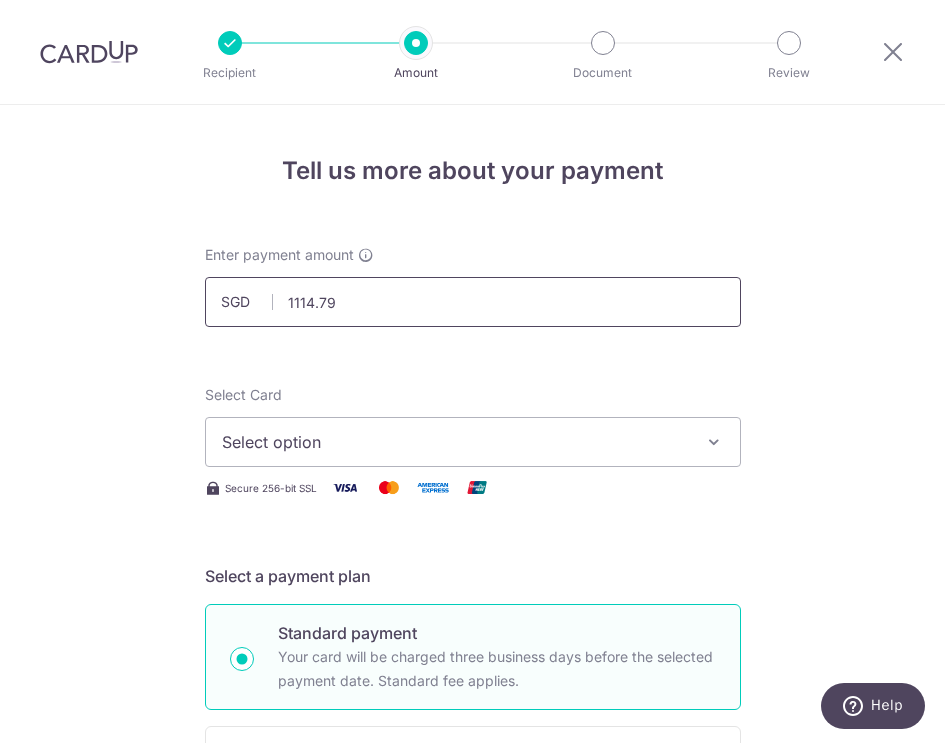 type on "1,114.79" 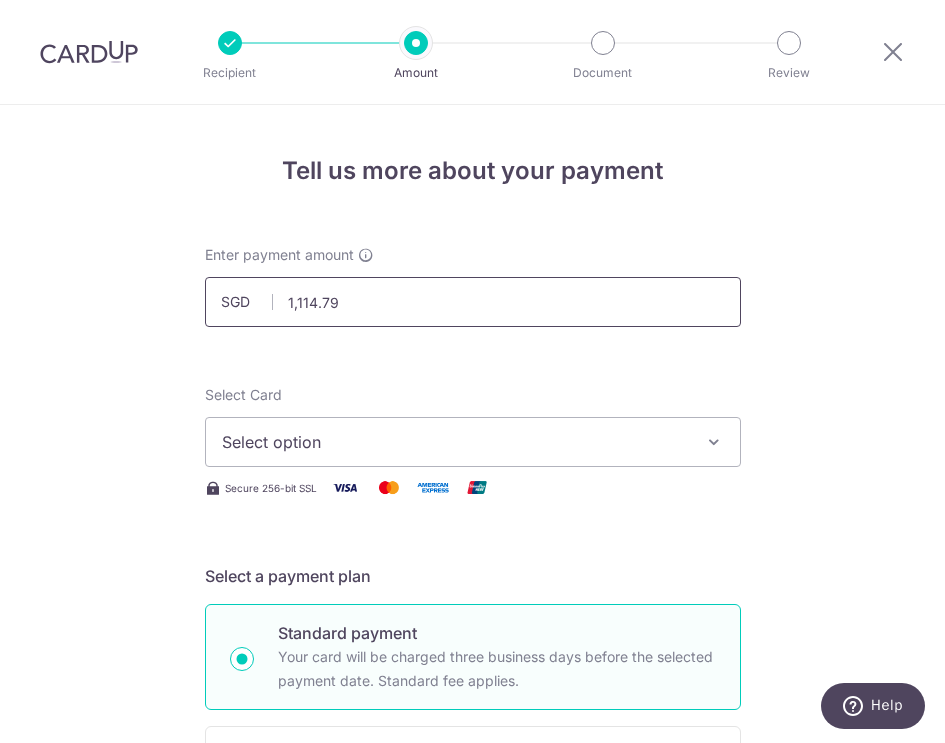 type 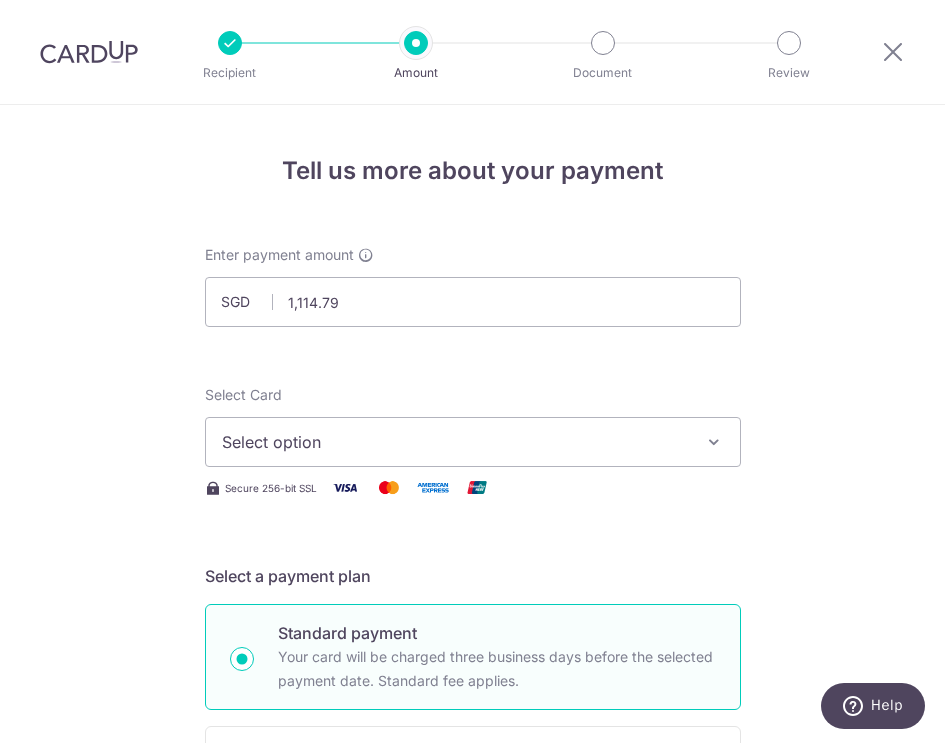 click on "Select option" at bounding box center (455, 442) 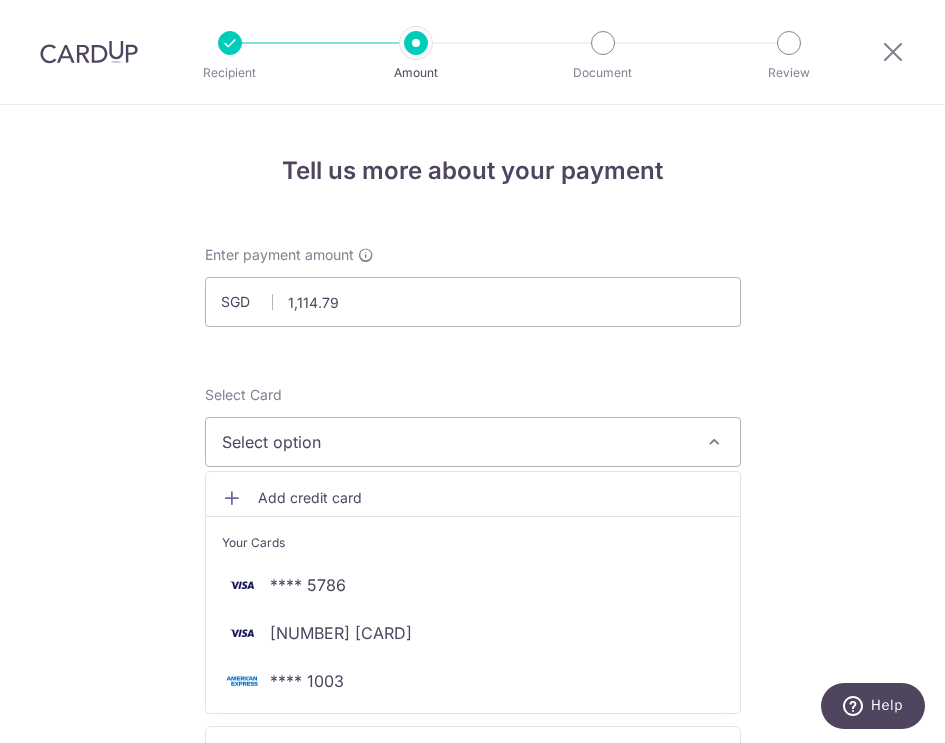 click on "Add credit card" at bounding box center (473, 498) 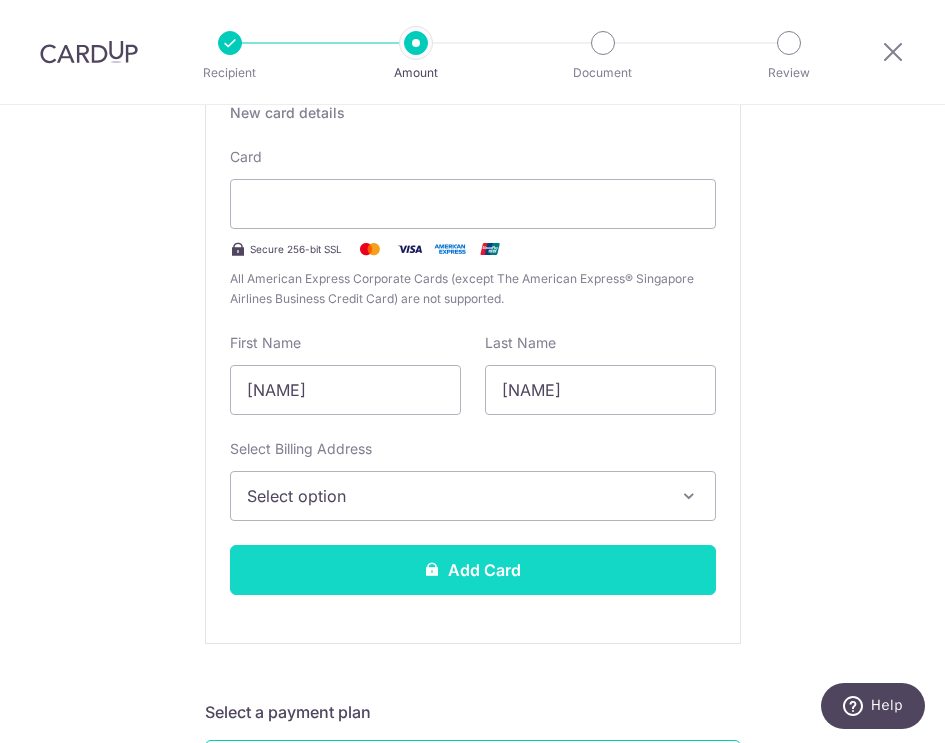 scroll, scrollTop: 452, scrollLeft: 0, axis: vertical 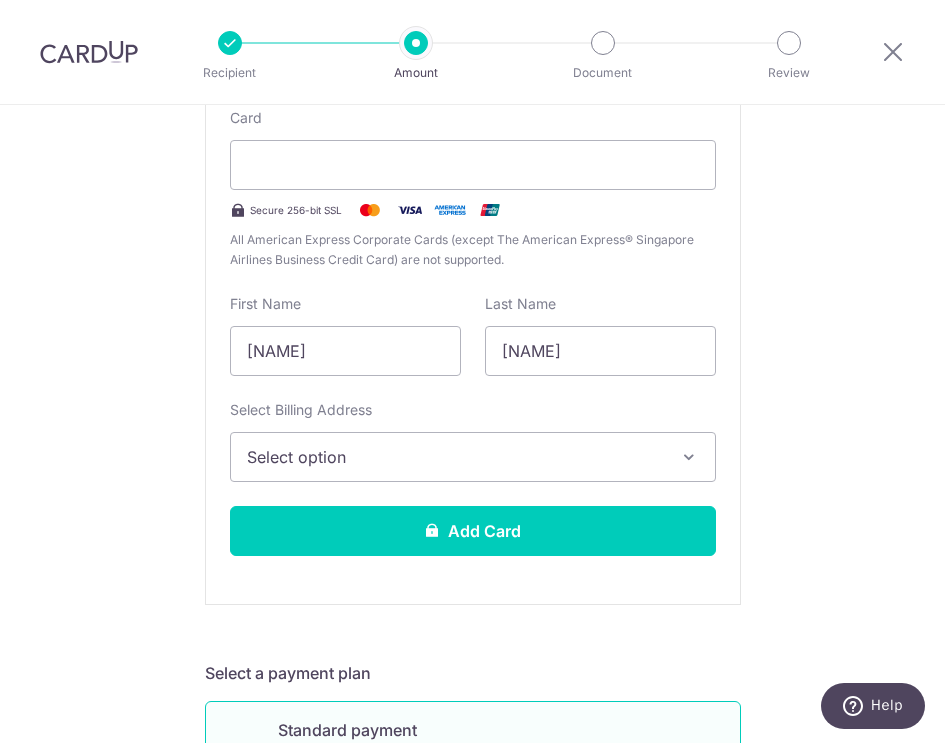 click on "Select option" at bounding box center (455, 457) 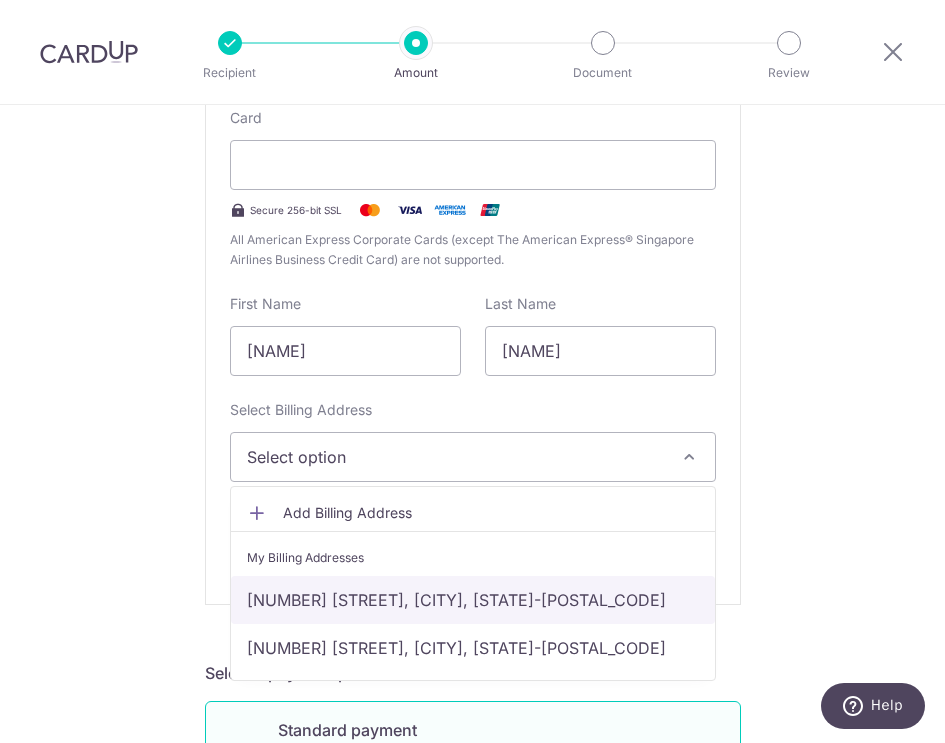 click on "[NUMBER] [STREET], [CITY], [STATE]-[POSTAL_CODE]" at bounding box center [473, 600] 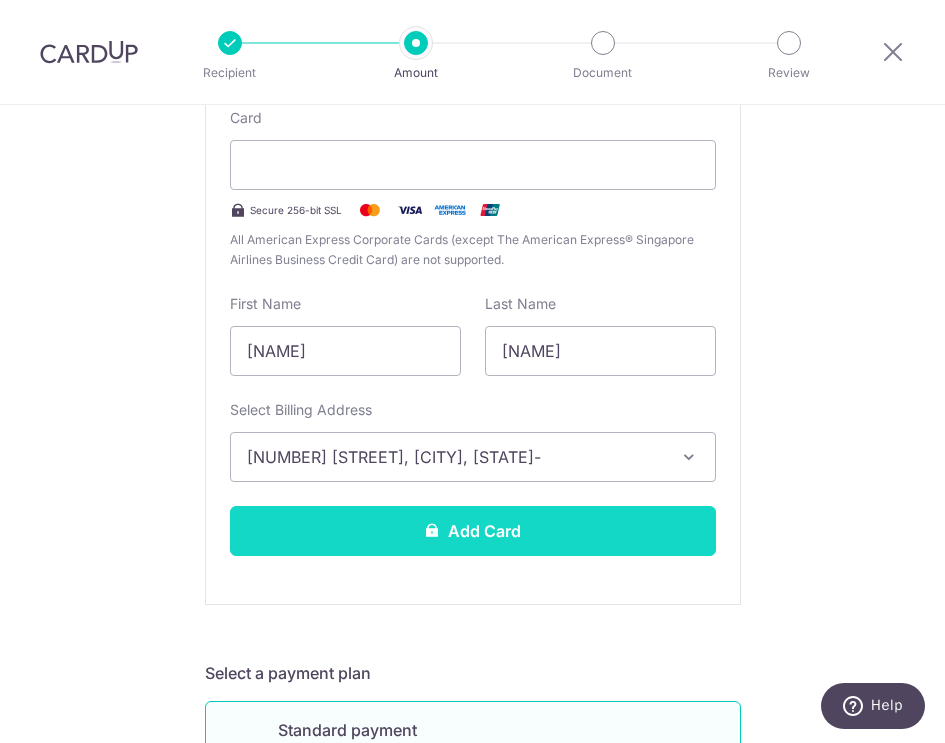 click on "Add Card" at bounding box center [473, 531] 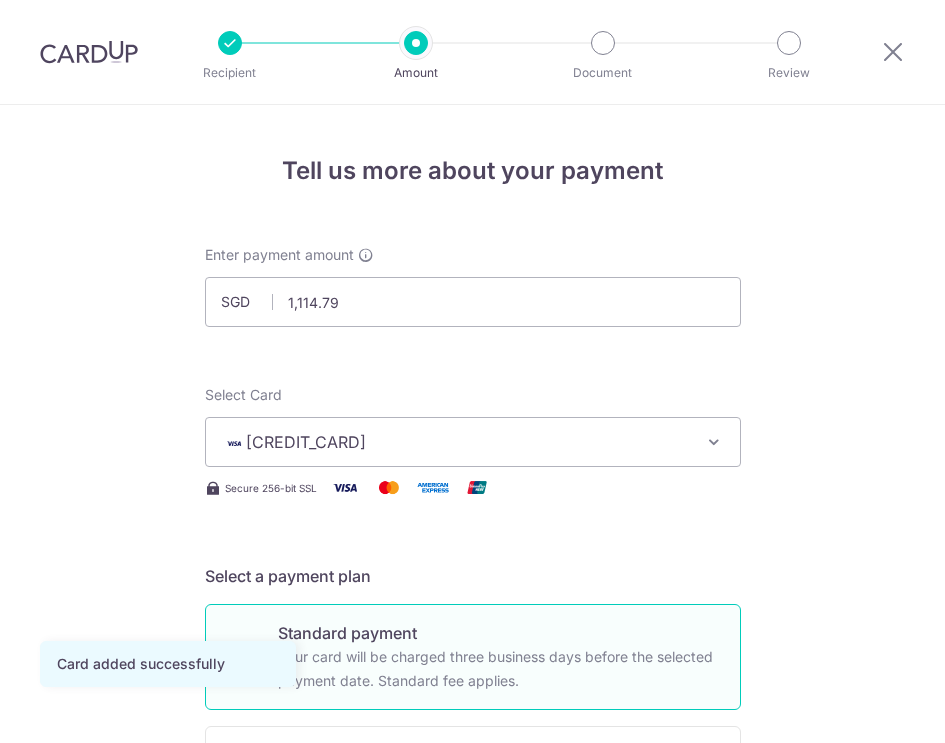 scroll, scrollTop: 0, scrollLeft: 0, axis: both 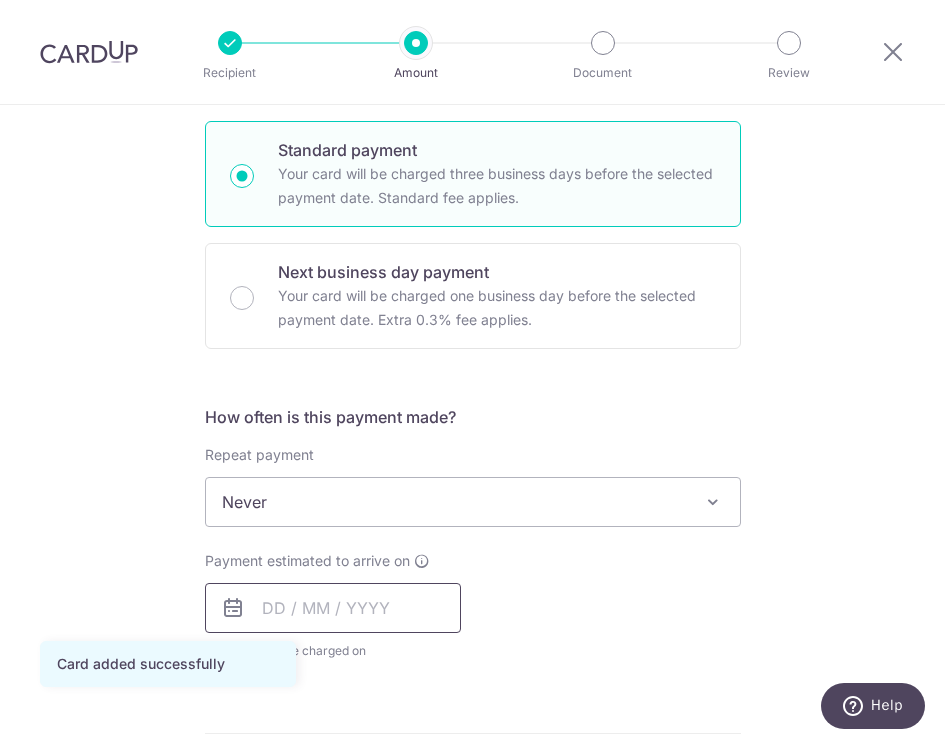 click at bounding box center (333, 608) 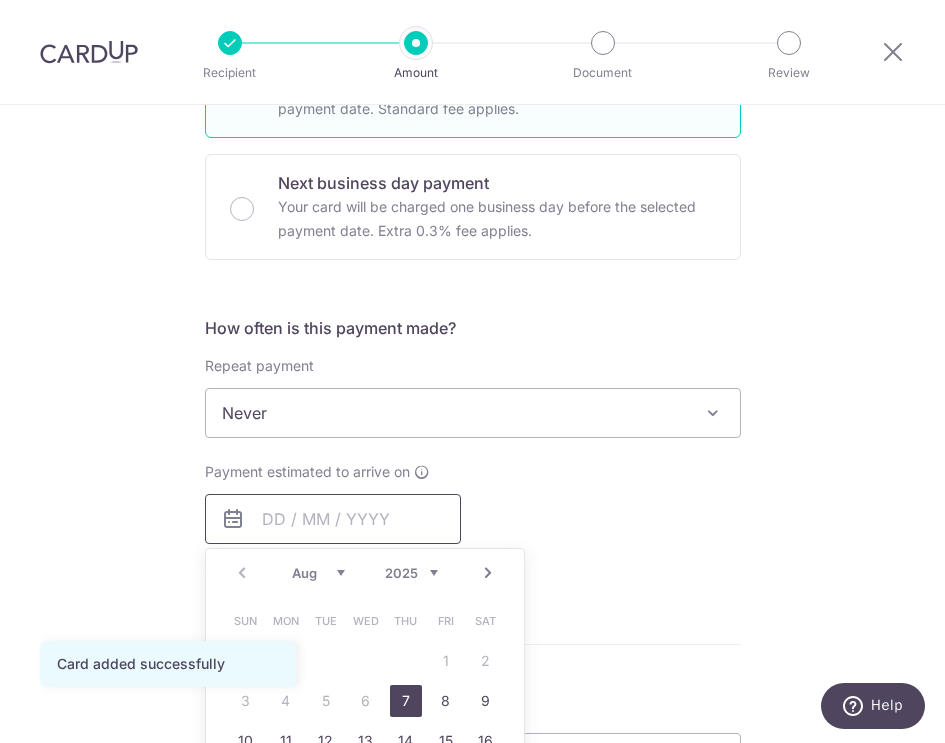 scroll, scrollTop: 630, scrollLeft: 0, axis: vertical 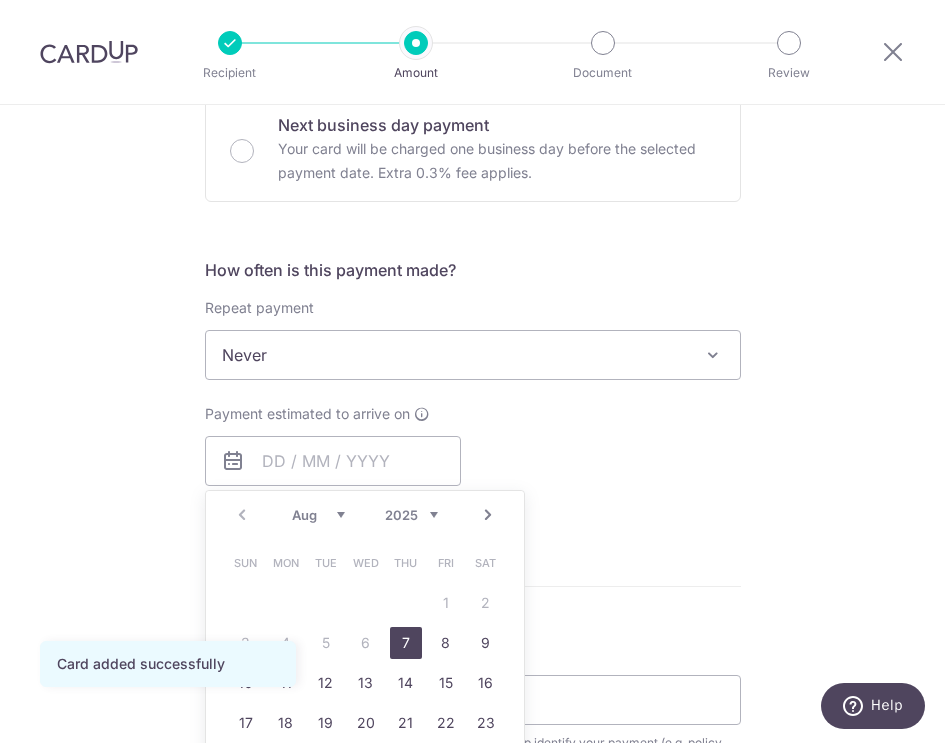 click on "7" at bounding box center (406, 643) 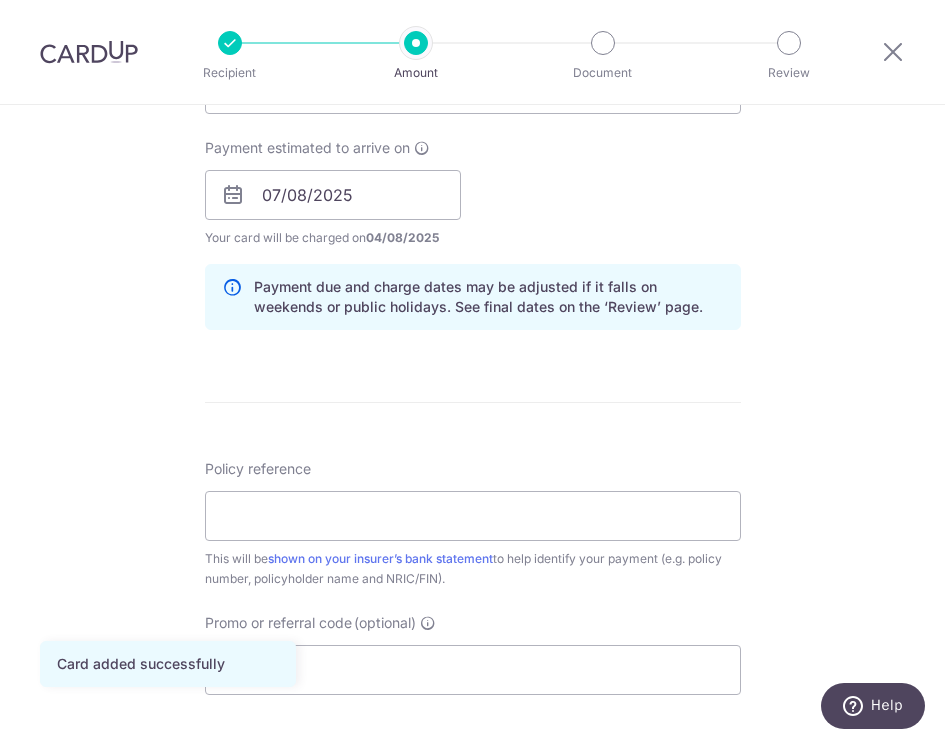 scroll, scrollTop: 899, scrollLeft: 0, axis: vertical 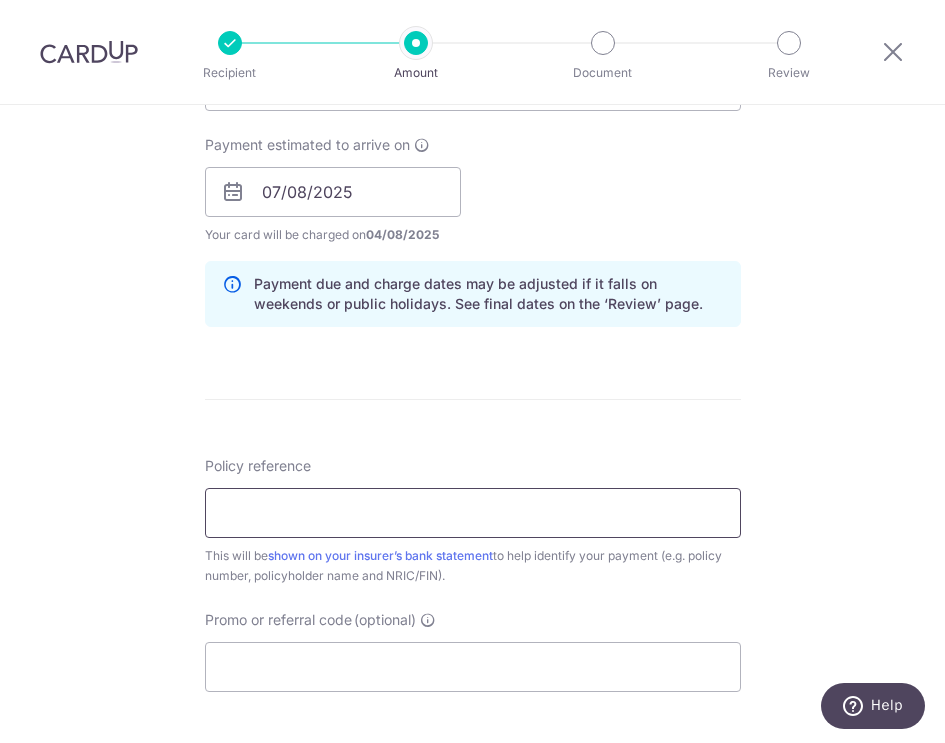 click on "Policy reference" at bounding box center (473, 513) 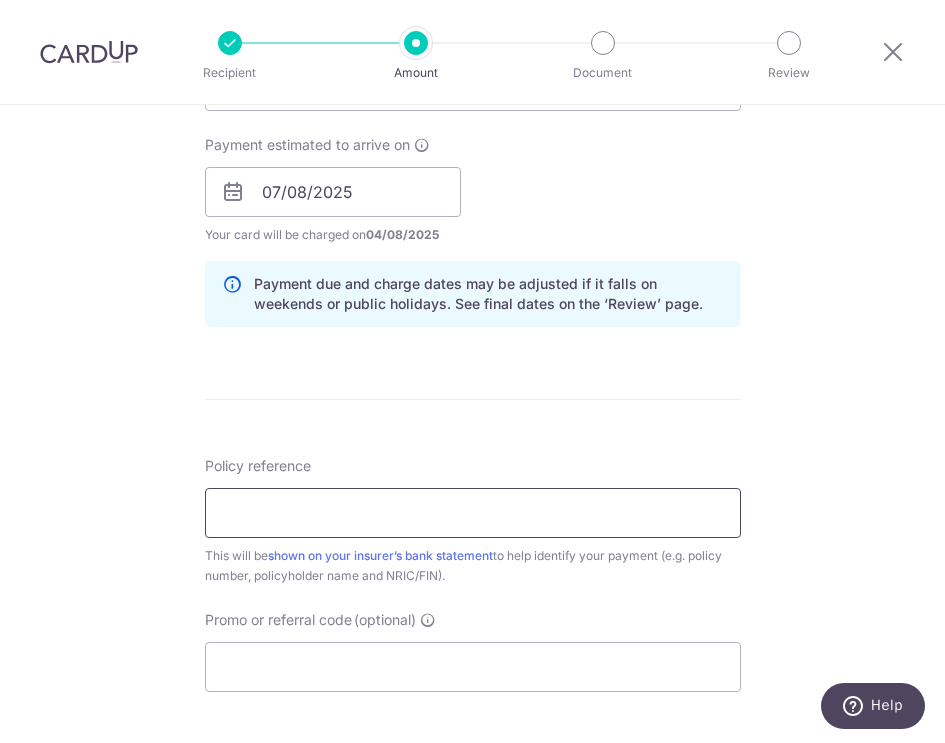 click on "Policy reference" at bounding box center (473, 513) 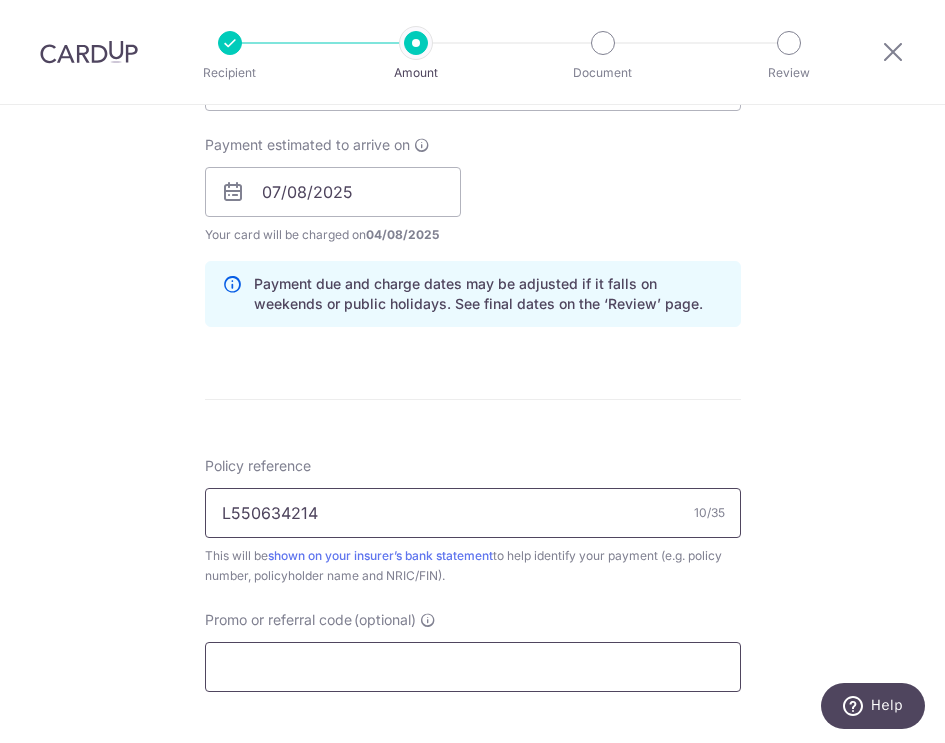 type on "L550634214" 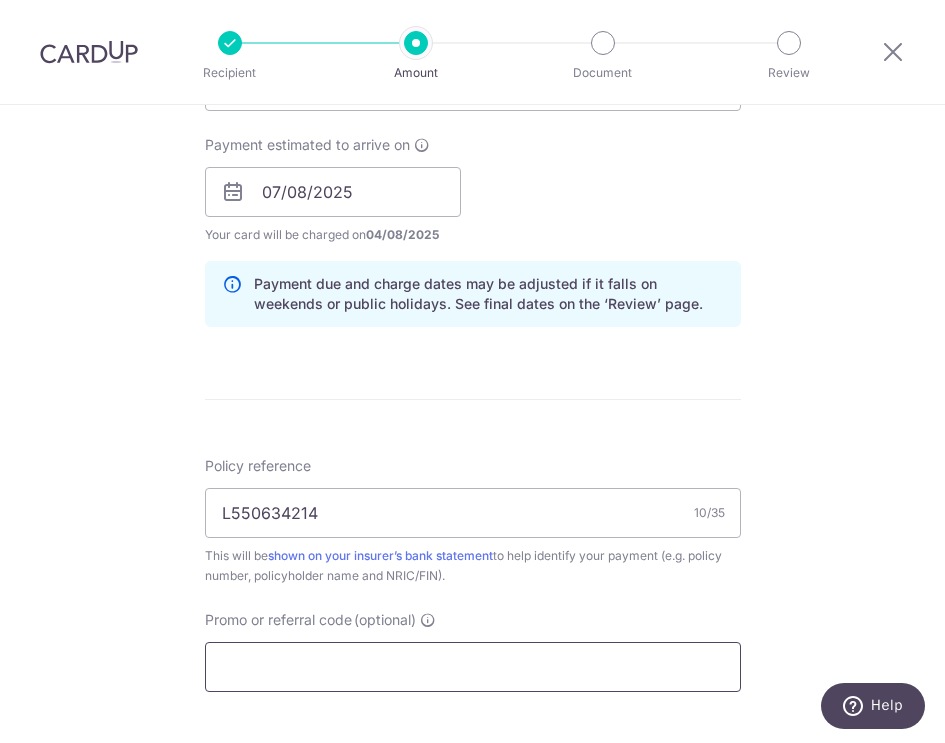 click on "Promo or referral code
(optional)" at bounding box center (473, 667) 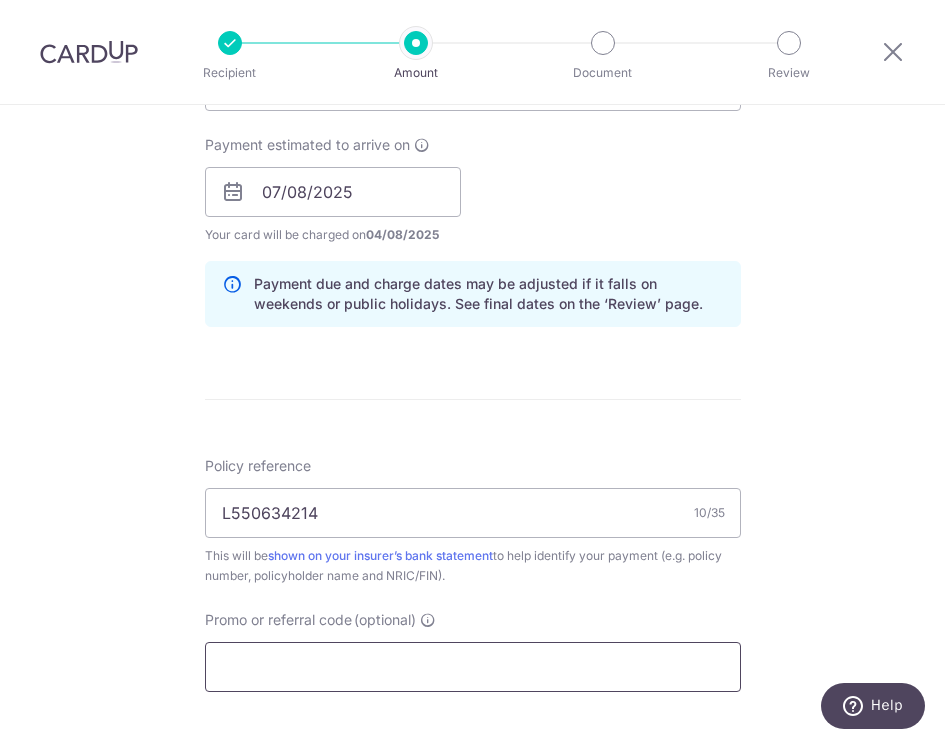 click on "Promo or referral code
(optional)" at bounding box center (473, 667) 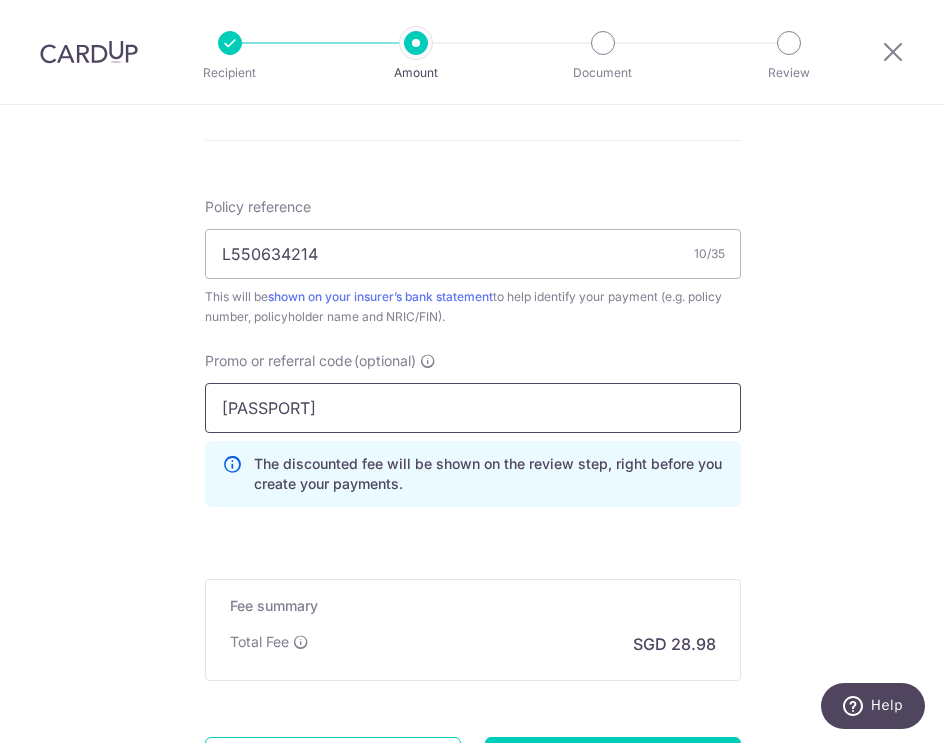 scroll, scrollTop: 1352, scrollLeft: 0, axis: vertical 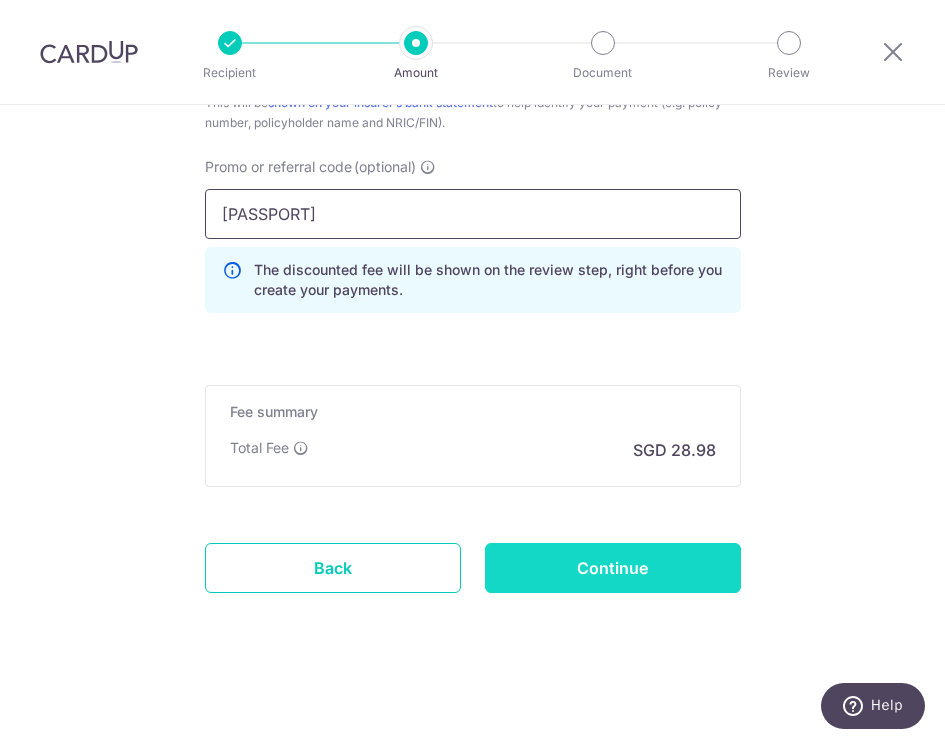 type on "[PASSPORT]" 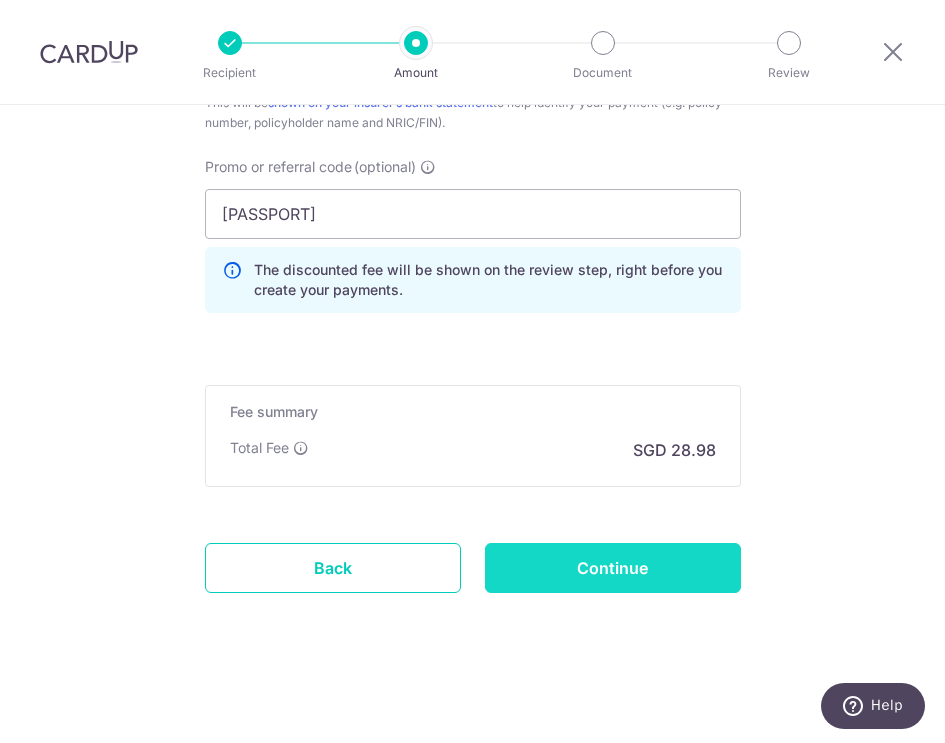 click on "Continue" at bounding box center [613, 568] 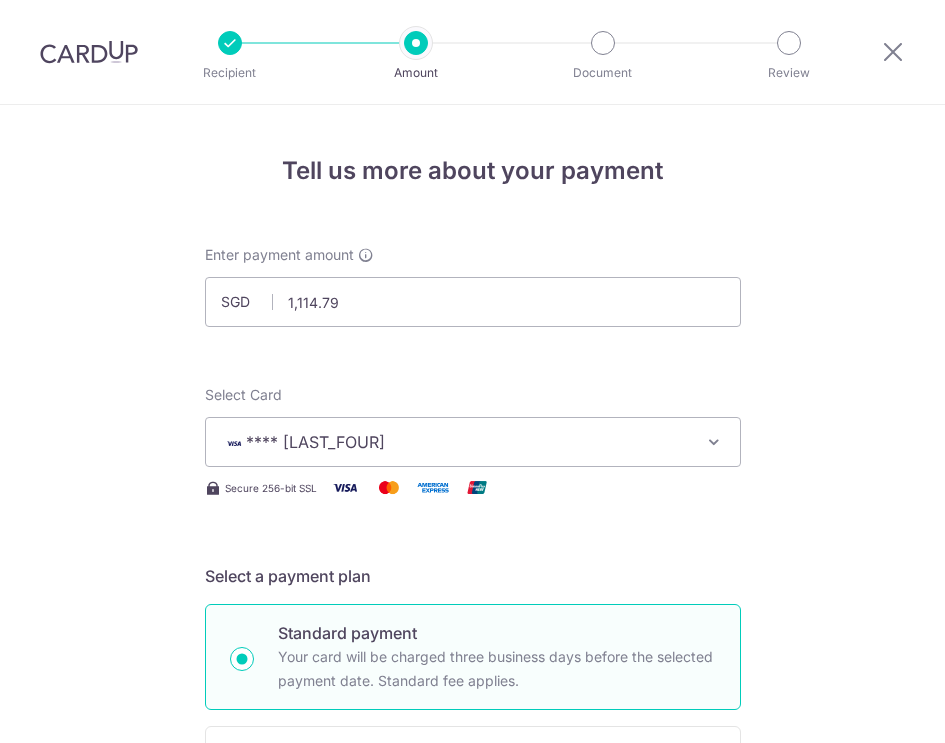 scroll, scrollTop: 0, scrollLeft: 0, axis: both 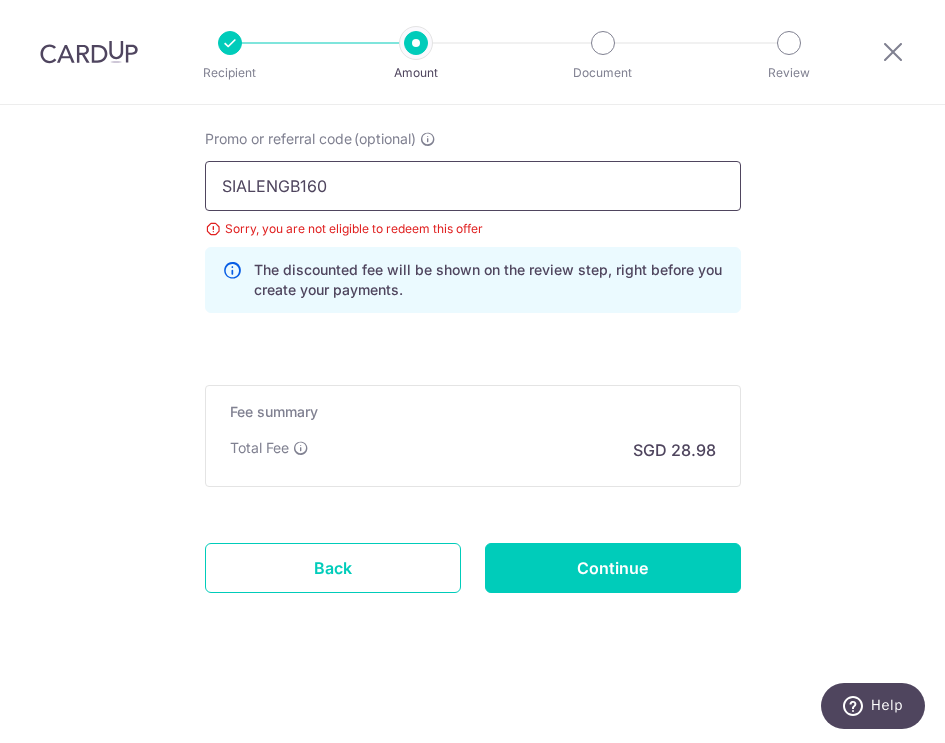 click on "SIALENGB160" at bounding box center (473, 186) 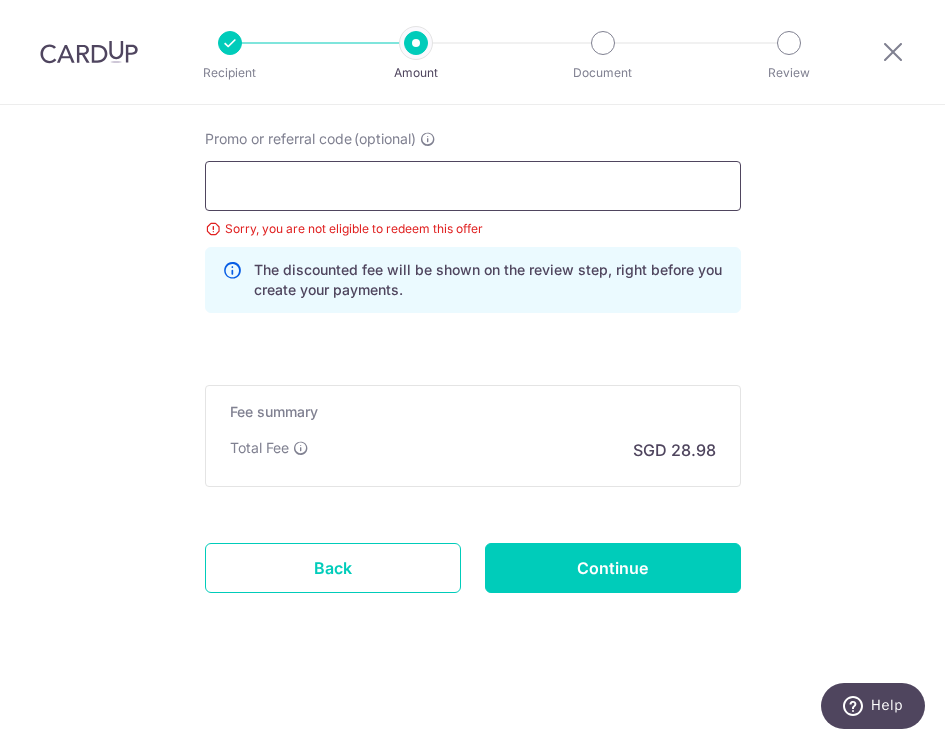 scroll, scrollTop: 1290, scrollLeft: 0, axis: vertical 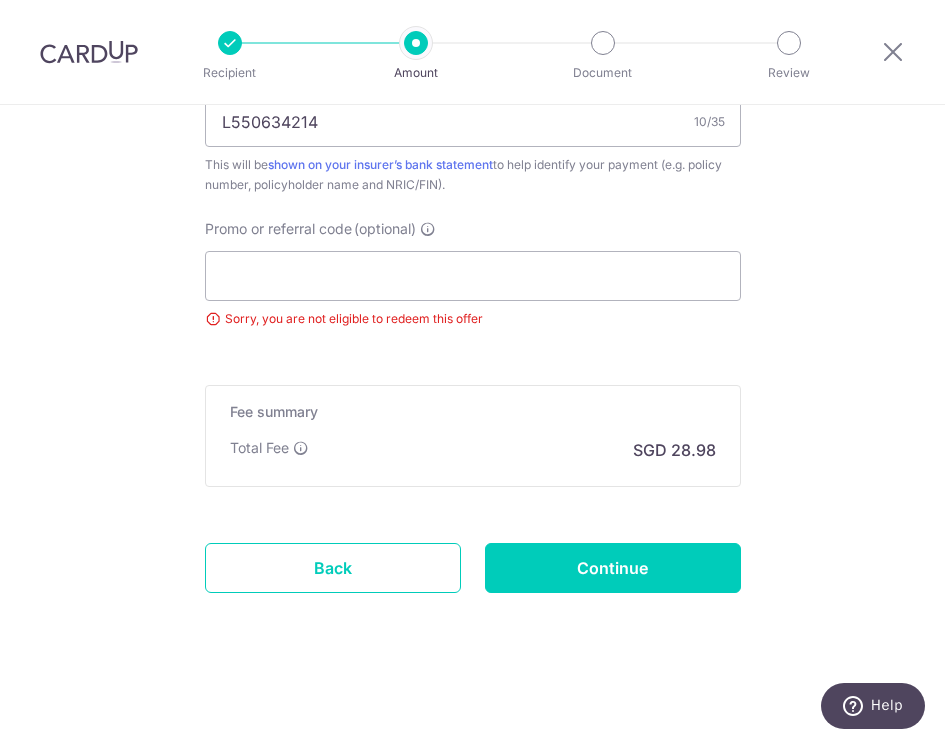 click on "Tell us more about your payment
Enter payment amount
SGD
1,114.79
1114.79
Select Card
**** 9286
Add credit card
Your Cards
**** 5786
**** 5719
**** 1003
**** 9286
Secure 256-bit SSL
Text
New card details" at bounding box center (472, -221) 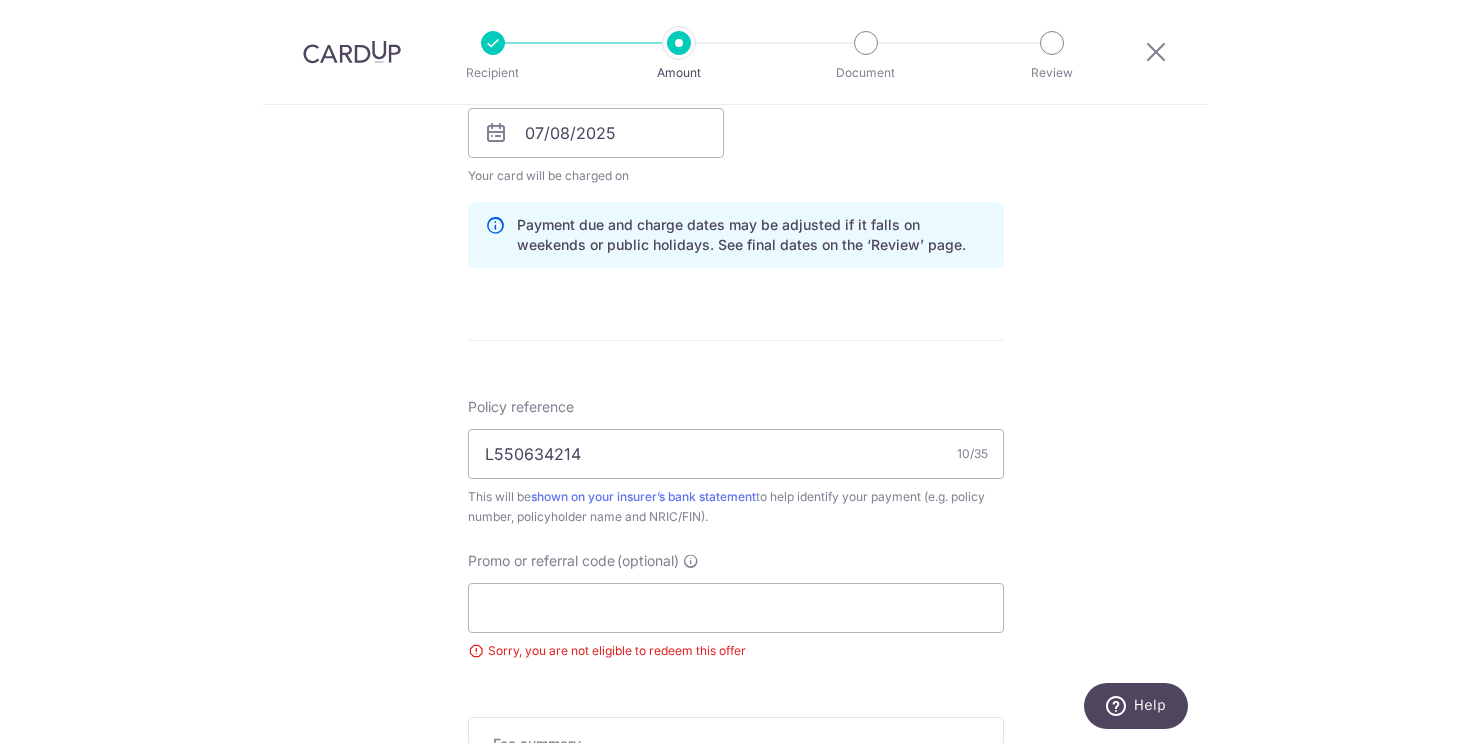 scroll, scrollTop: 1290, scrollLeft: 0, axis: vertical 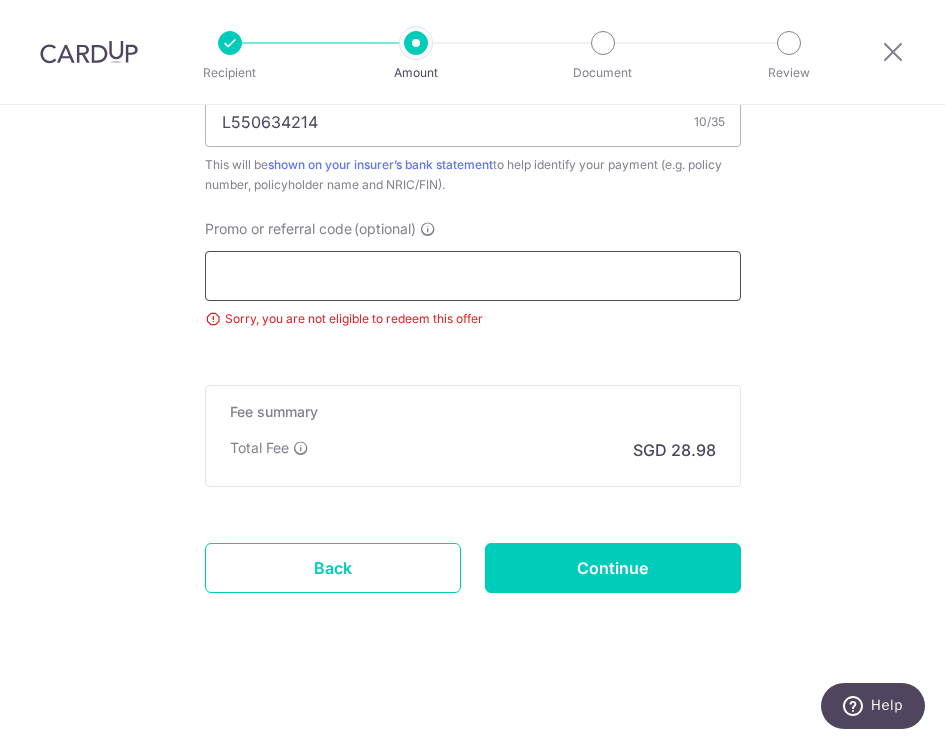 click on "Promo or referral code
(optional)" at bounding box center [473, 276] 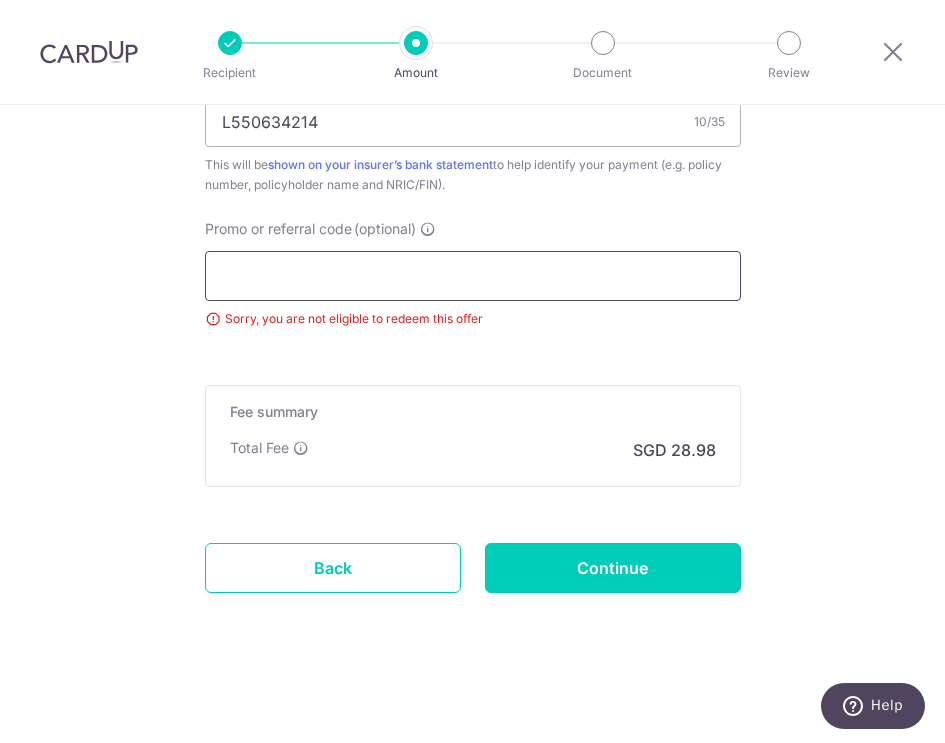 paste on "OFF225" 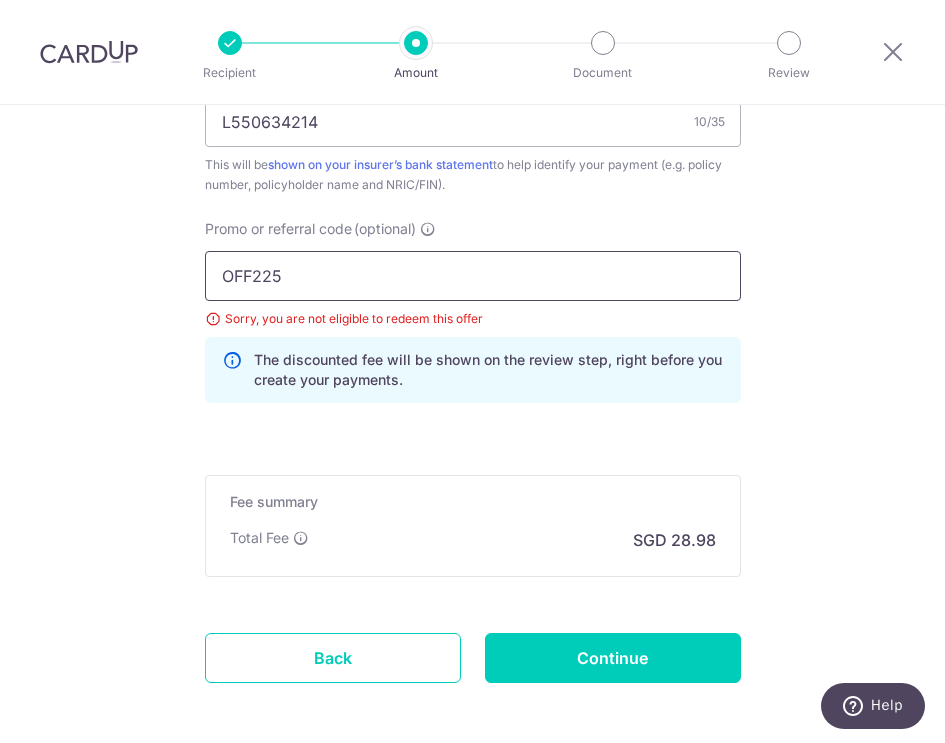 type on "OFF225" 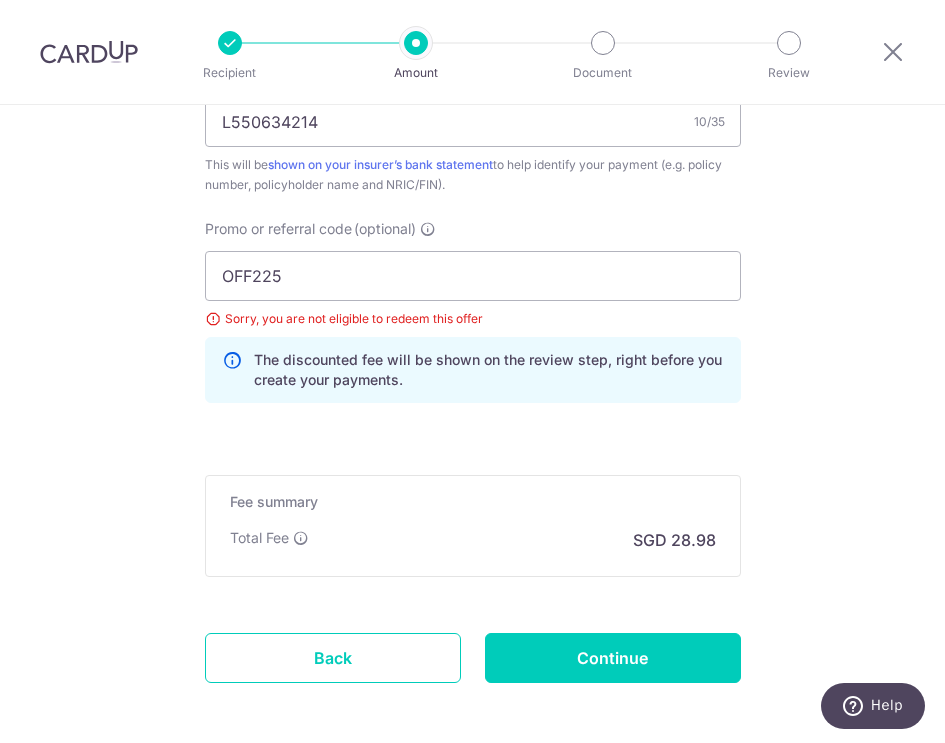 click on "Tell us more about your payment
Enter payment amount
SGD
1,114.79
1114.79
Select Card
**** 9286
Add credit card
Your Cards
**** 5786
**** 5719
**** 1003
**** 9286
Secure 256-bit SSL
Text
New card details" at bounding box center (472, -176) 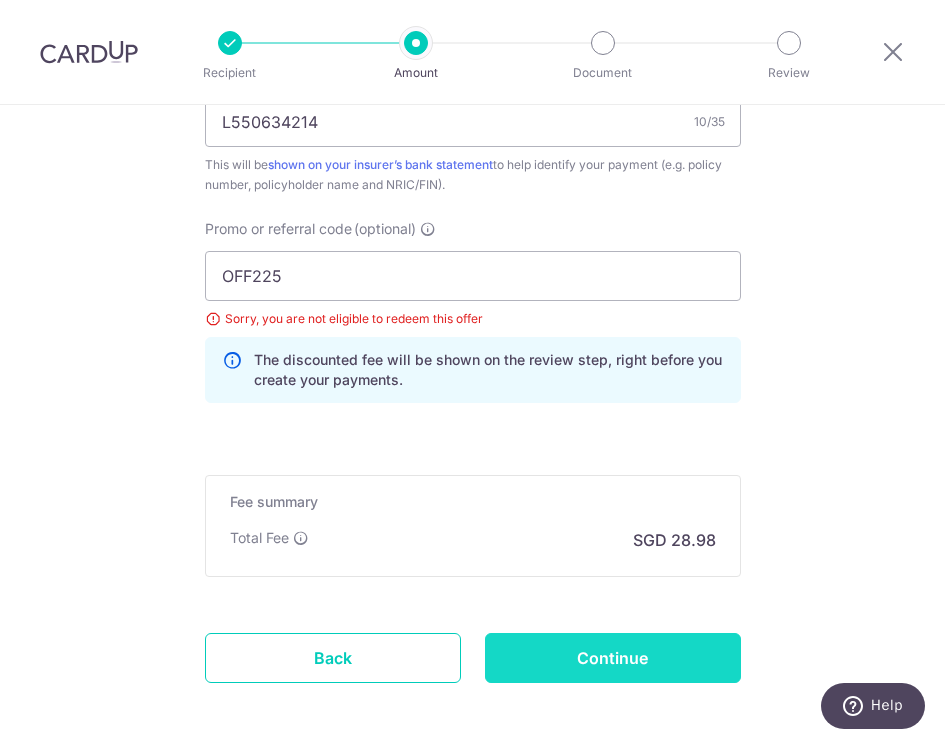 click on "Continue" at bounding box center (613, 658) 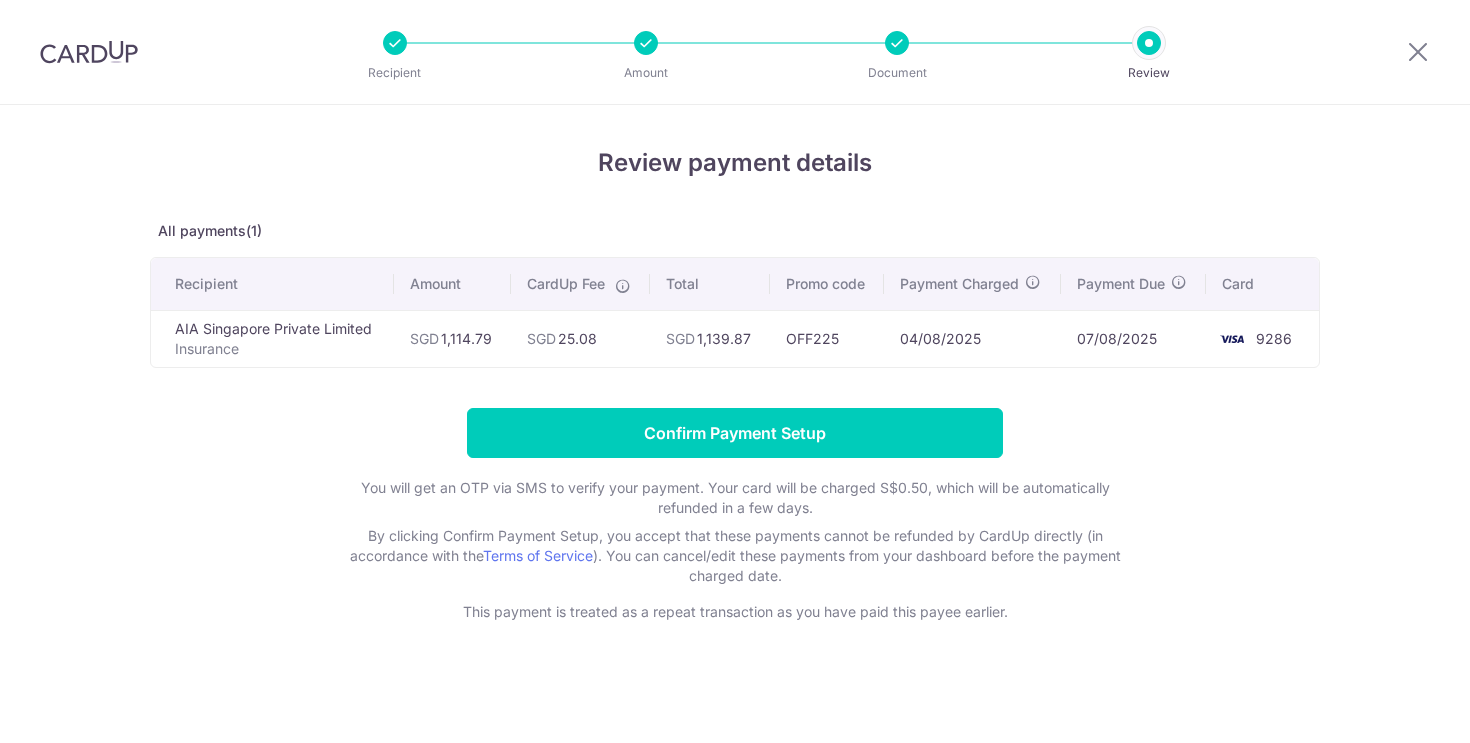 scroll, scrollTop: 0, scrollLeft: 0, axis: both 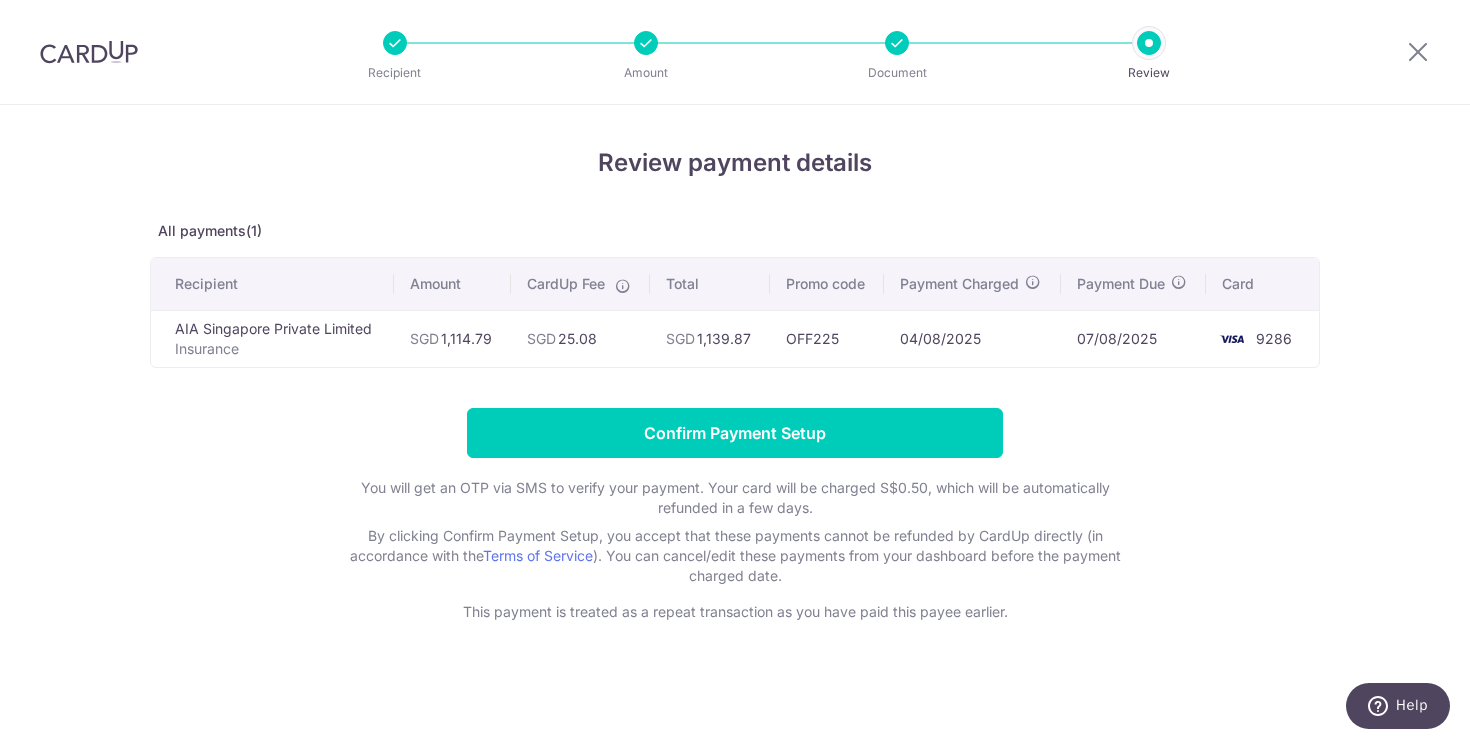 click at bounding box center [897, 43] 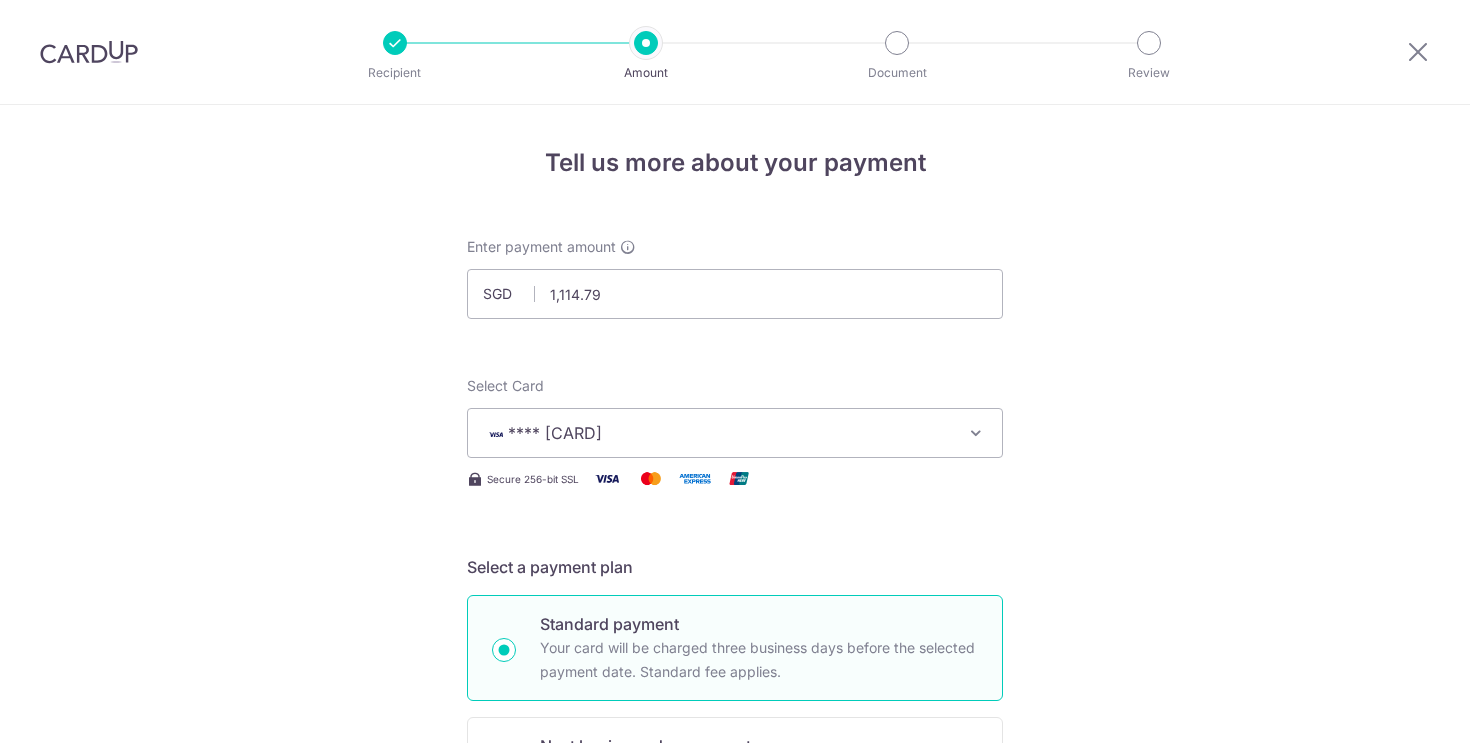 scroll, scrollTop: 0, scrollLeft: 0, axis: both 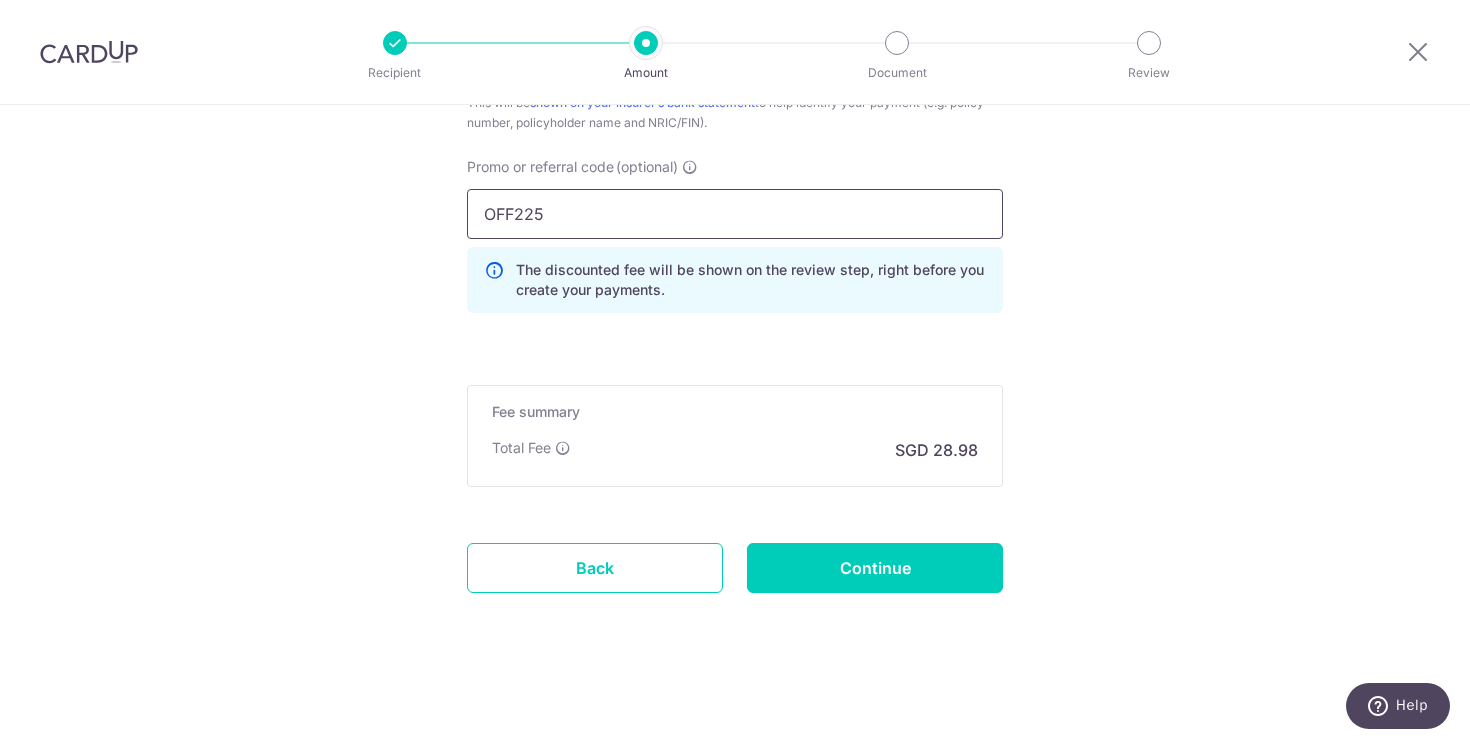 click on "OFF225" at bounding box center (735, 214) 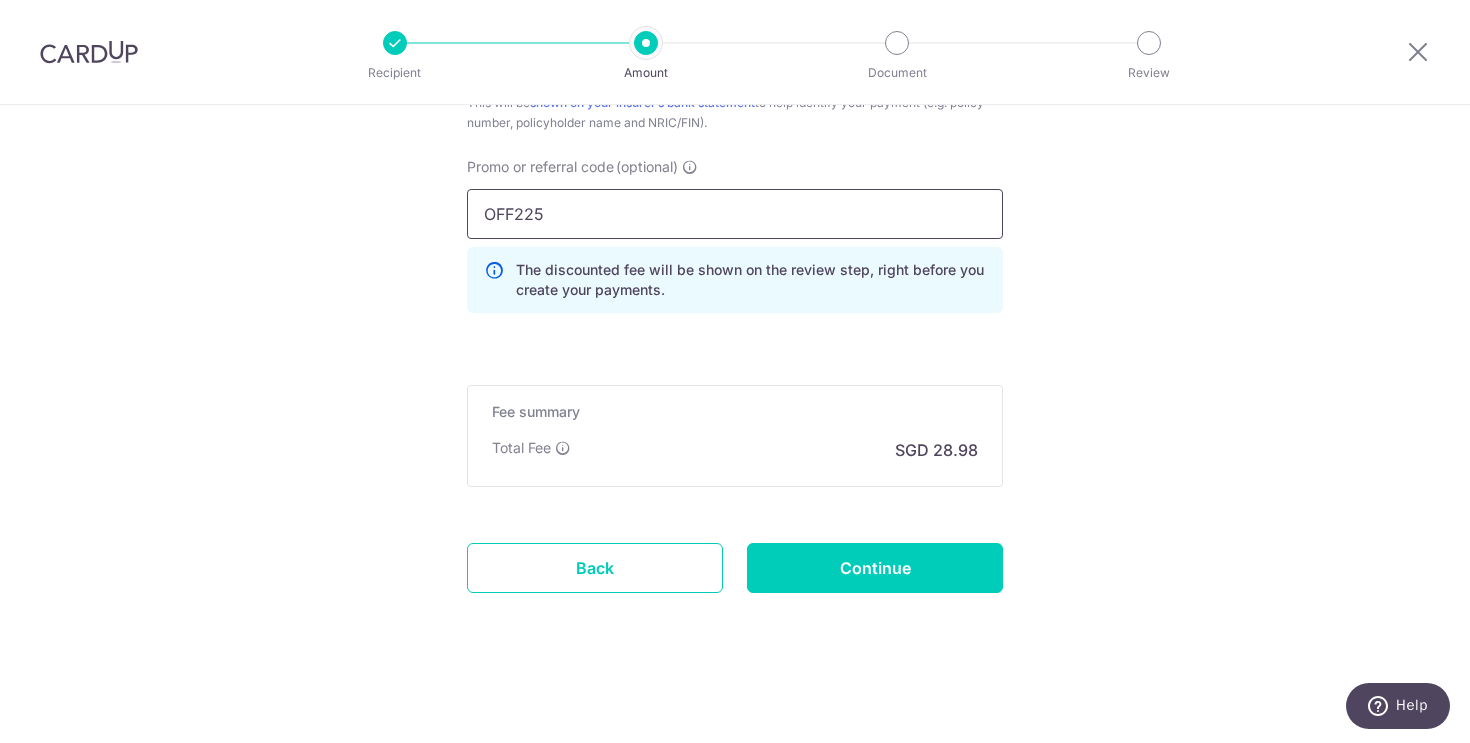 paste on "MILELION" 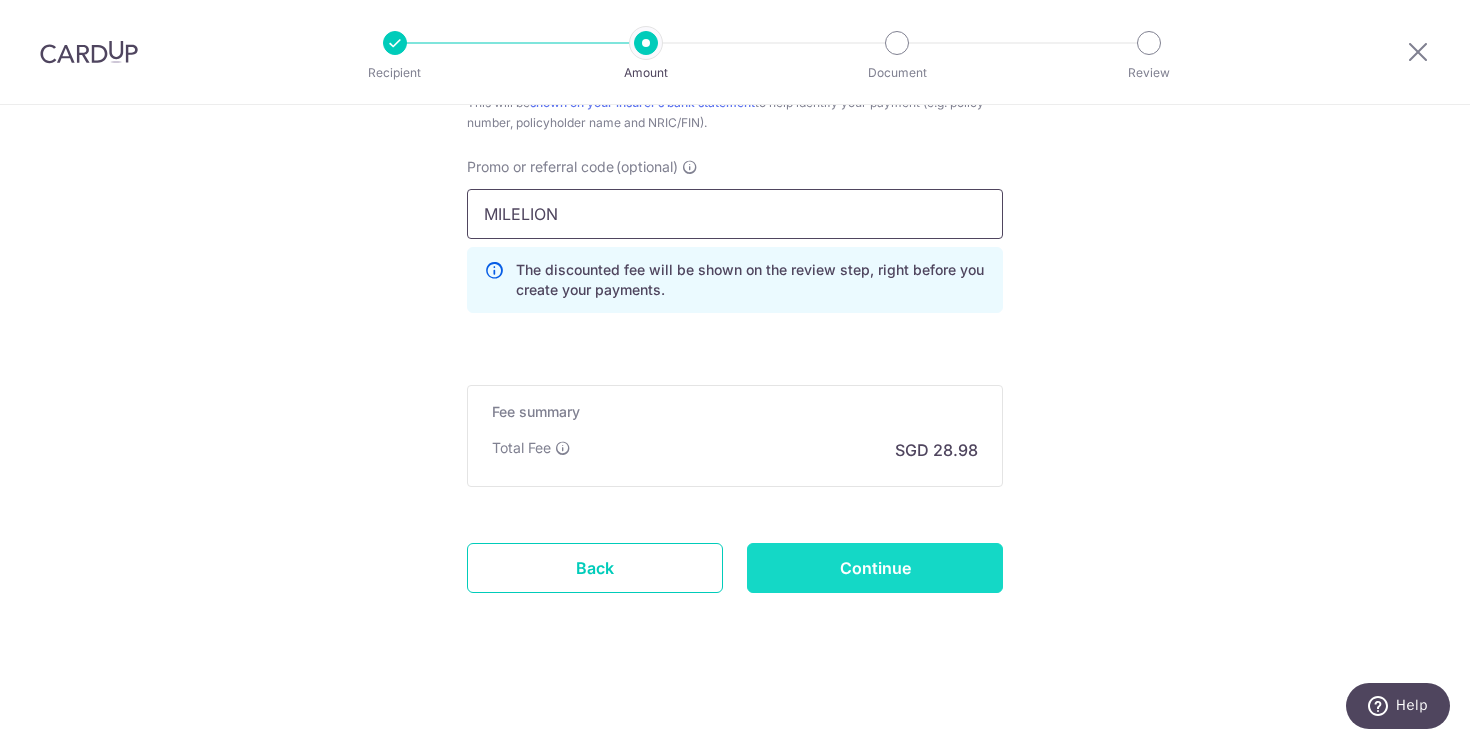 type on "MILELION" 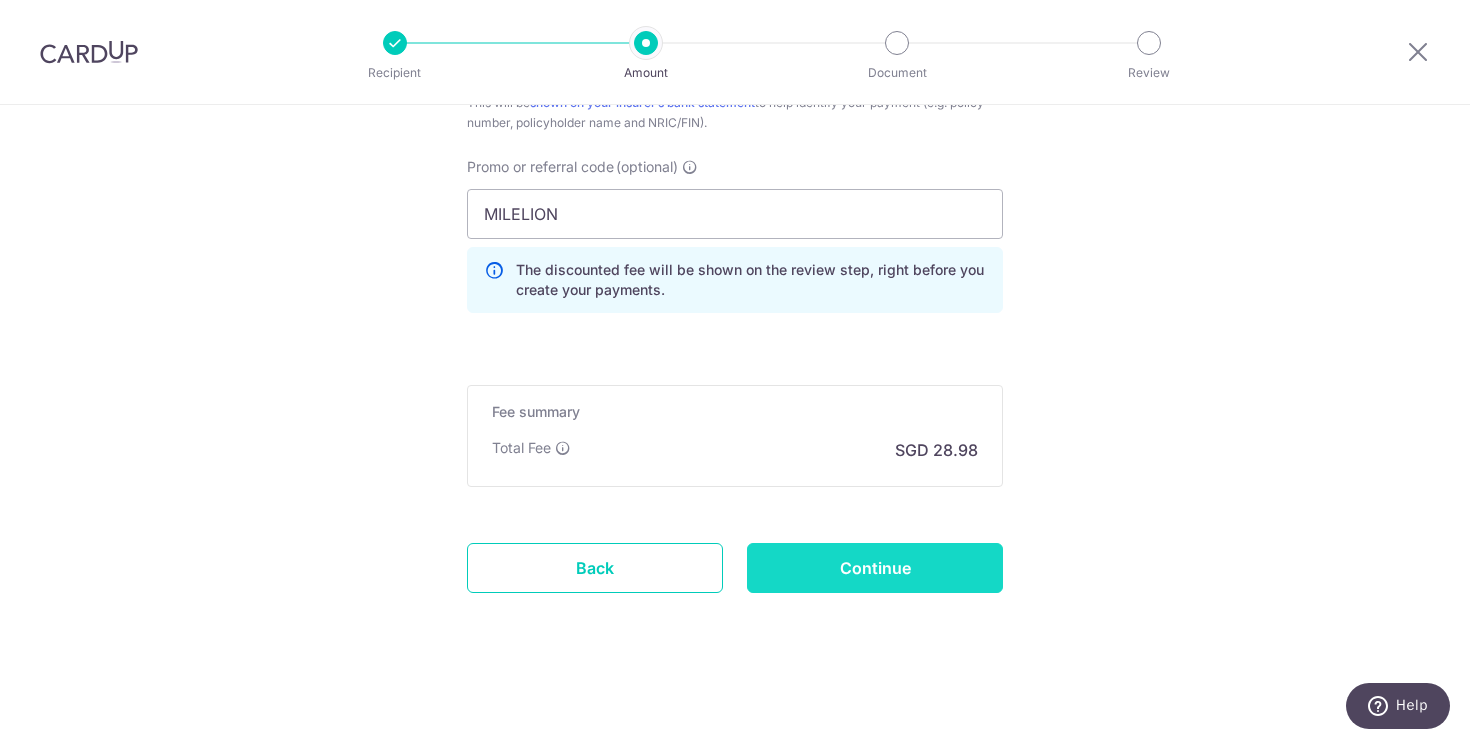 click on "Continue" at bounding box center (875, 568) 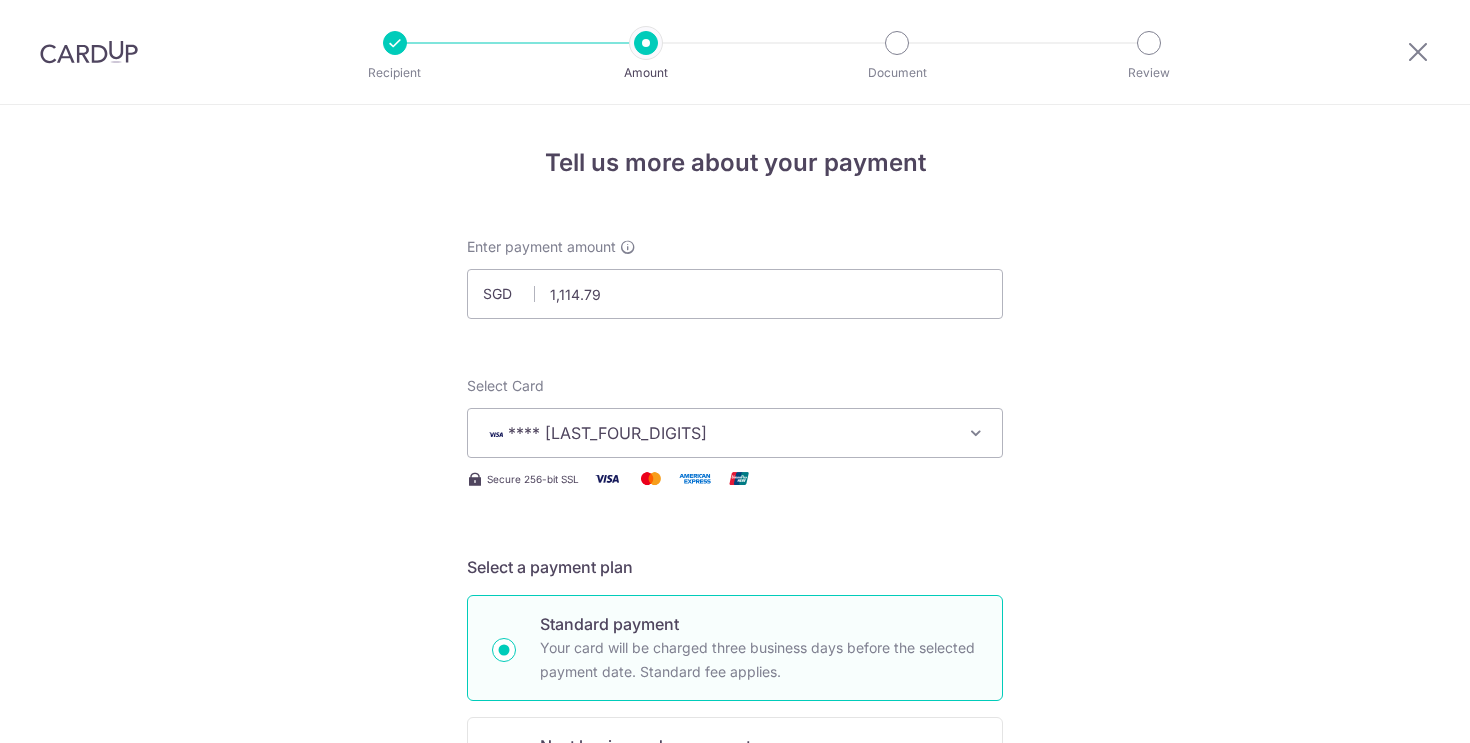 scroll, scrollTop: 0, scrollLeft: 0, axis: both 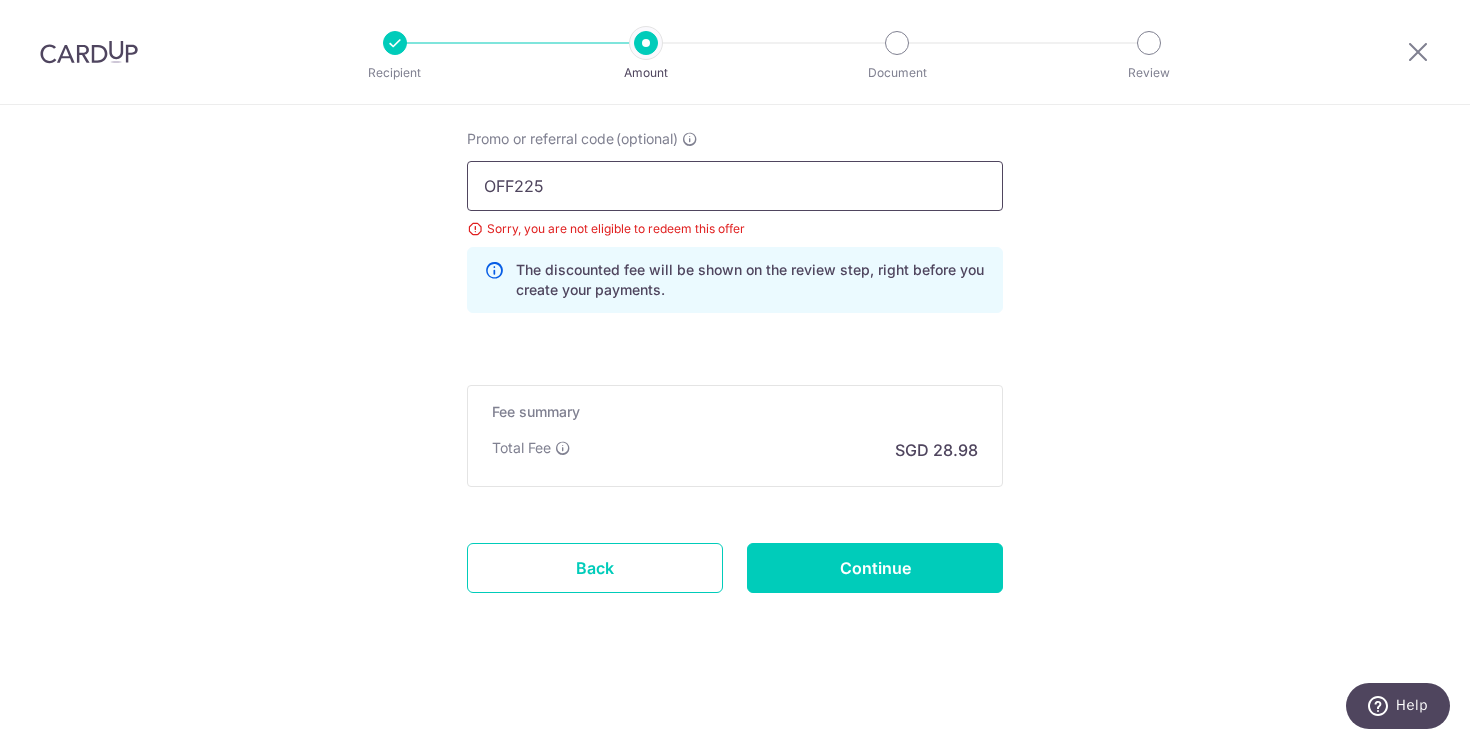 click on "OFF225" at bounding box center [735, 186] 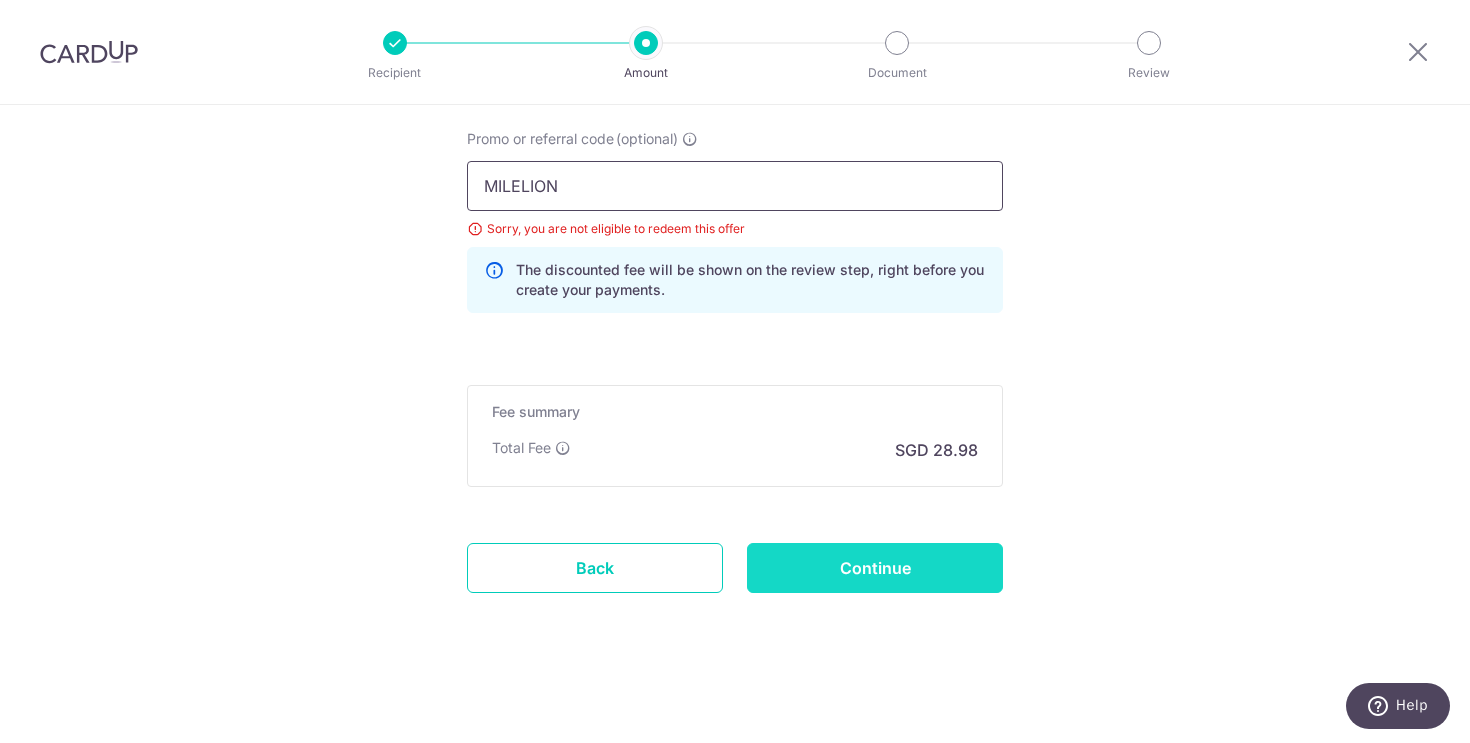 type on "MILELION" 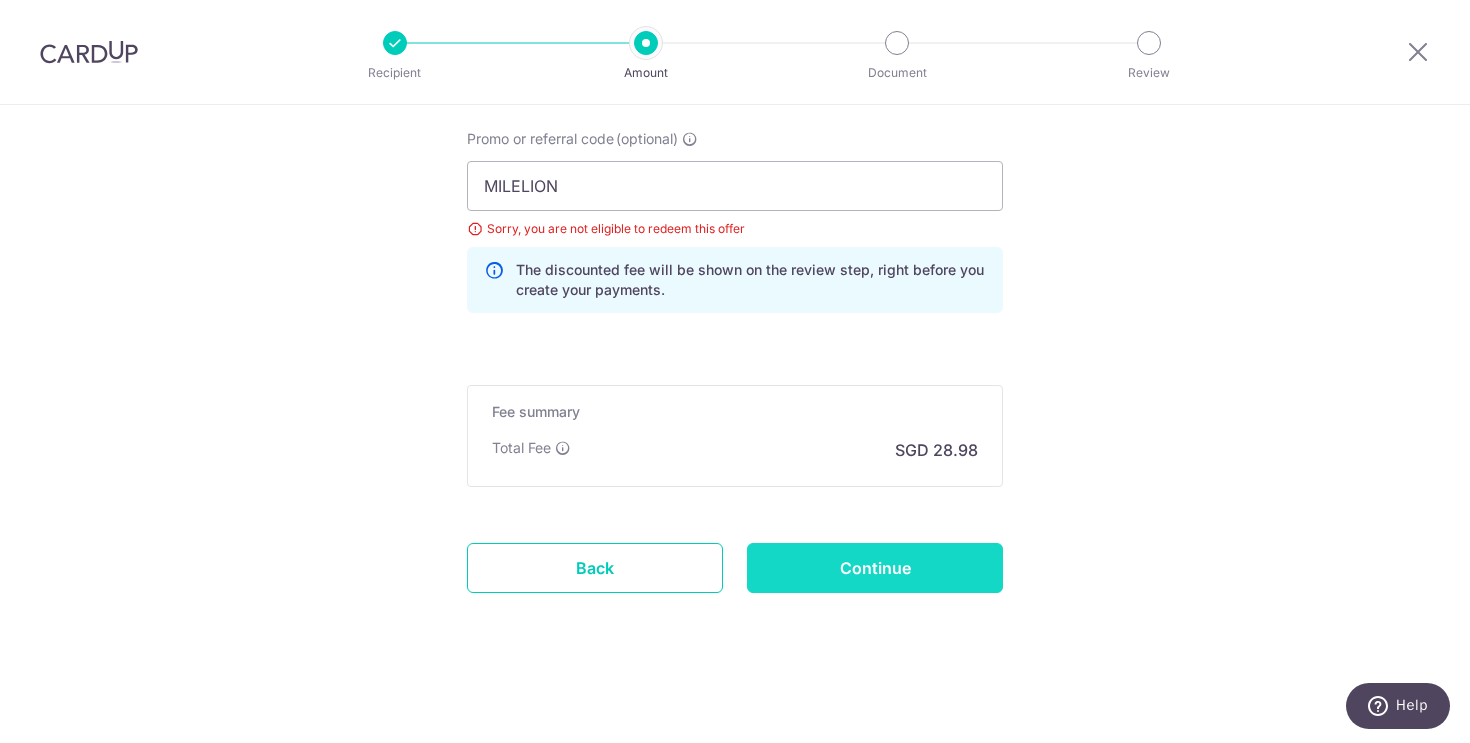 click on "Continue" at bounding box center [875, 568] 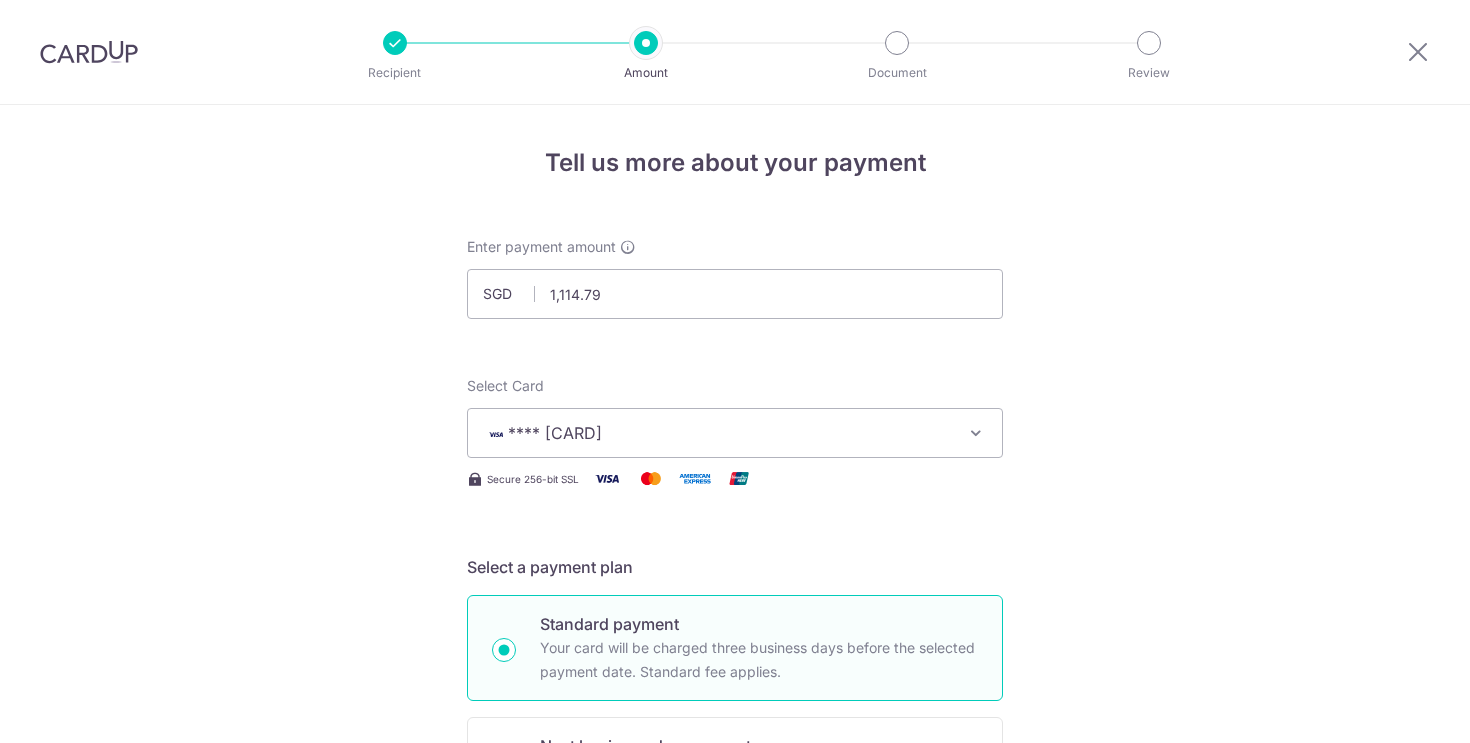 scroll, scrollTop: 0, scrollLeft: 0, axis: both 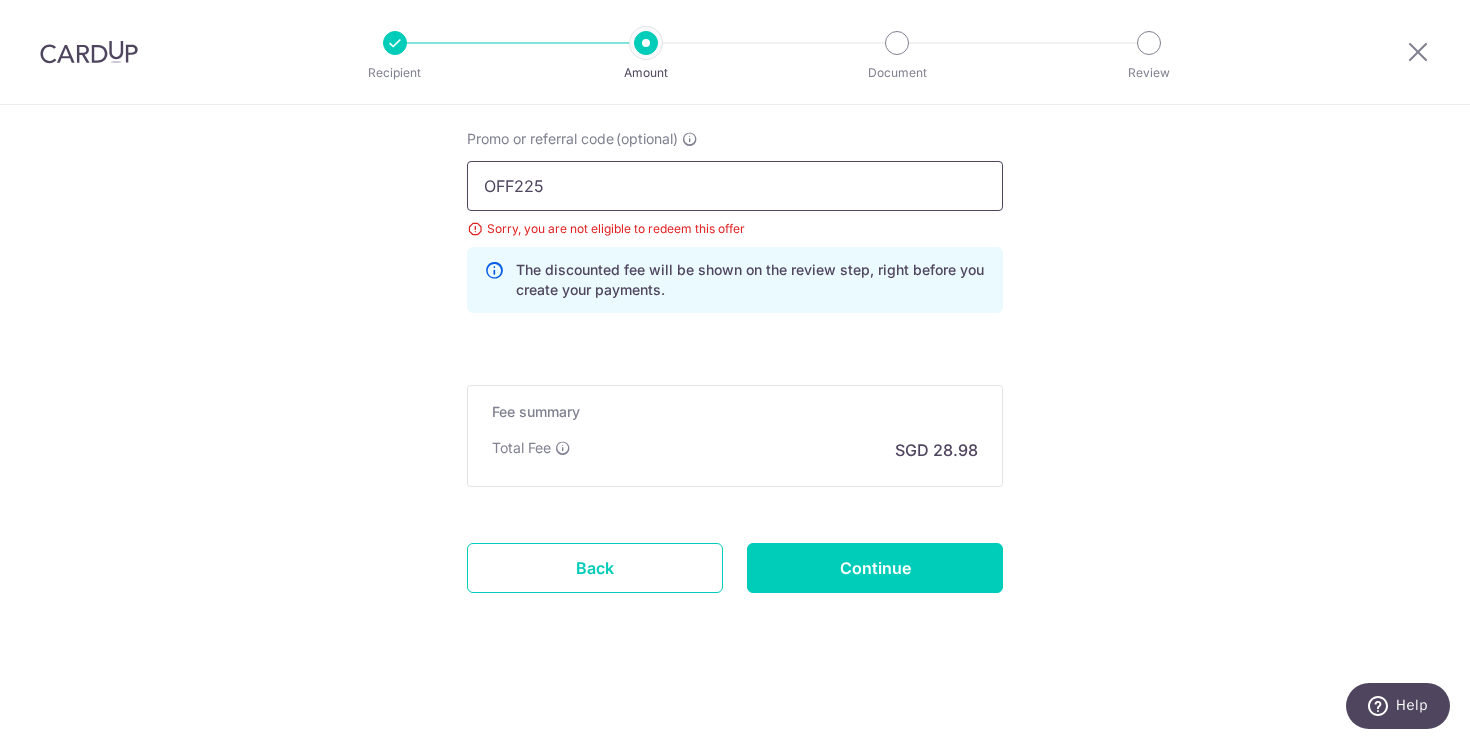 click on "OFF225" at bounding box center [735, 186] 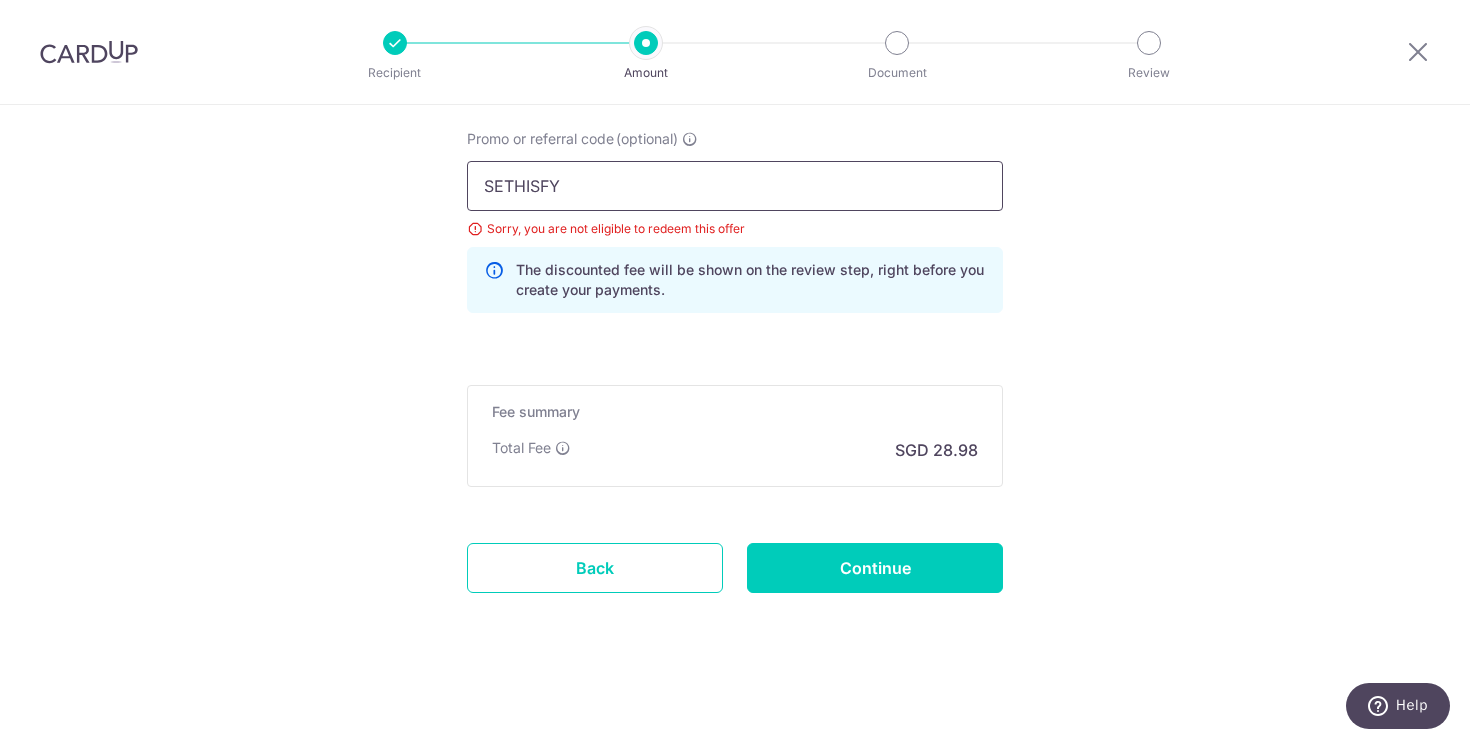 type on "SETHISFY" 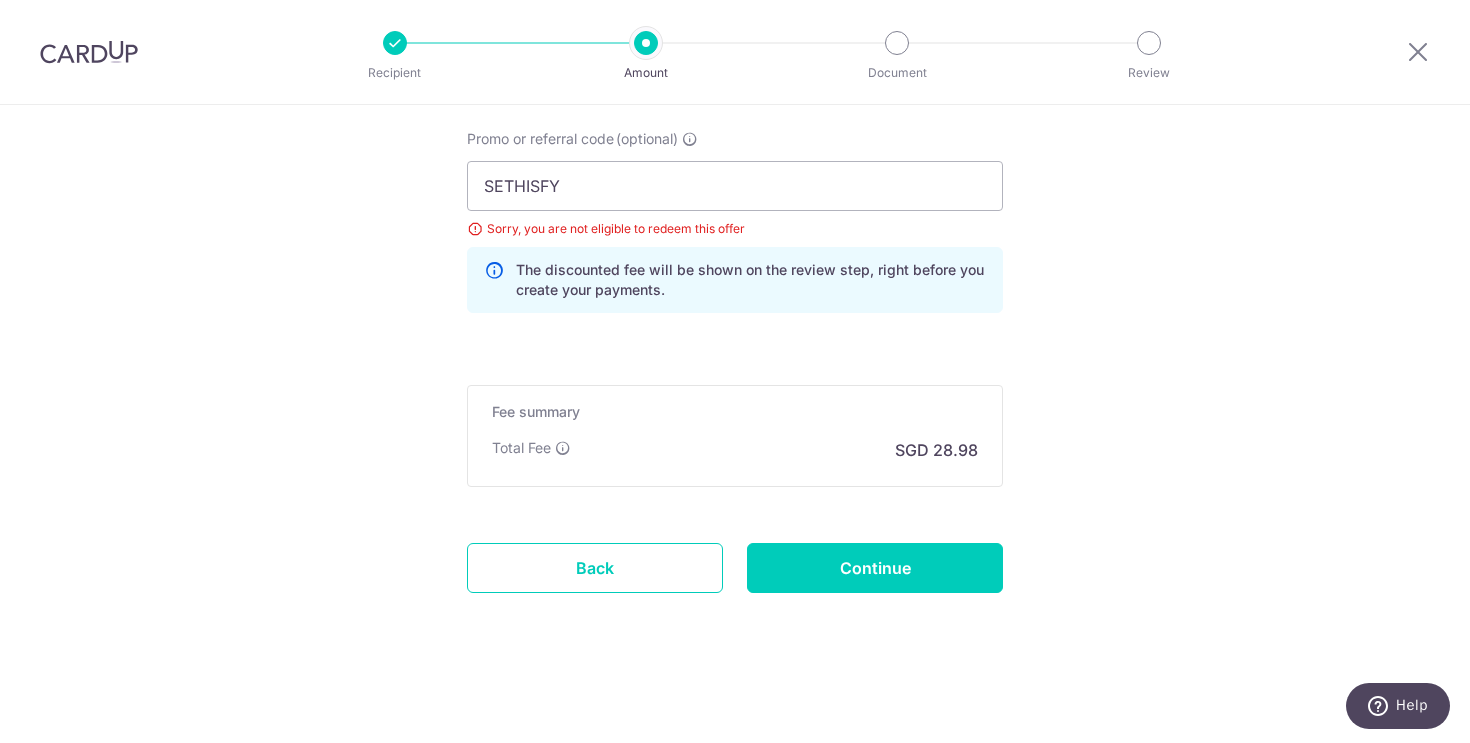 click on "Tell us more about your payment
Enter payment amount
SGD
1,114.79
1114.79
Select Card
**** [CARD]
Add credit card
Your Cards
**** [CARD]
**** [CARD]
**** [CARD]
**** [CARD]
Secure 256-bit SSL
Text
New card details" at bounding box center (735, -262) 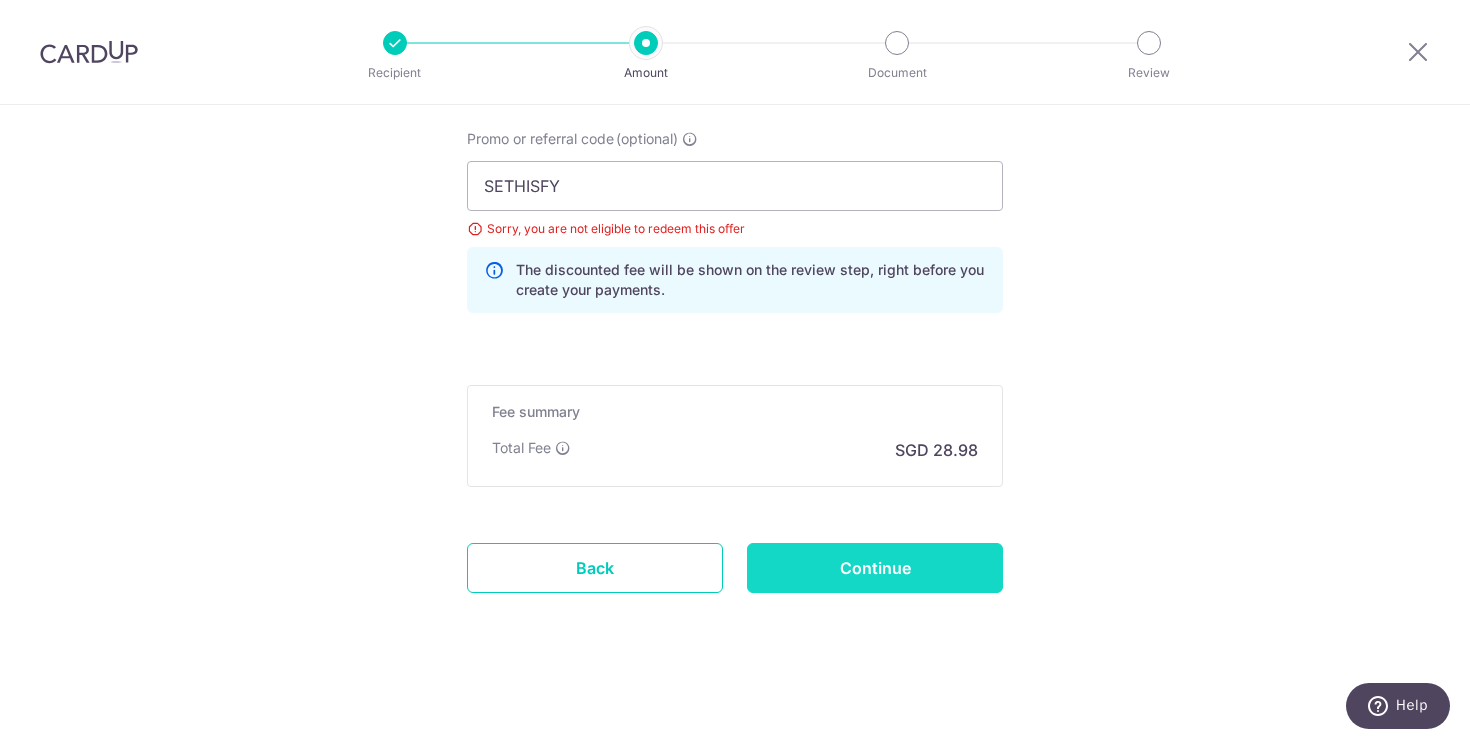 click on "Continue" at bounding box center [875, 568] 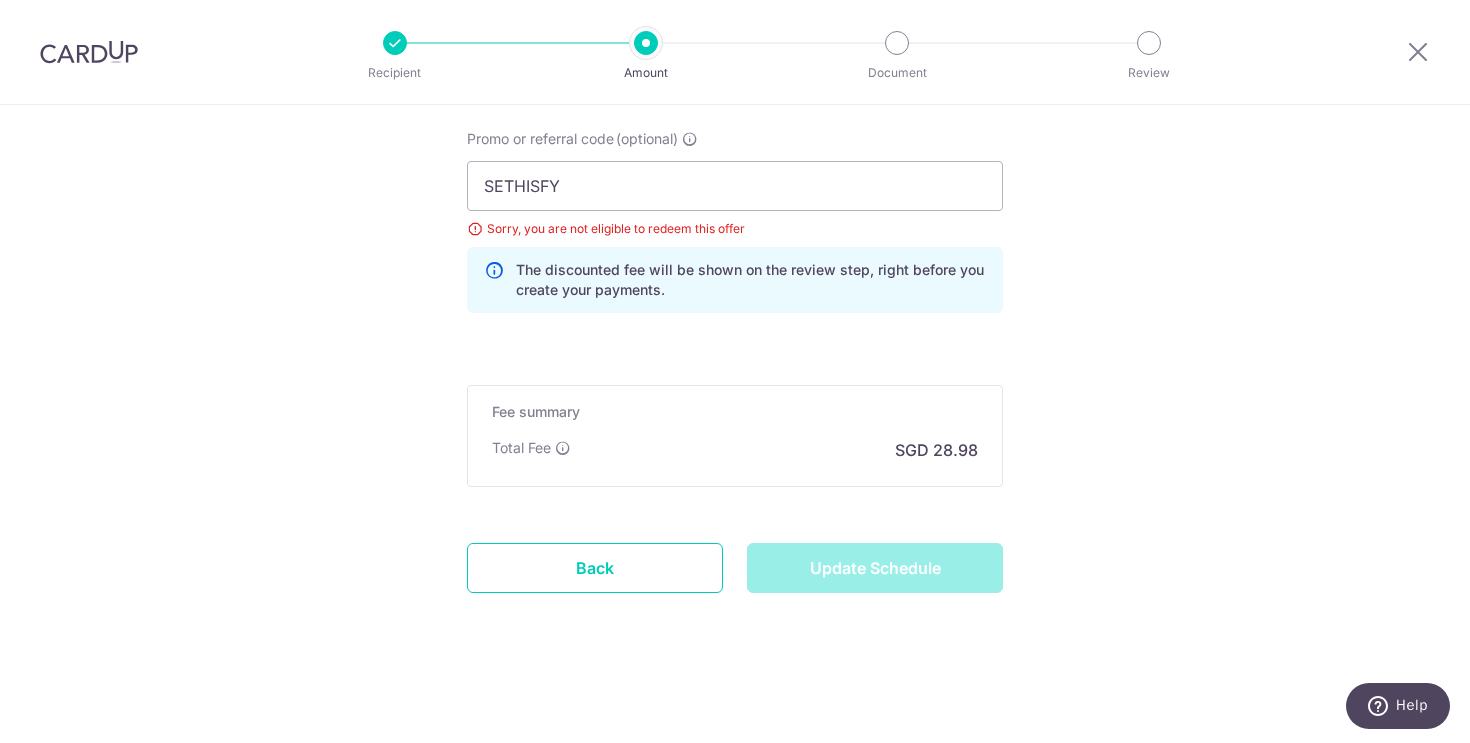 type on "Update Schedule" 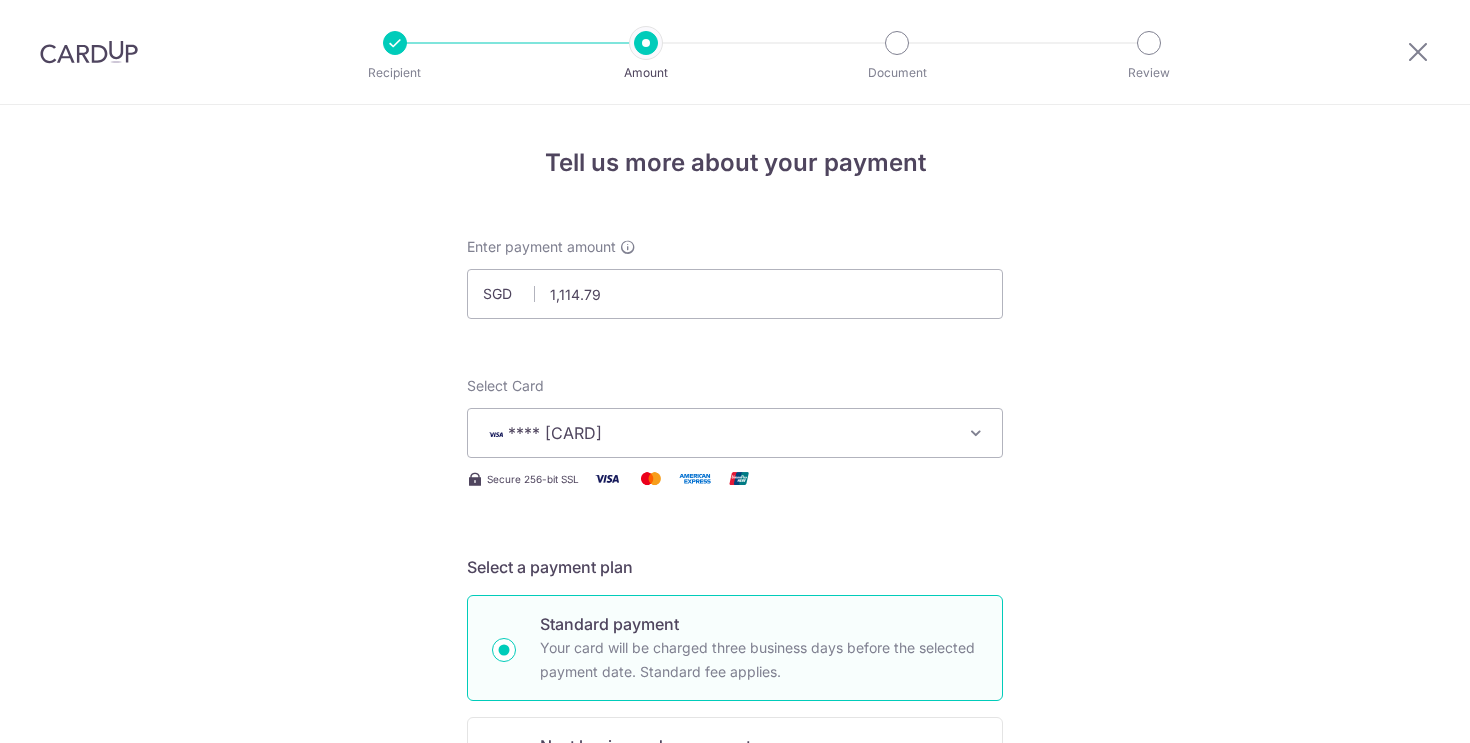 scroll, scrollTop: 0, scrollLeft: 0, axis: both 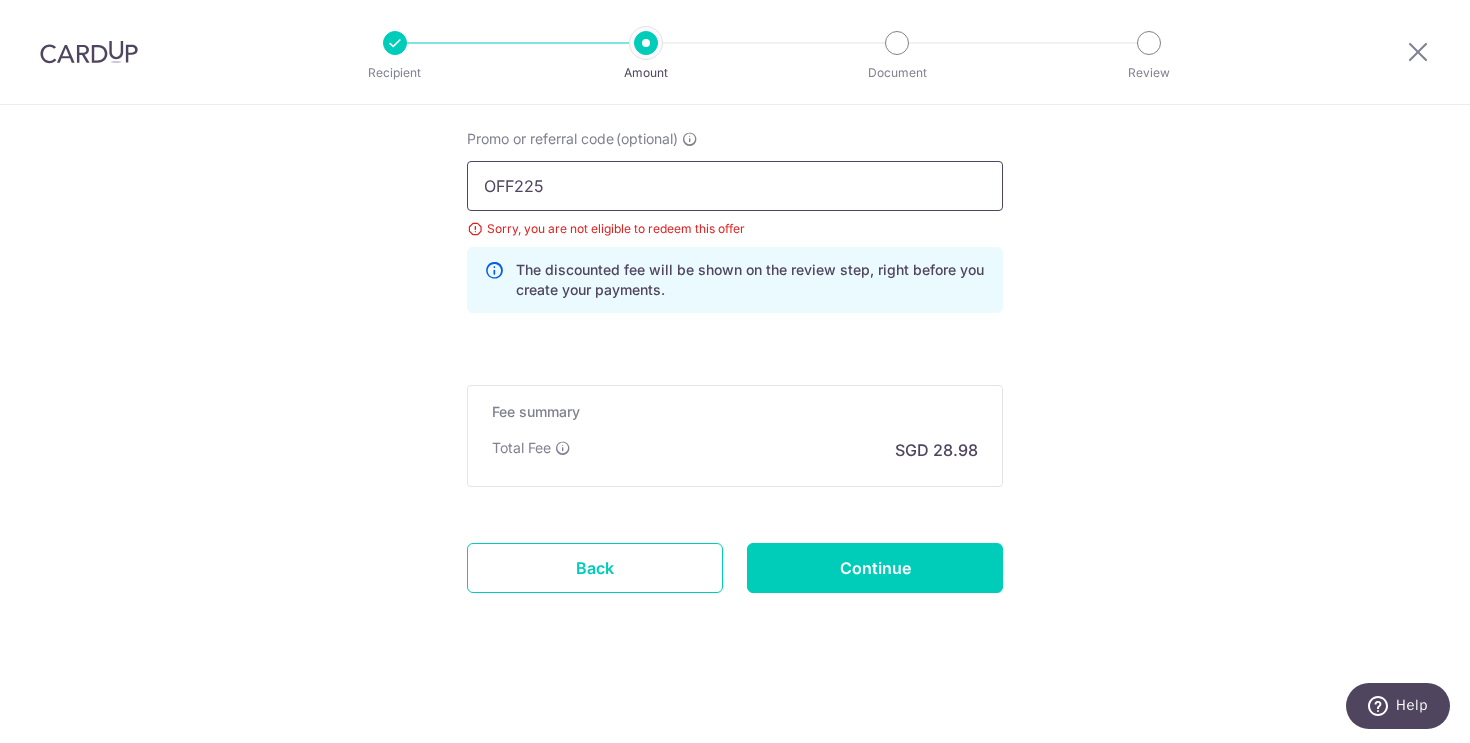 click on "OFF225" at bounding box center (735, 186) 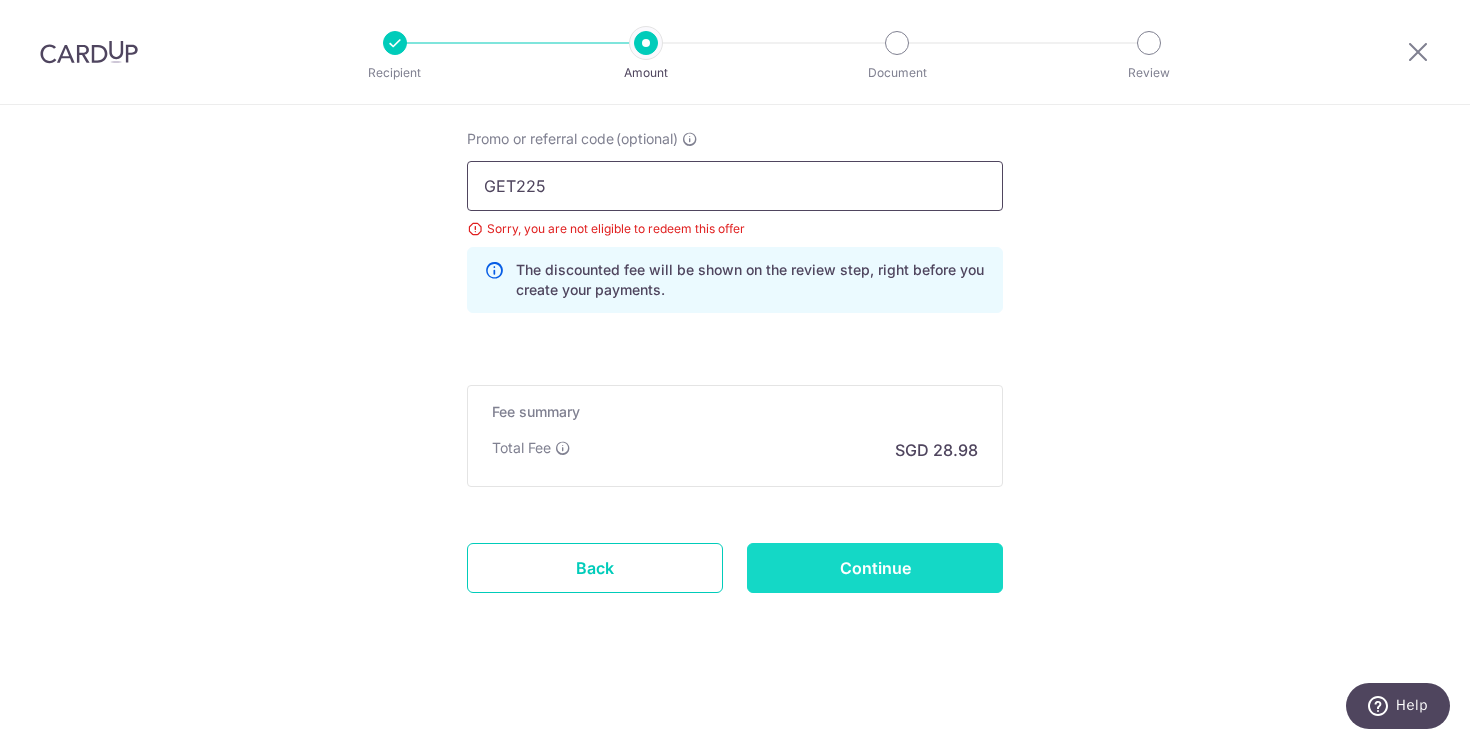 type on "GET225" 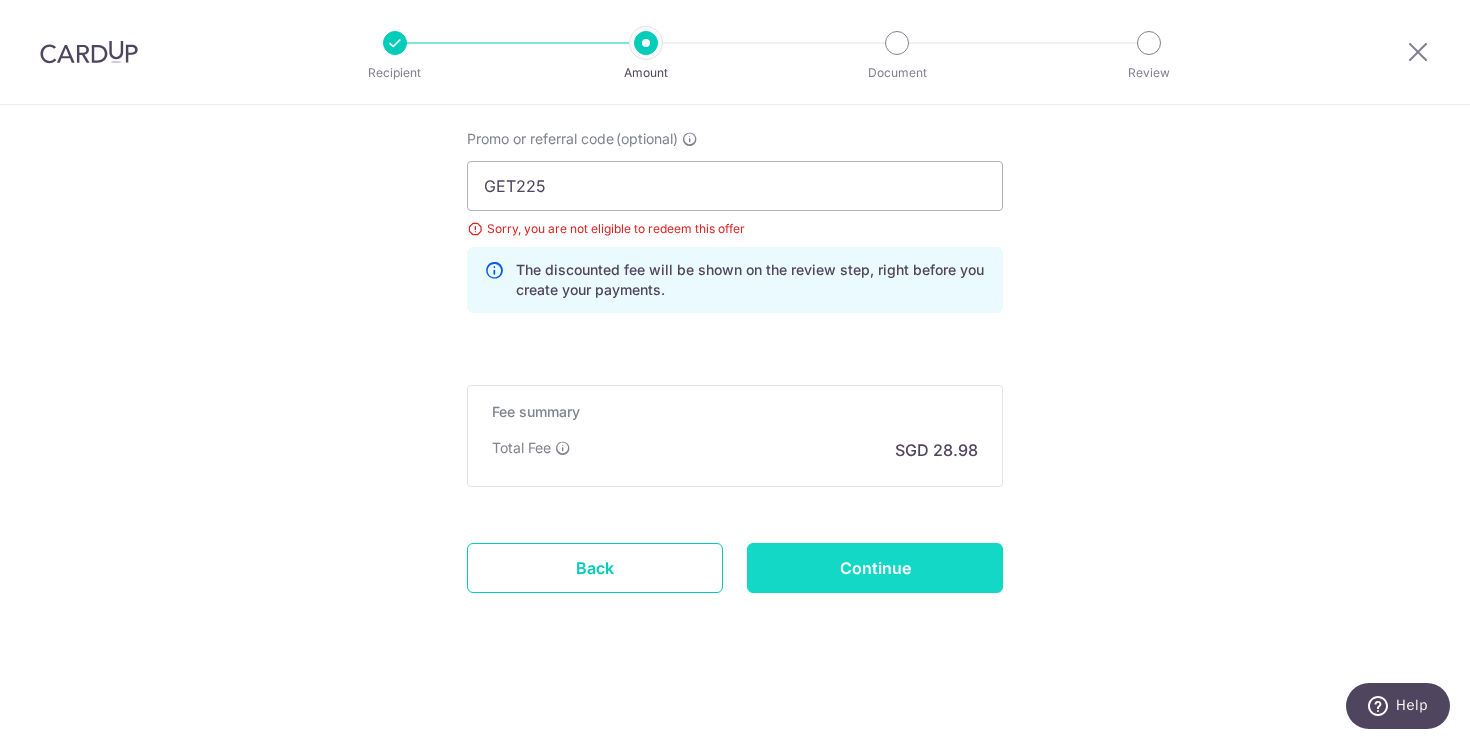 click on "Continue" at bounding box center (875, 568) 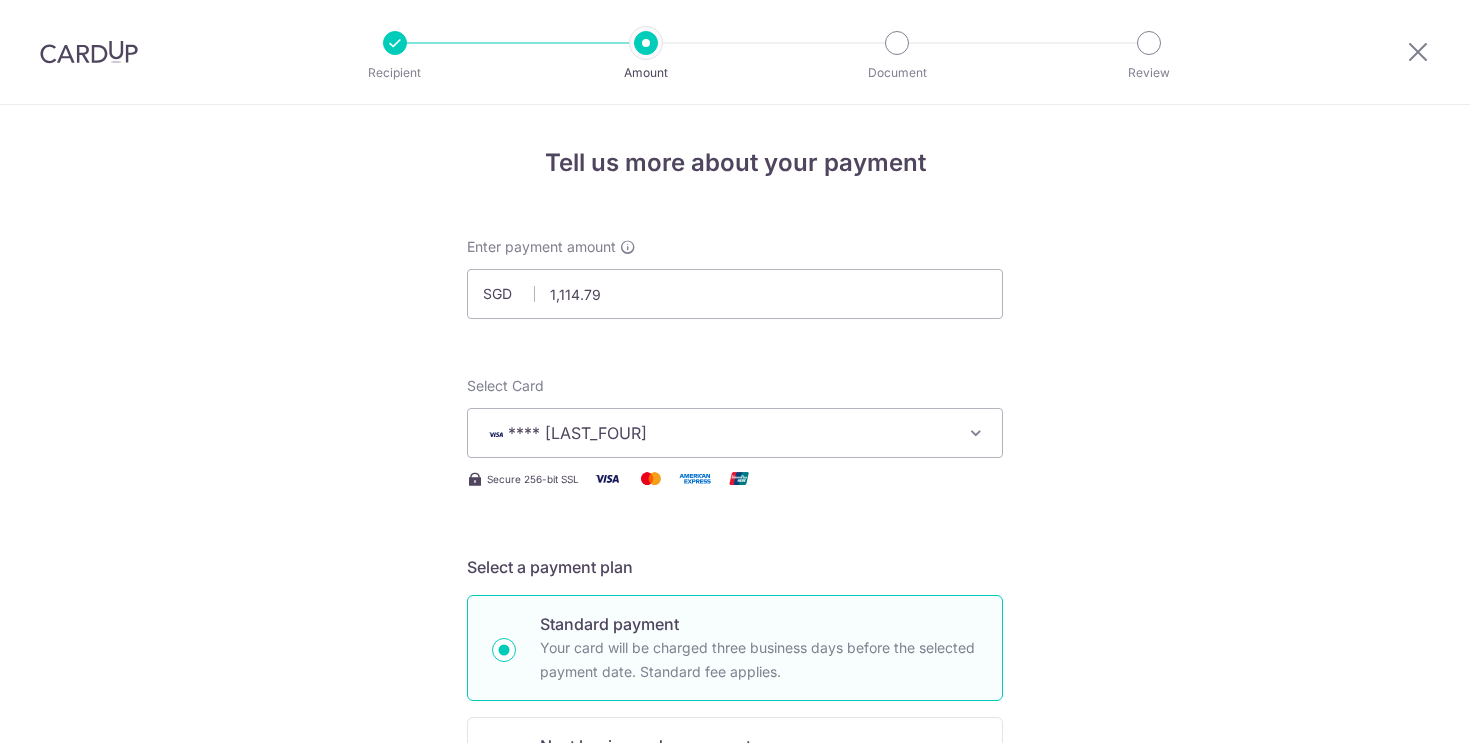 scroll, scrollTop: 0, scrollLeft: 0, axis: both 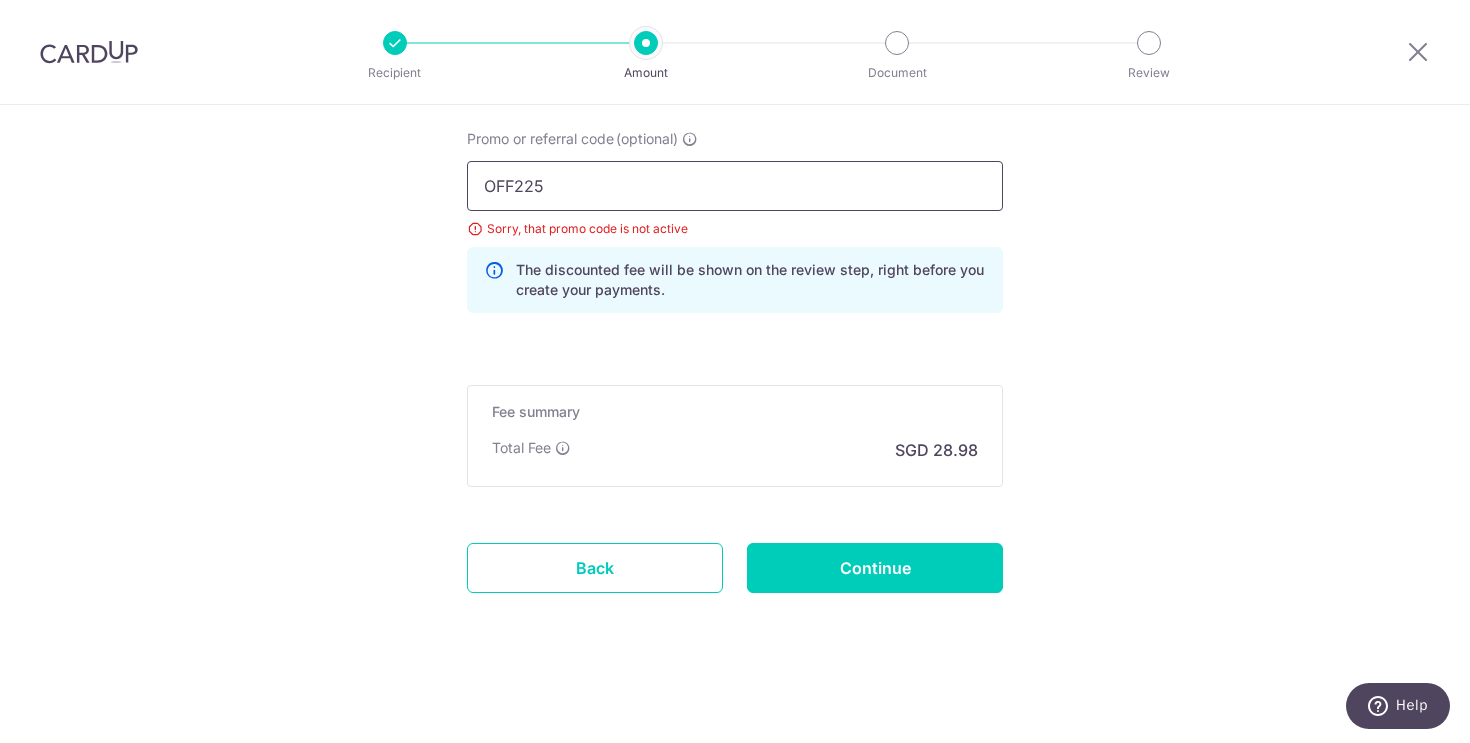 click on "OFF225" at bounding box center [735, 186] 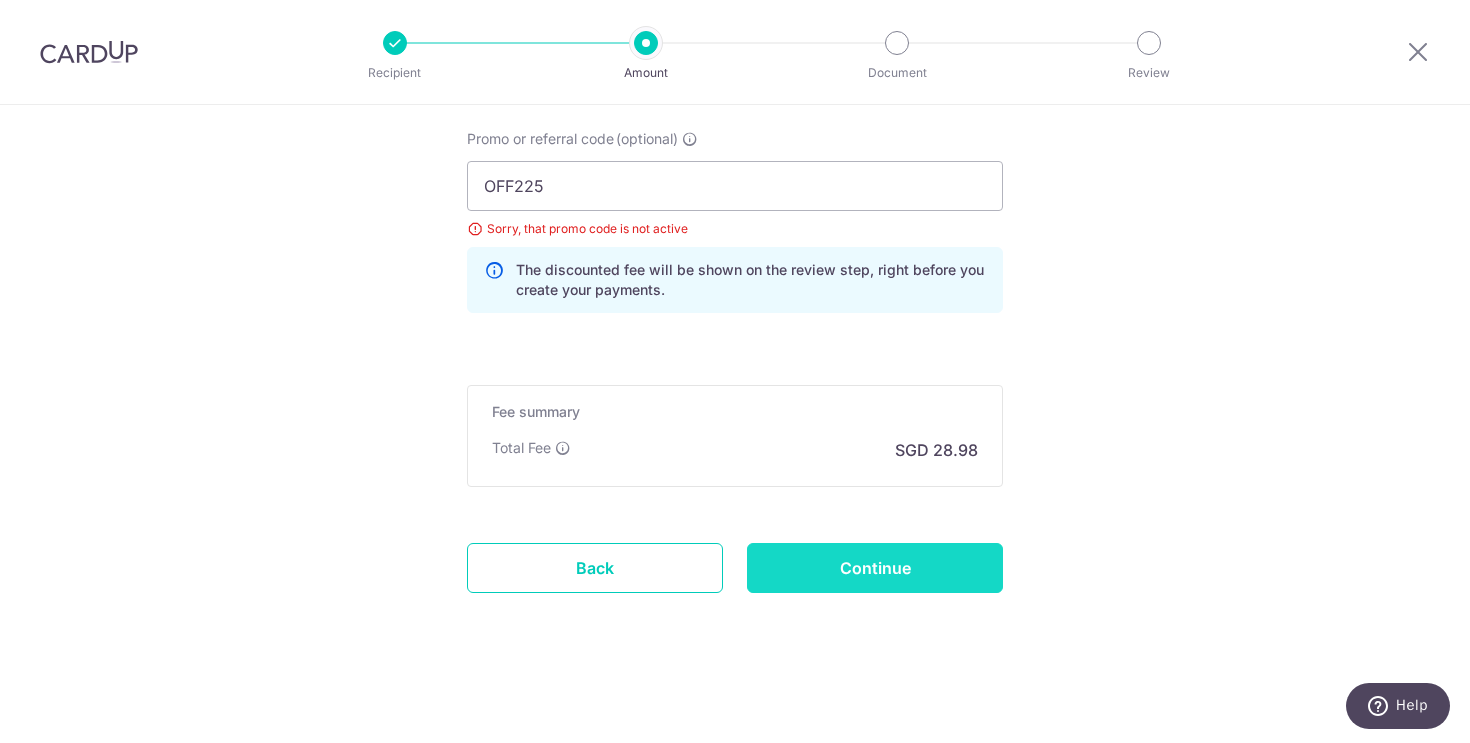 click on "Continue" at bounding box center (875, 568) 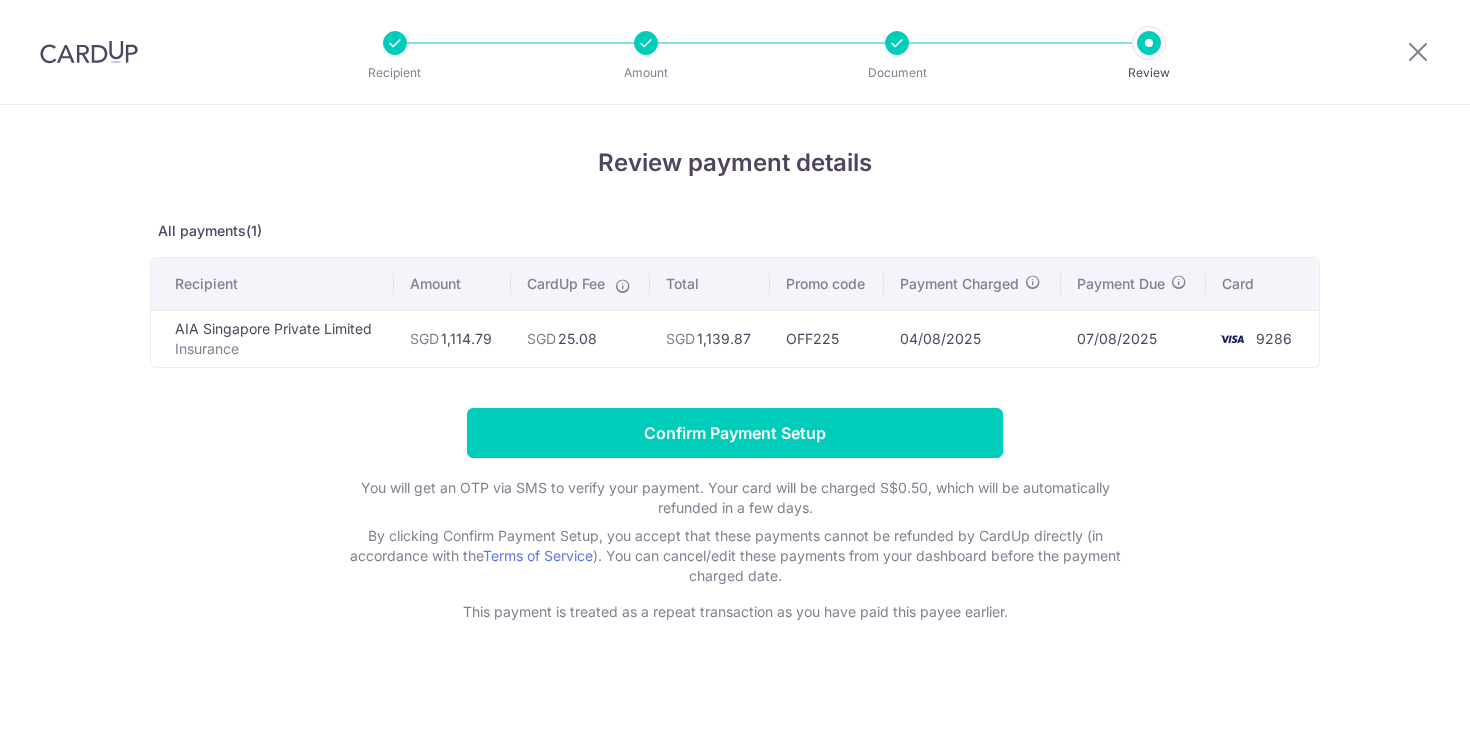 scroll, scrollTop: 0, scrollLeft: 0, axis: both 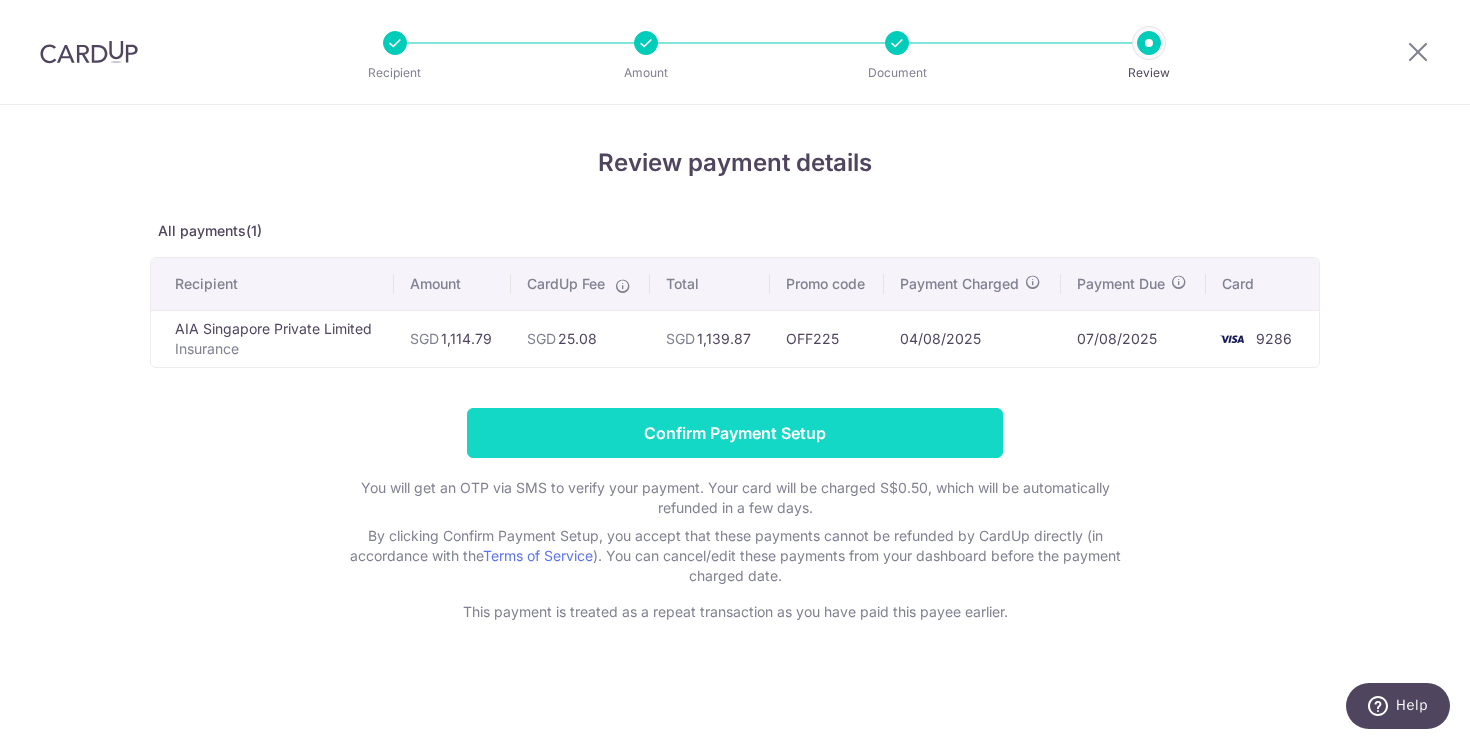 click on "Confirm Payment Setup" at bounding box center [735, 433] 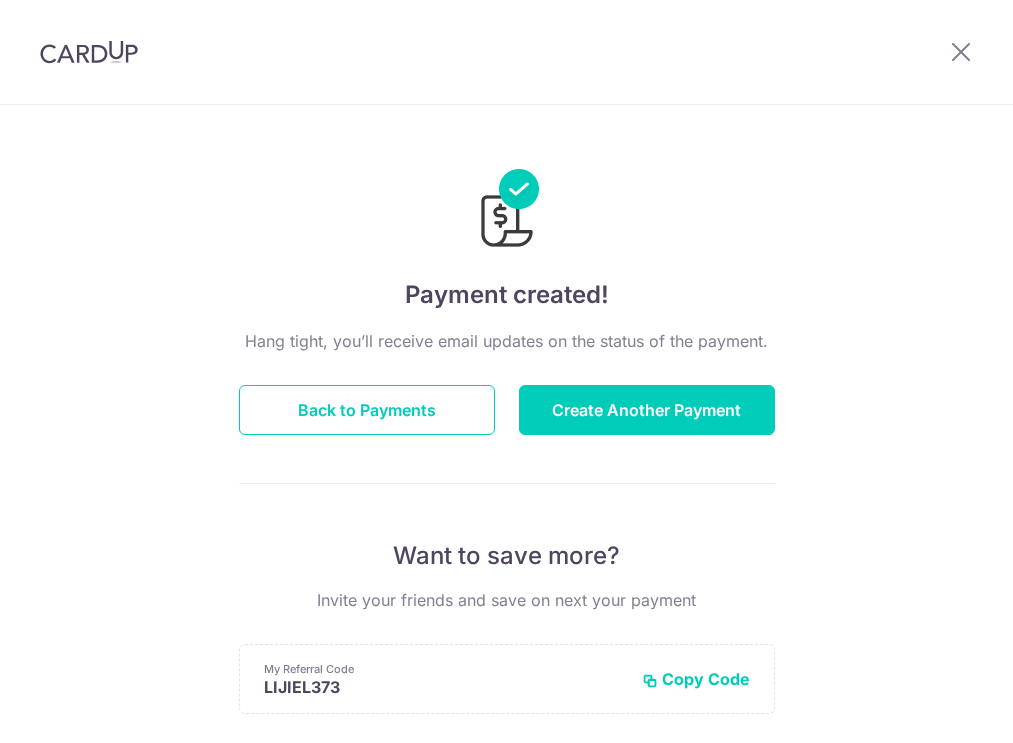 scroll, scrollTop: 0, scrollLeft: 0, axis: both 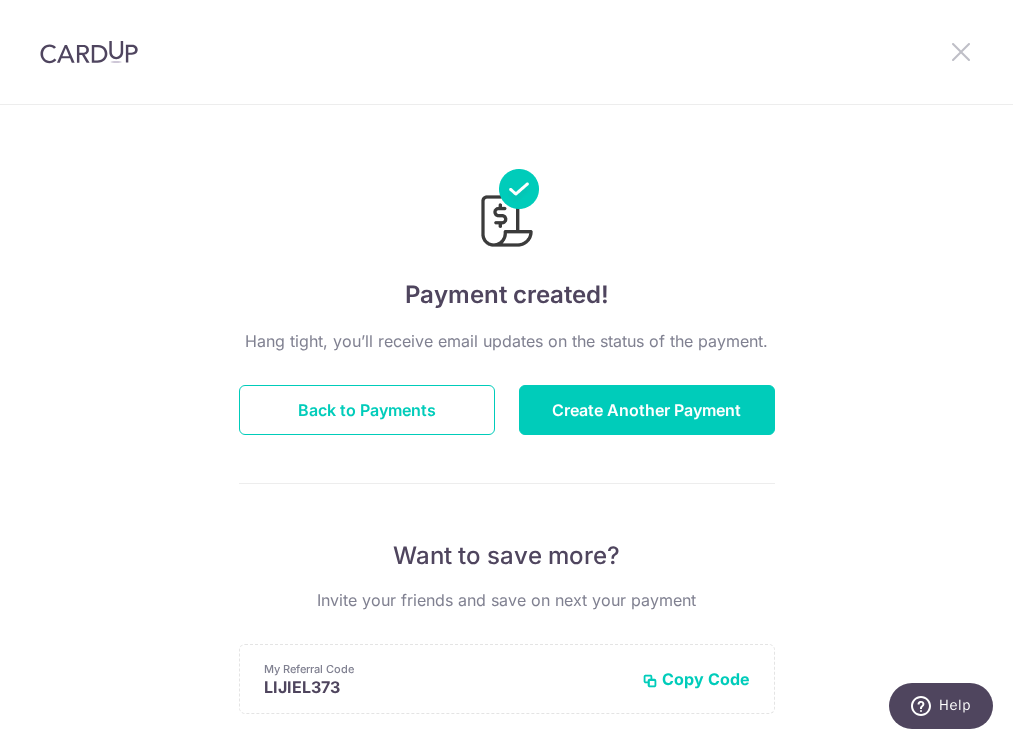 click at bounding box center [961, 51] 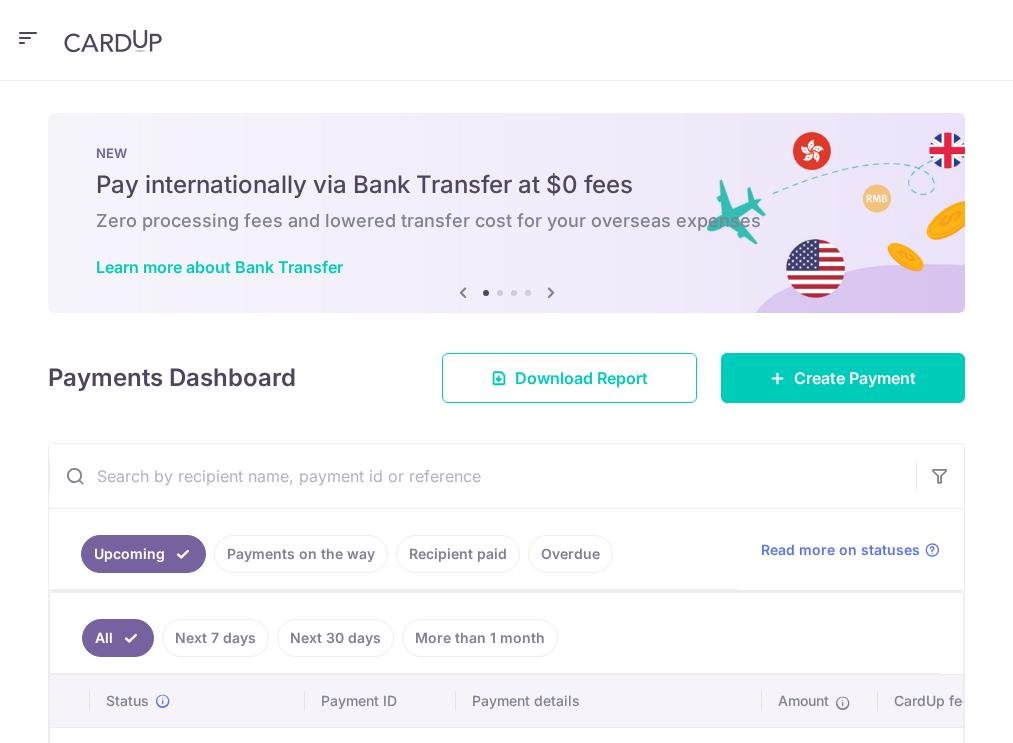 scroll, scrollTop: 0, scrollLeft: 0, axis: both 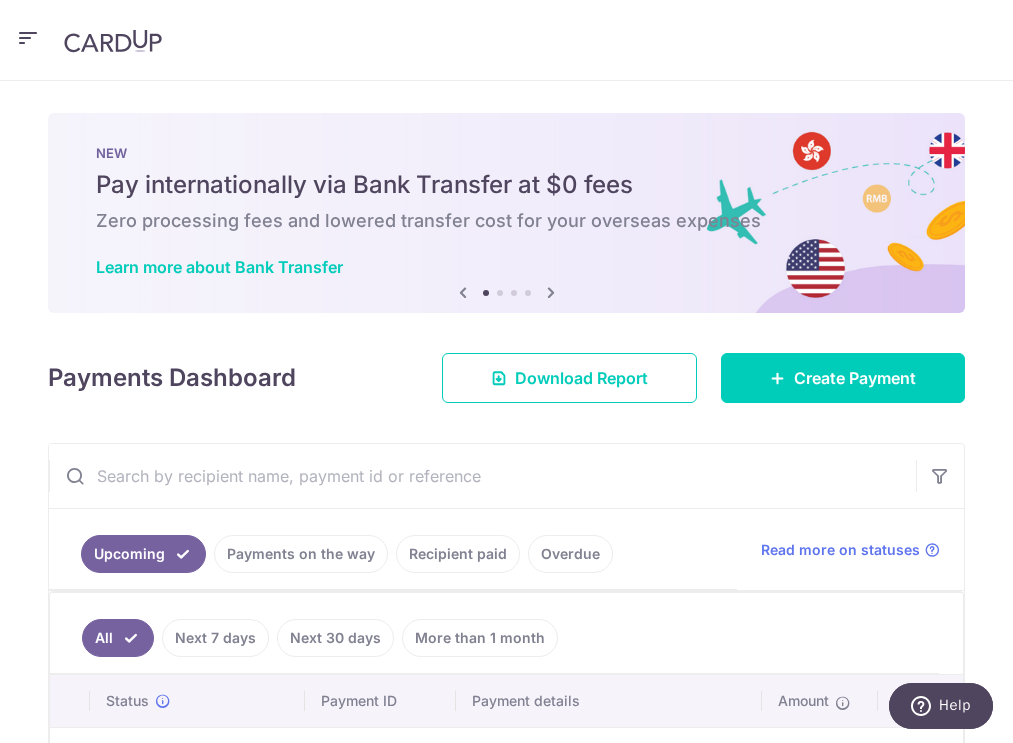 click at bounding box center (-42, 193) 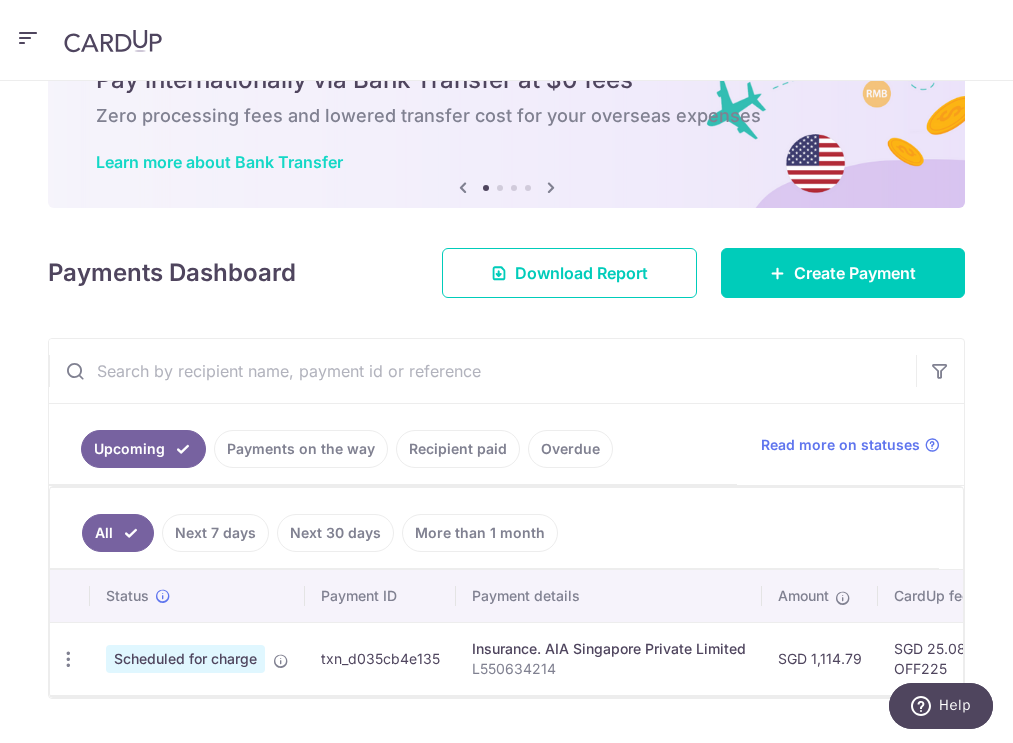 scroll, scrollTop: 168, scrollLeft: 0, axis: vertical 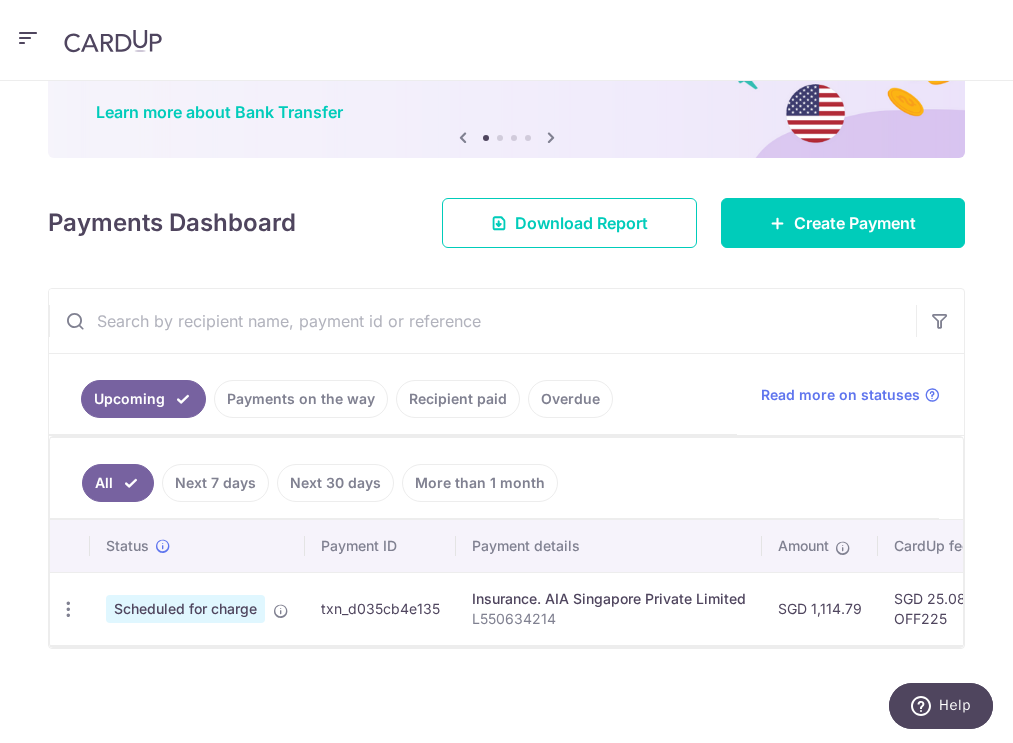 click on "Payments" at bounding box center [-126, 241] 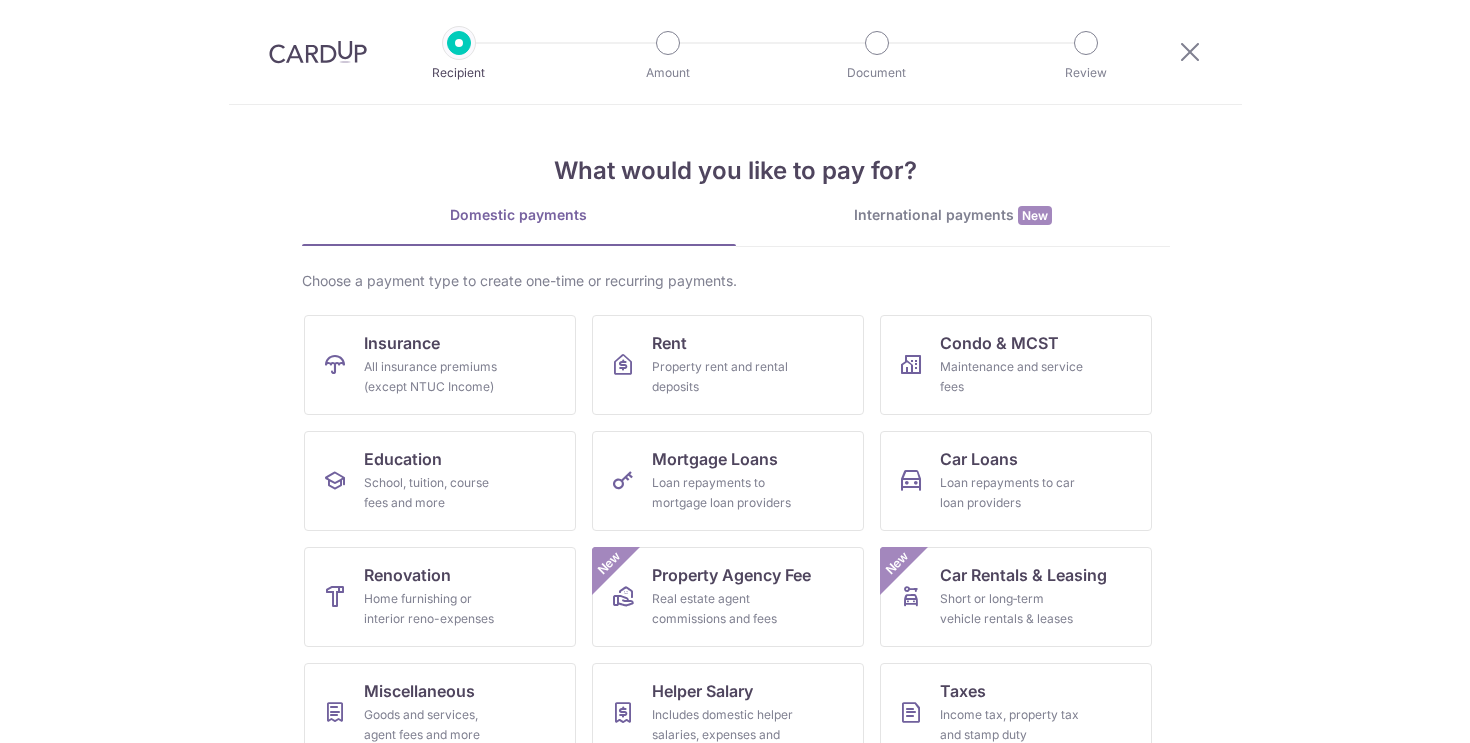 scroll, scrollTop: 0, scrollLeft: 0, axis: both 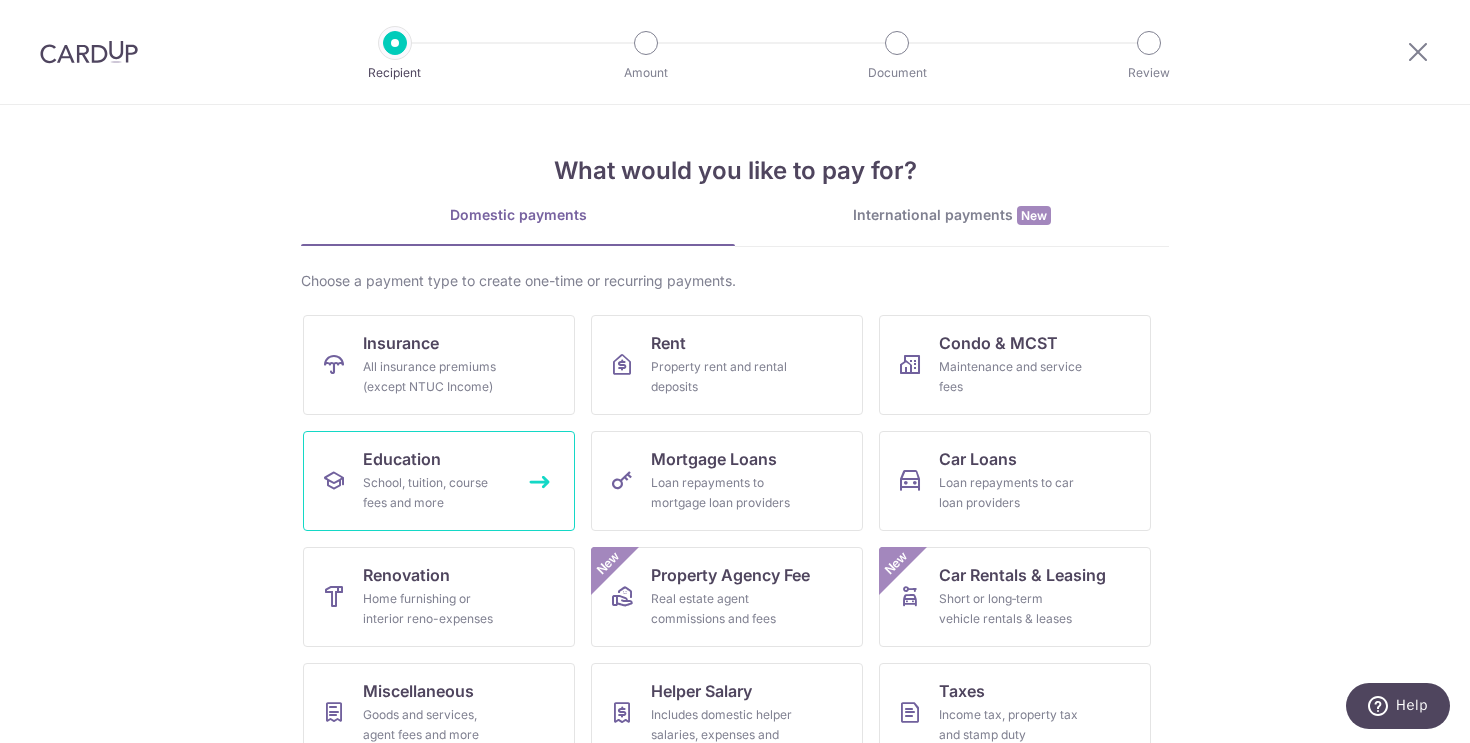 click on "Education School, tuition, course fees and more" at bounding box center (439, 481) 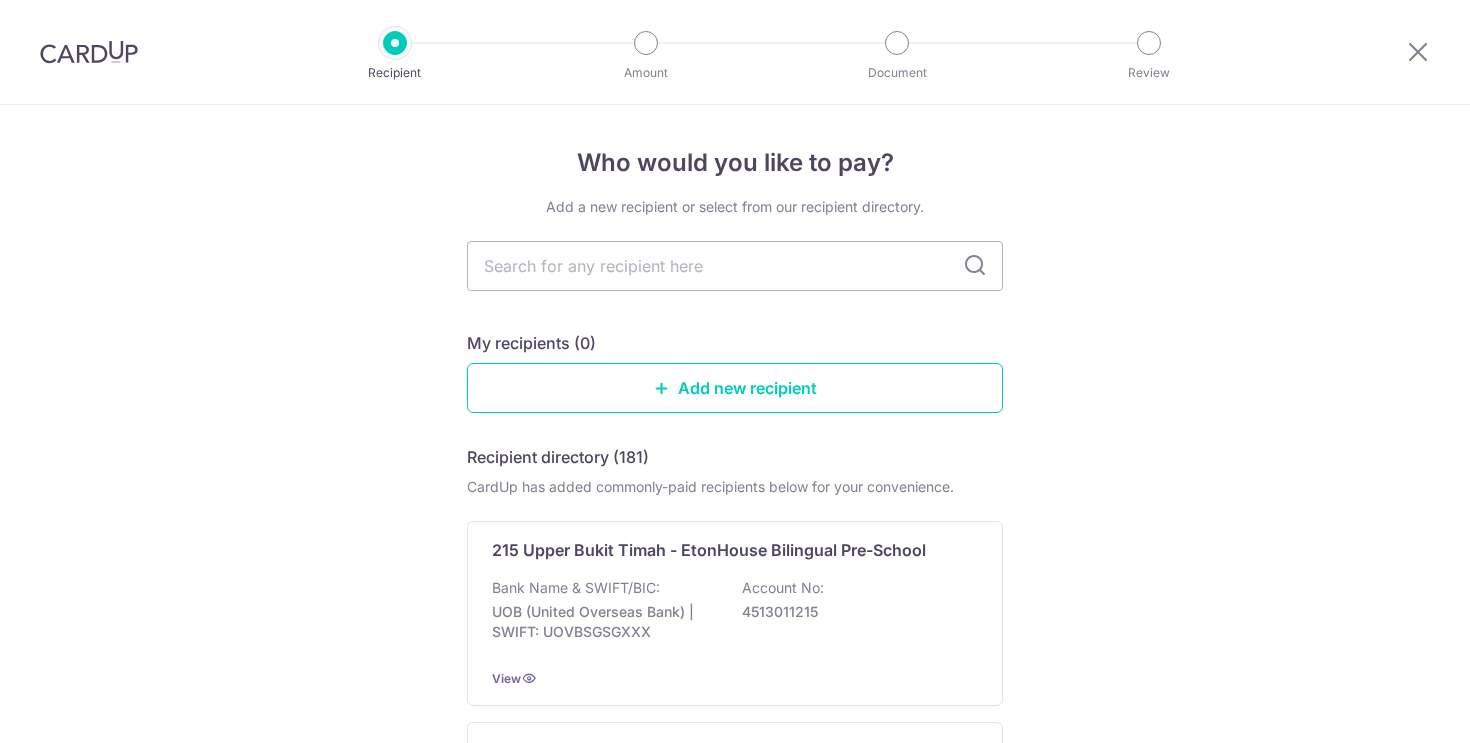 scroll, scrollTop: 0, scrollLeft: 0, axis: both 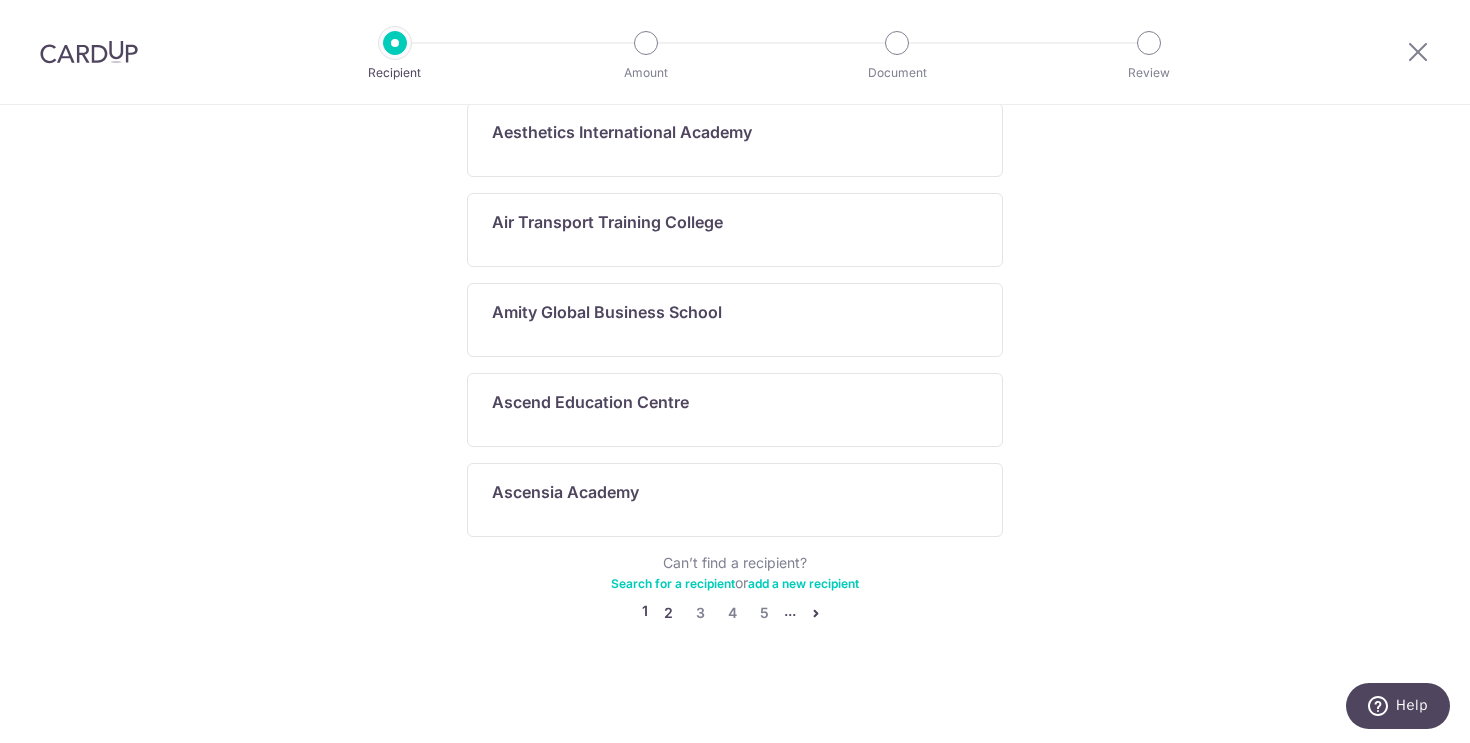 click on "2" at bounding box center (668, 613) 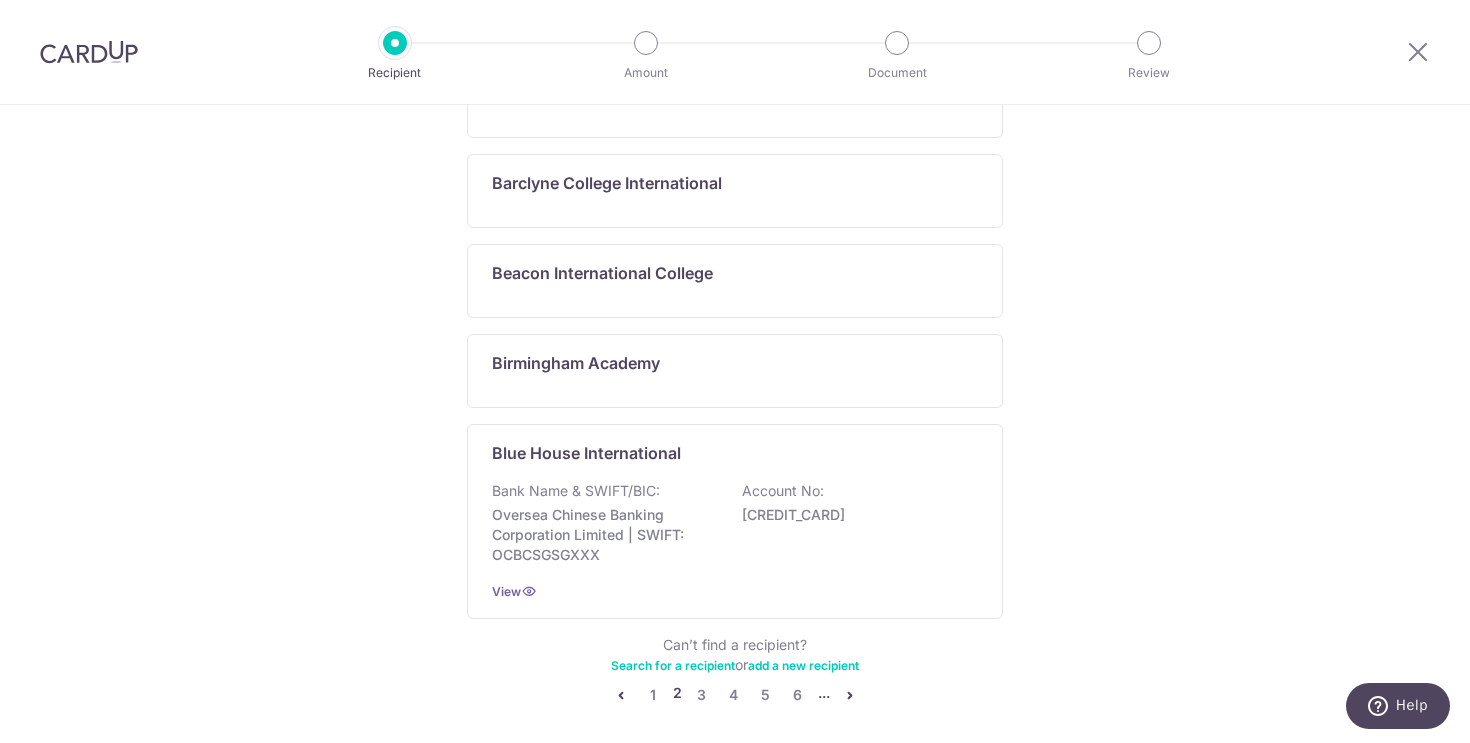 scroll, scrollTop: 1211, scrollLeft: 0, axis: vertical 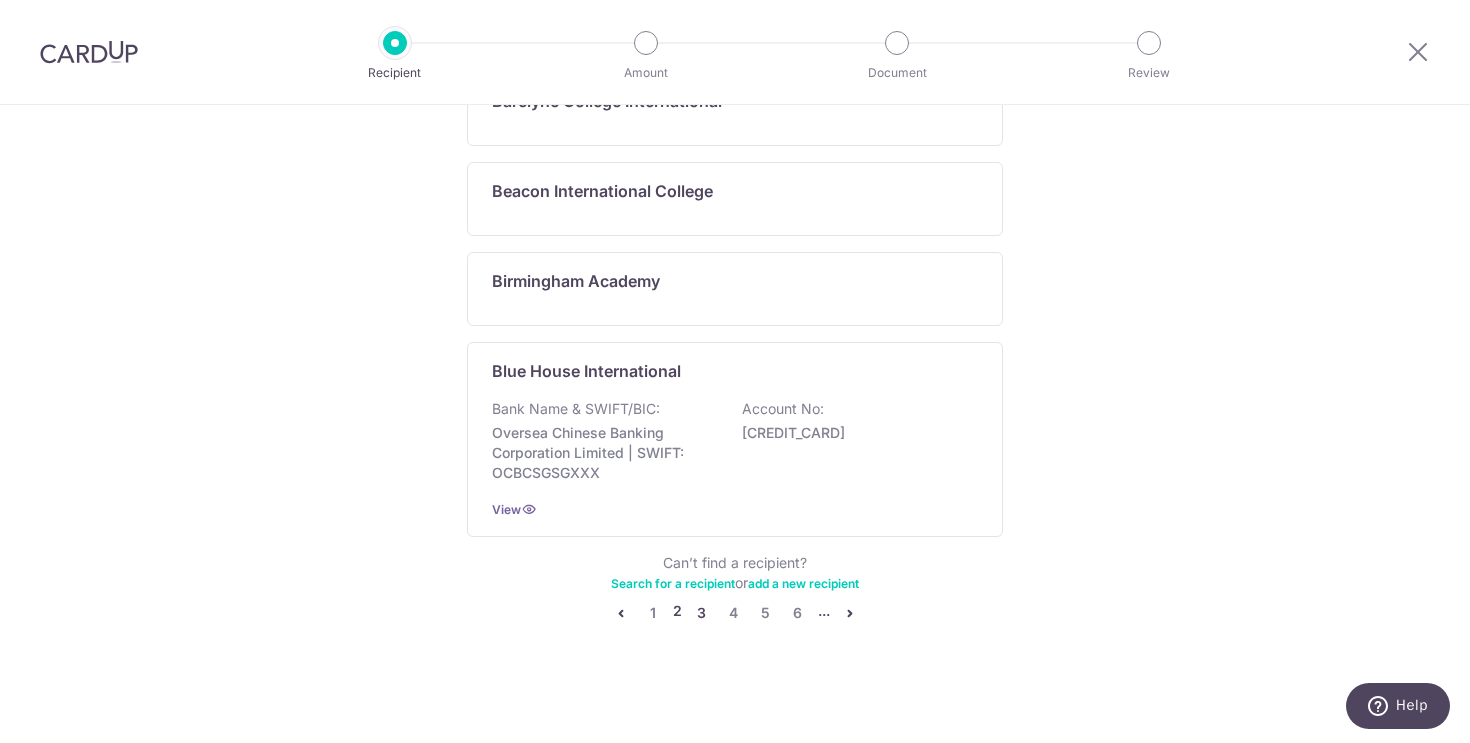 click on "3" at bounding box center (702, 613) 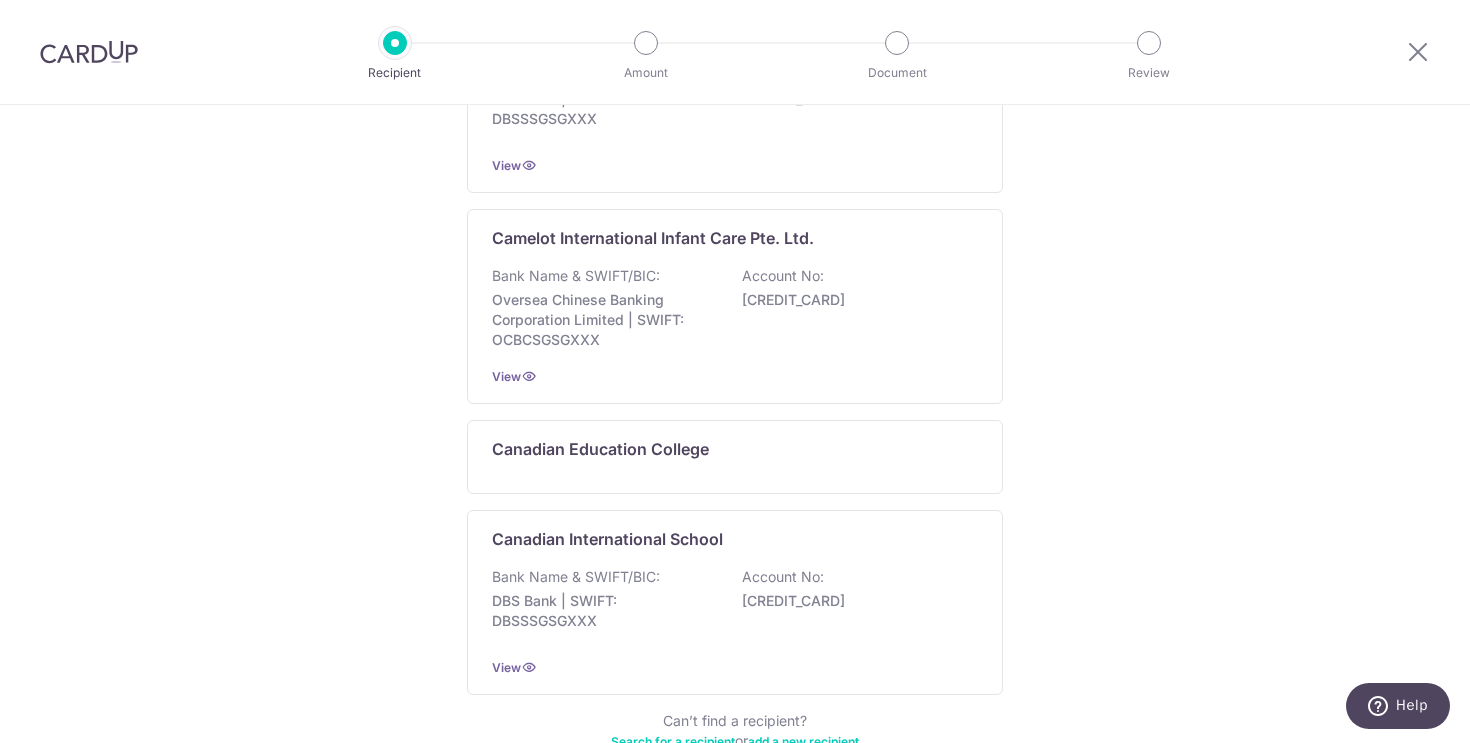 scroll, scrollTop: 1211, scrollLeft: 0, axis: vertical 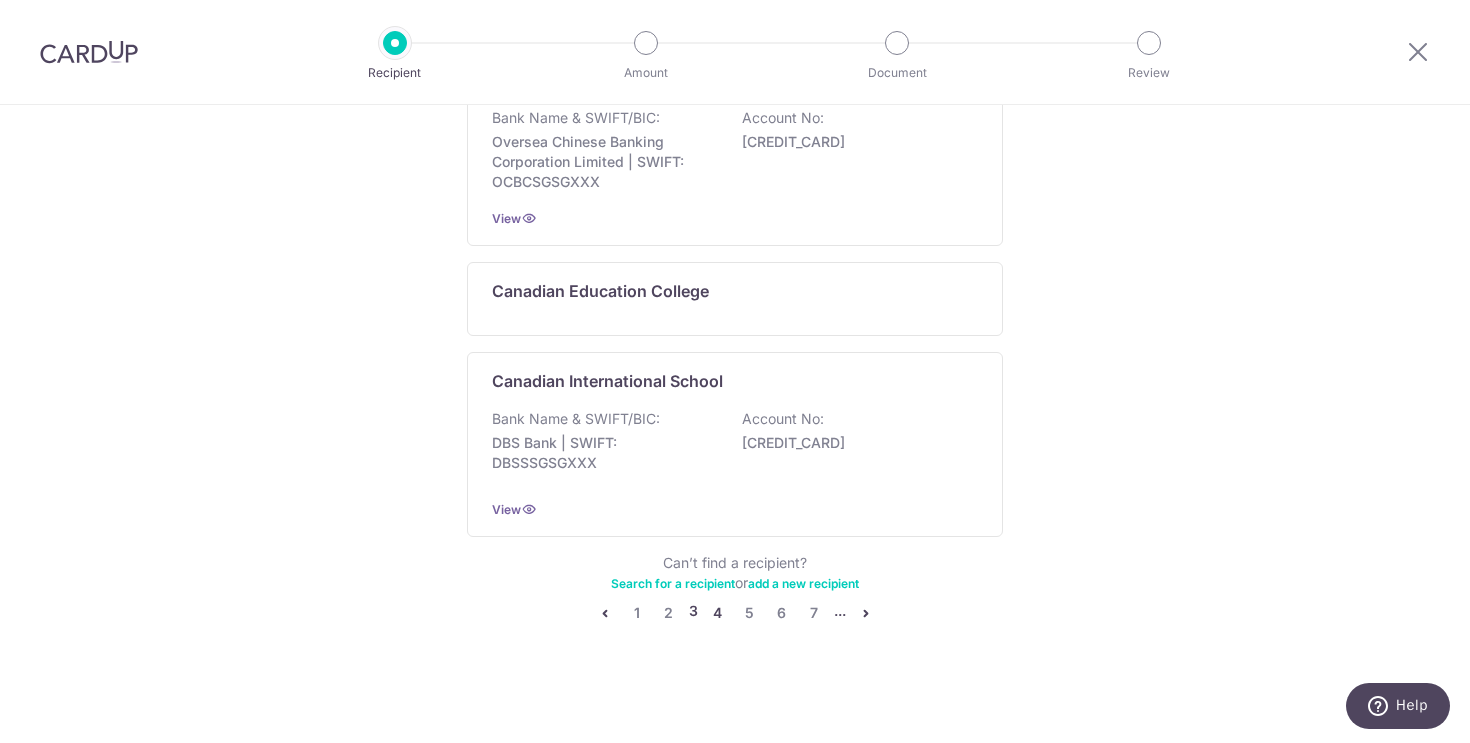 click on "4" at bounding box center [718, 613] 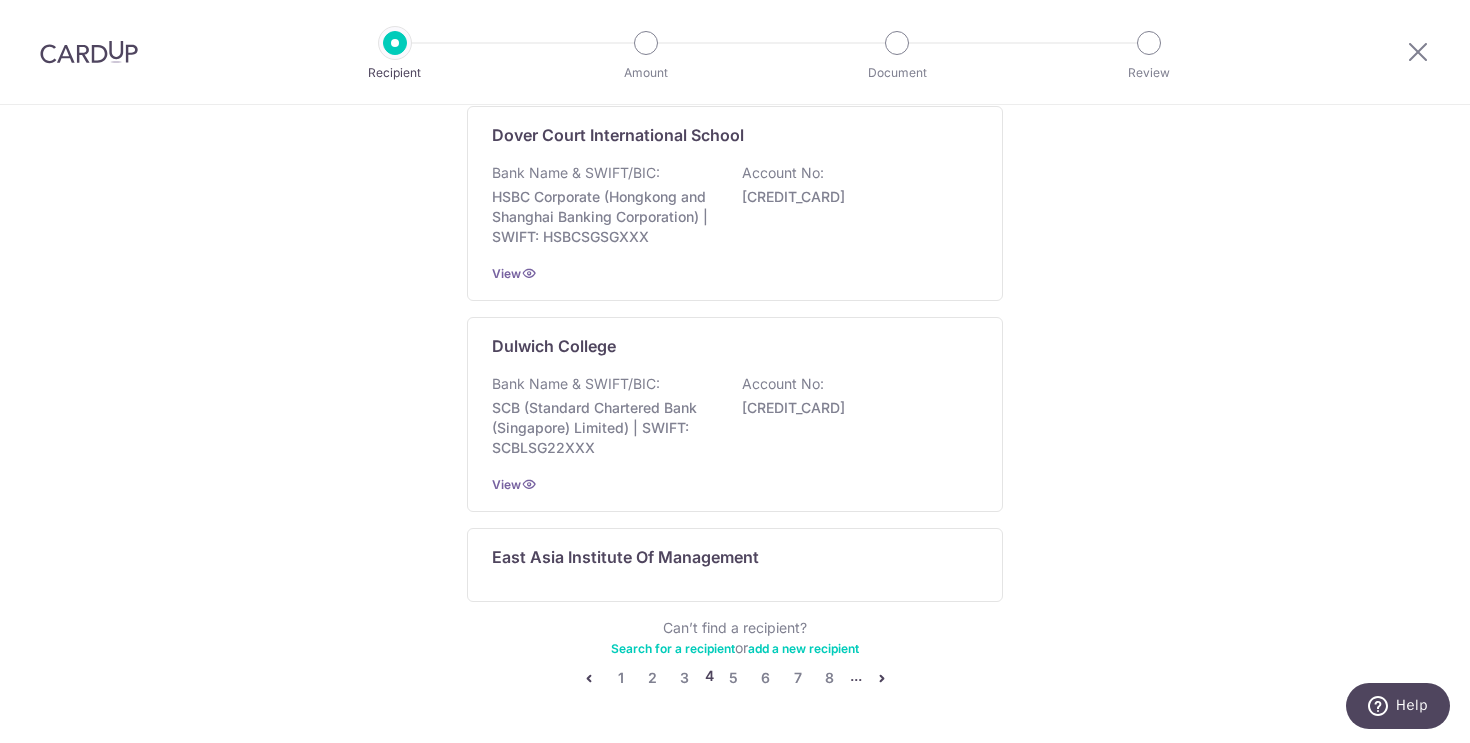 scroll, scrollTop: 1221, scrollLeft: 0, axis: vertical 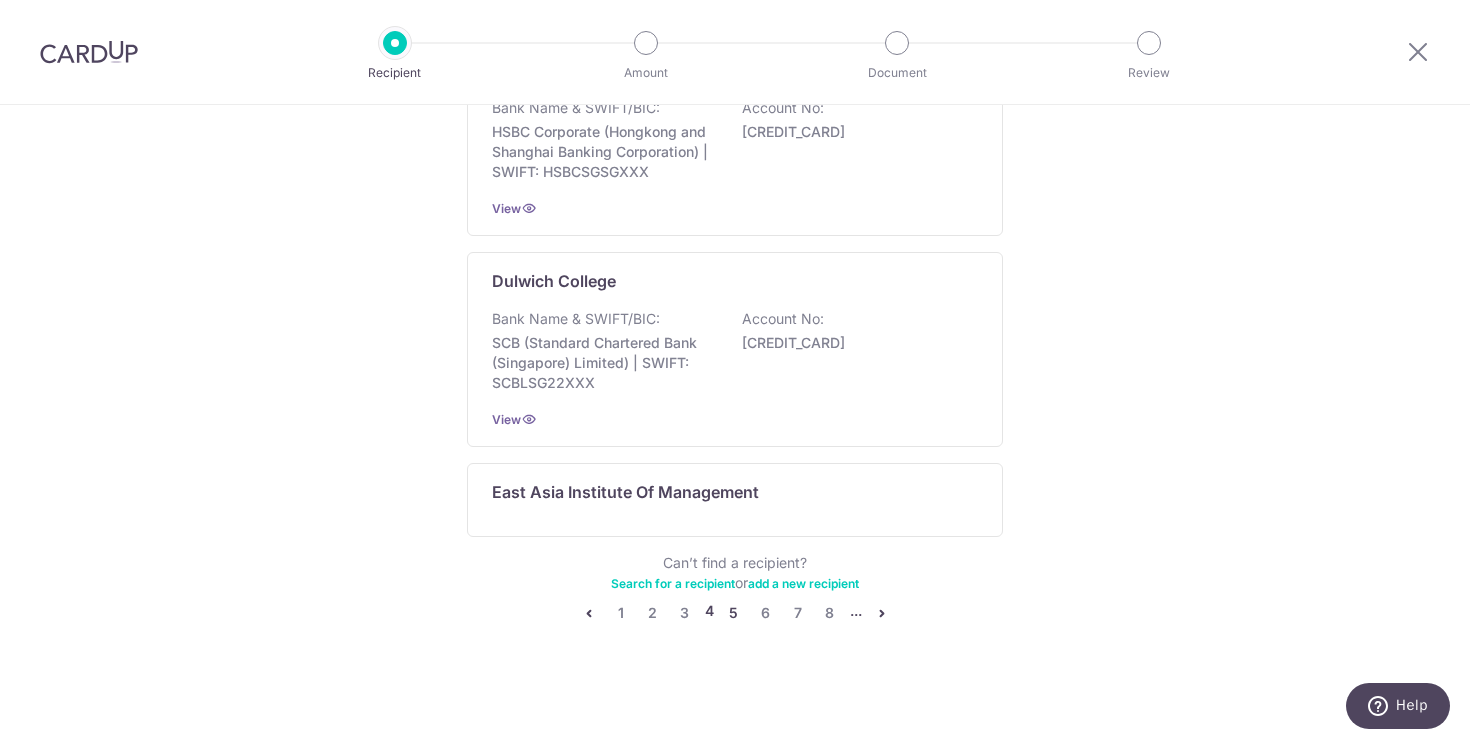 click on "5" at bounding box center (734, 613) 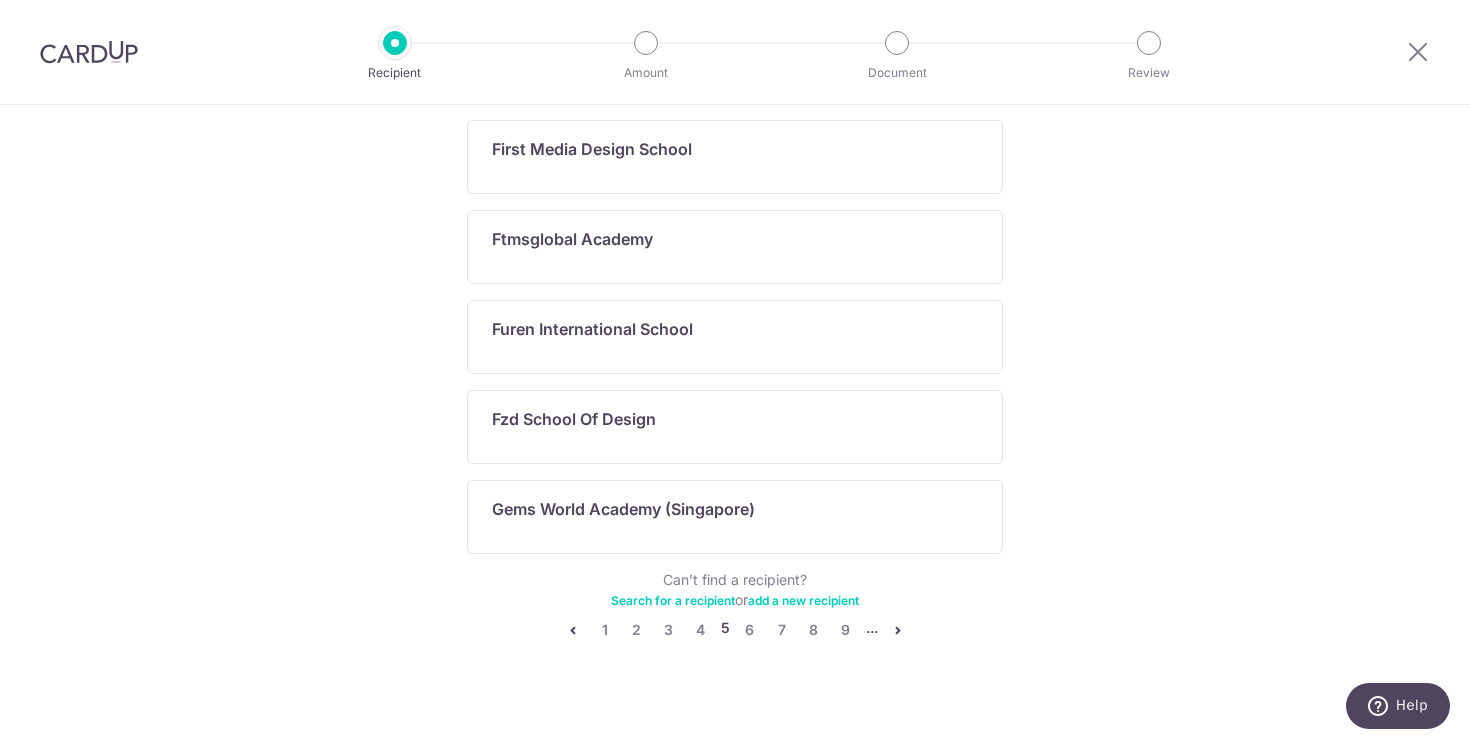 scroll, scrollTop: 1084, scrollLeft: 0, axis: vertical 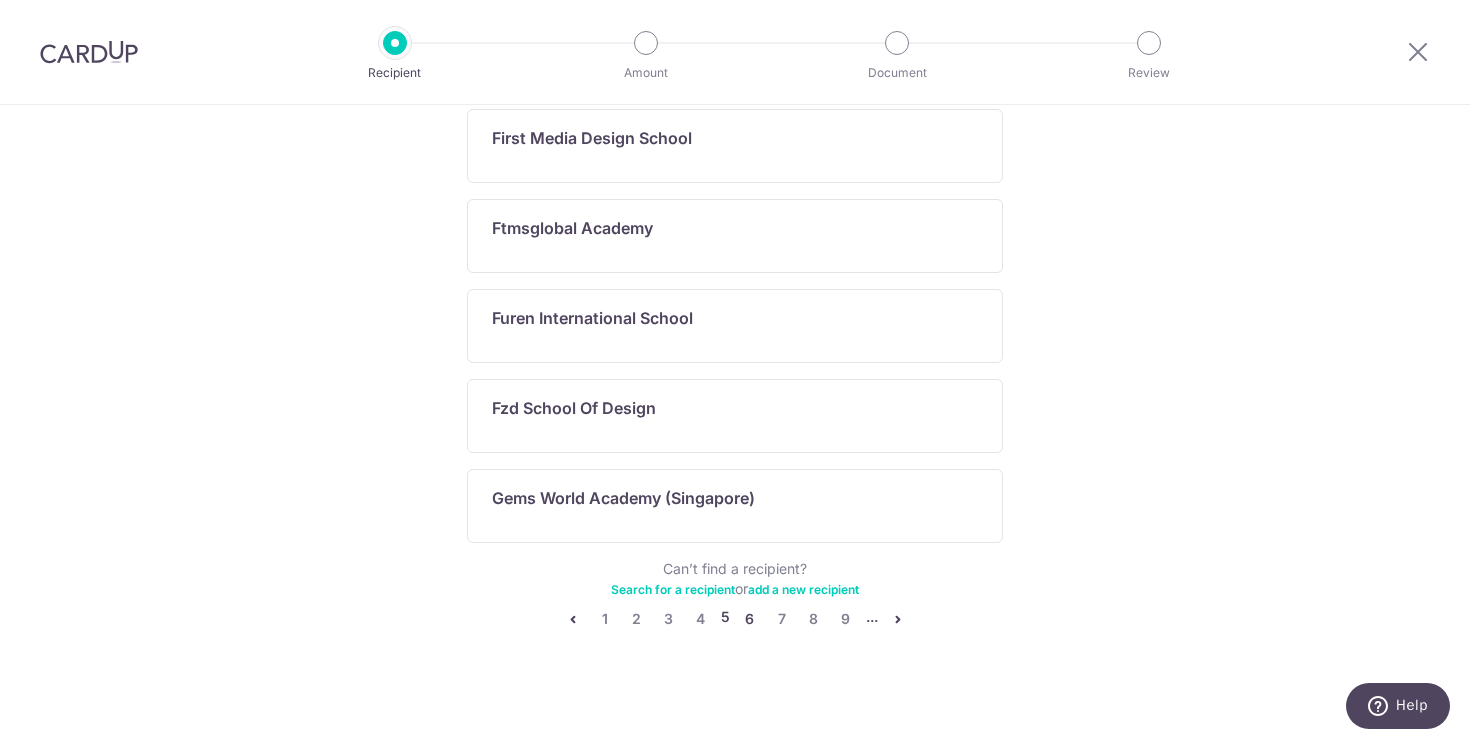 click on "6" at bounding box center (750, 619) 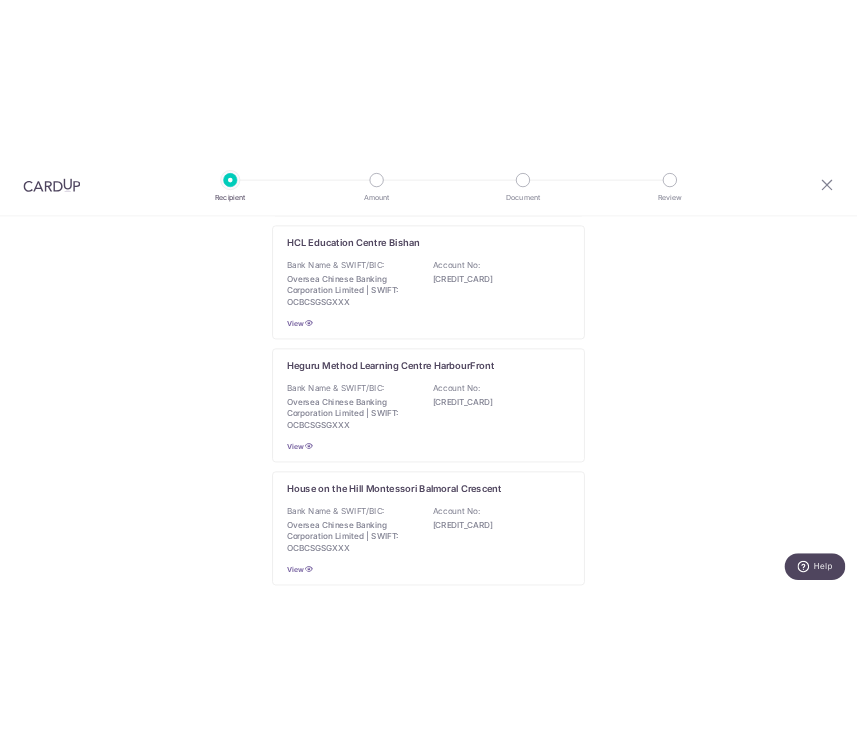 scroll, scrollTop: 1068, scrollLeft: 0, axis: vertical 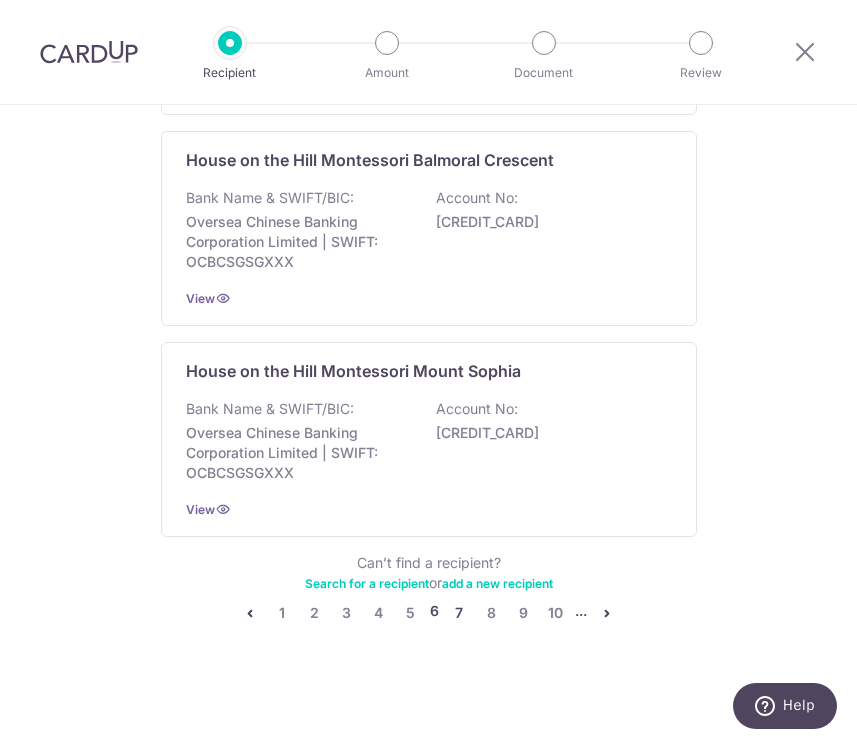 click on "7" at bounding box center (459, 613) 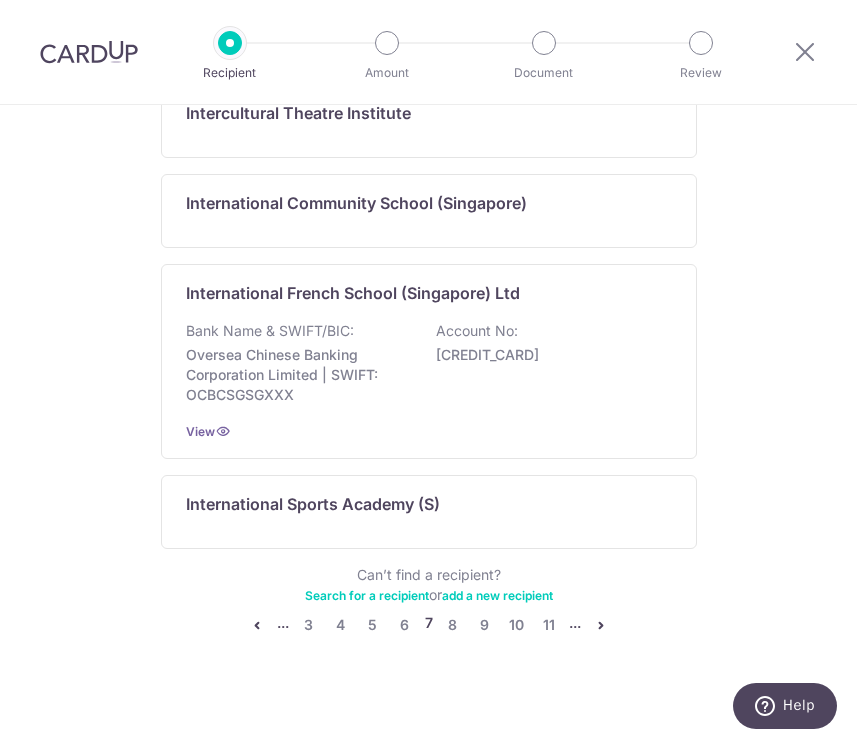 scroll, scrollTop: 1219, scrollLeft: 0, axis: vertical 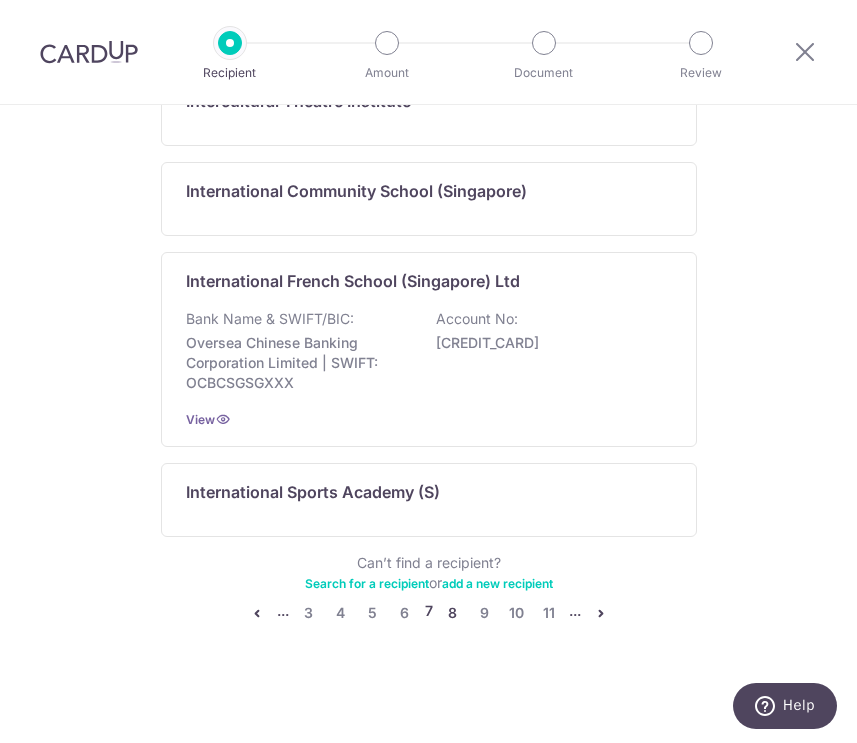 click on "8" at bounding box center [453, 613] 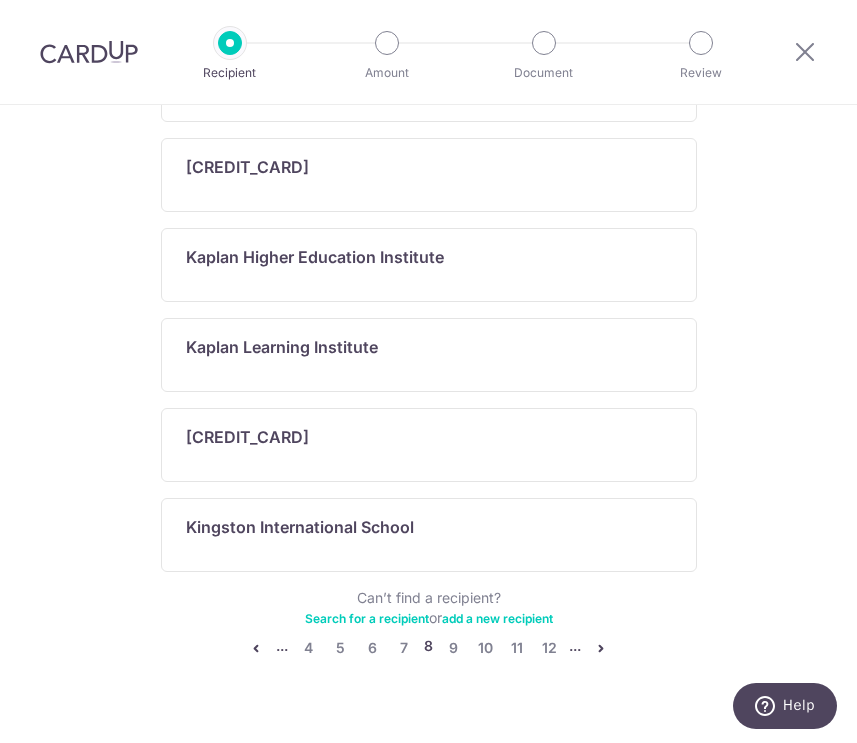 scroll, scrollTop: 1340, scrollLeft: 0, axis: vertical 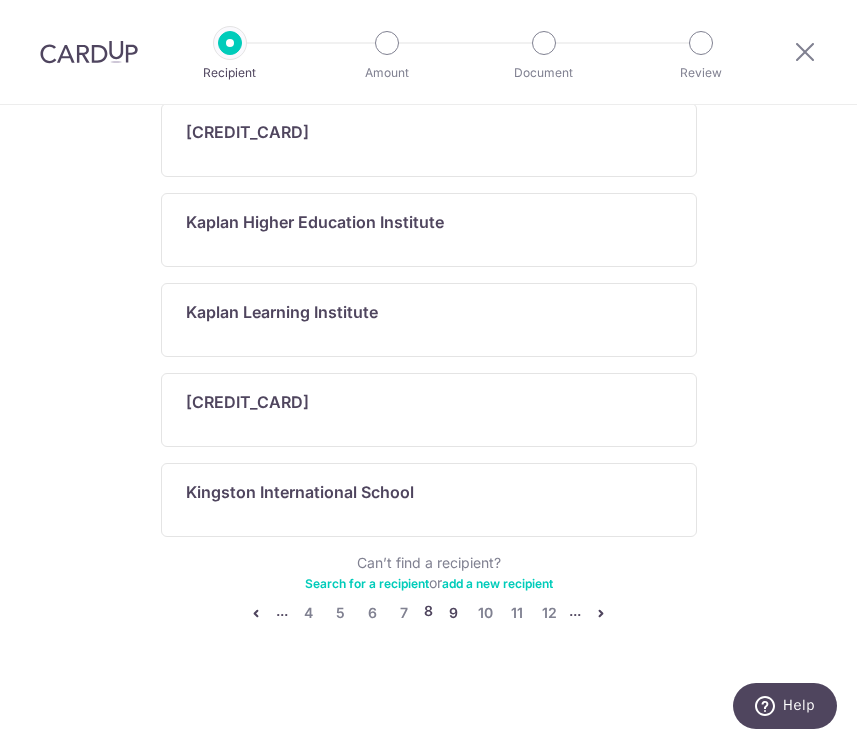 click on "9" at bounding box center (453, 613) 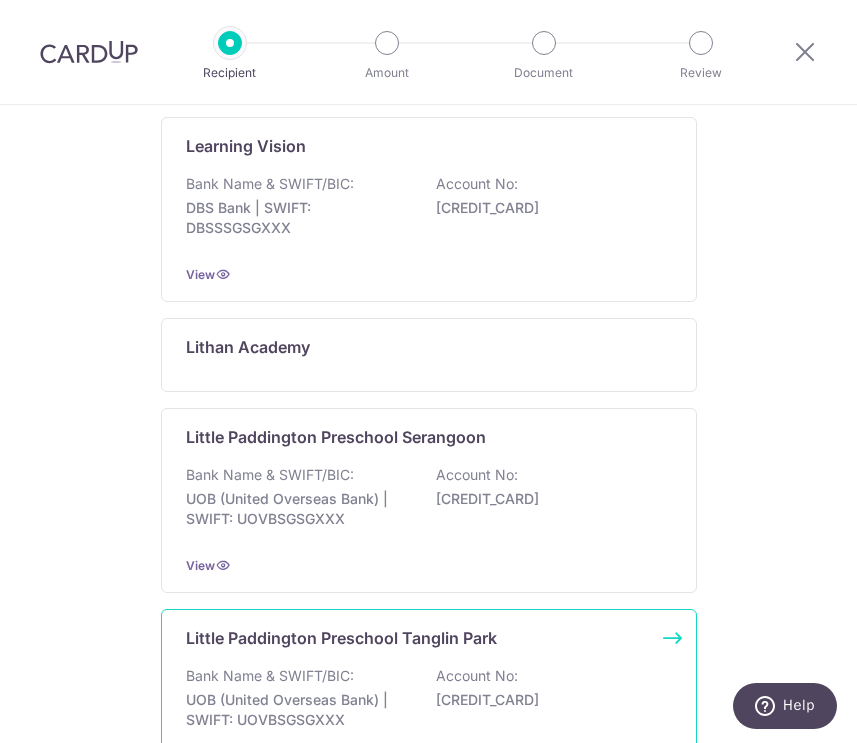 scroll, scrollTop: 1209, scrollLeft: 0, axis: vertical 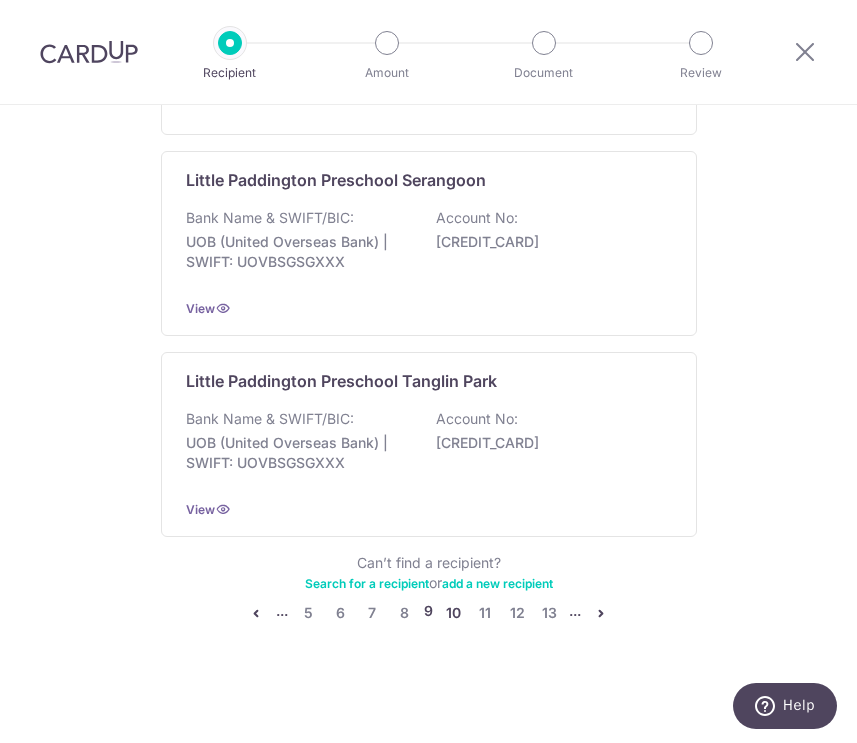 click on "10" at bounding box center (453, 613) 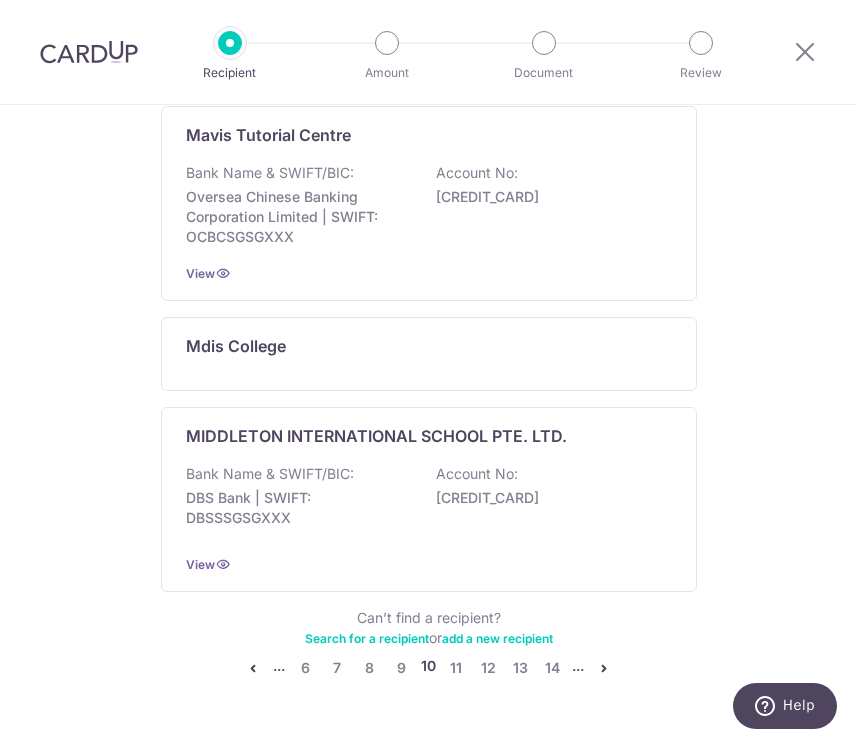 scroll, scrollTop: 1582, scrollLeft: 0, axis: vertical 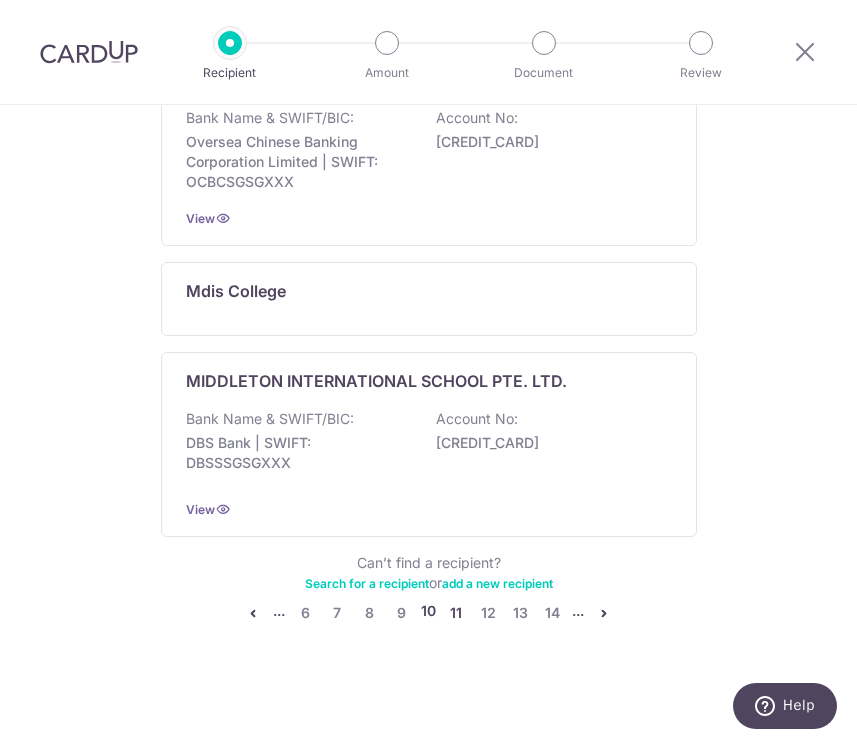 click on "11" at bounding box center [456, 613] 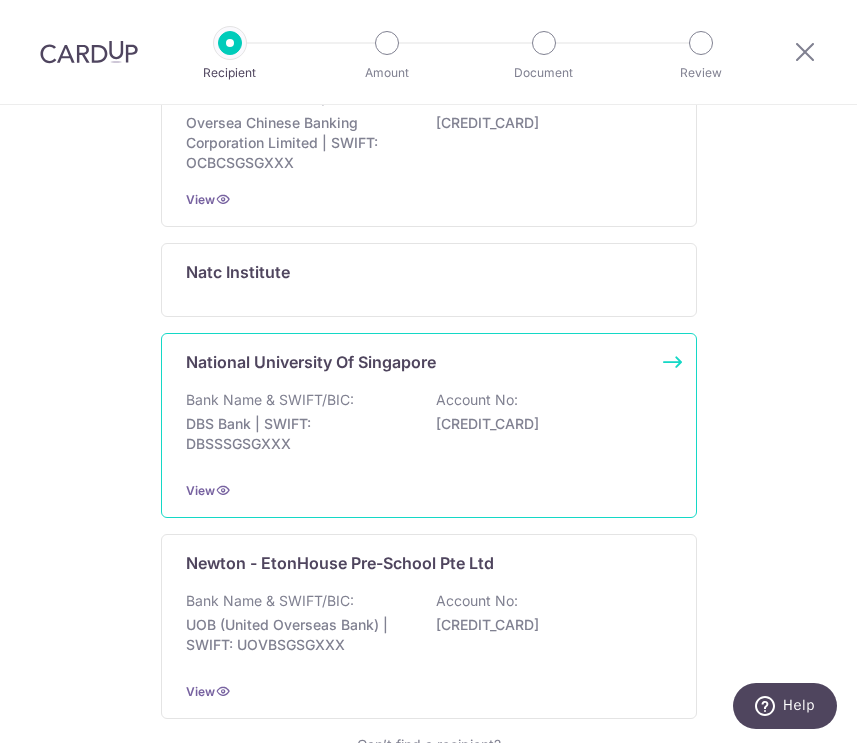 scroll, scrollTop: 1562, scrollLeft: 0, axis: vertical 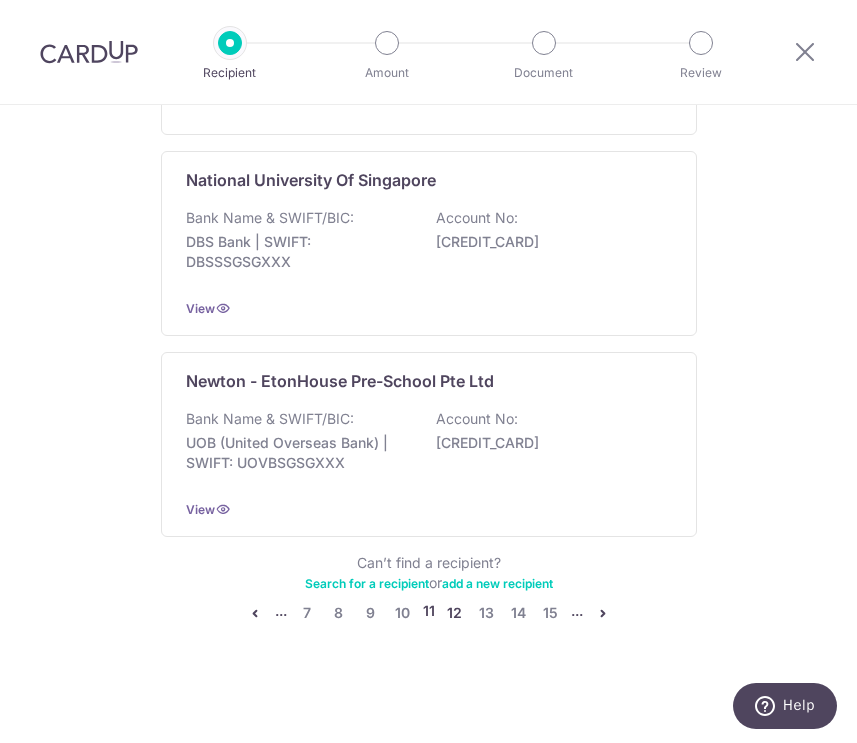 click on "12" at bounding box center [455, 613] 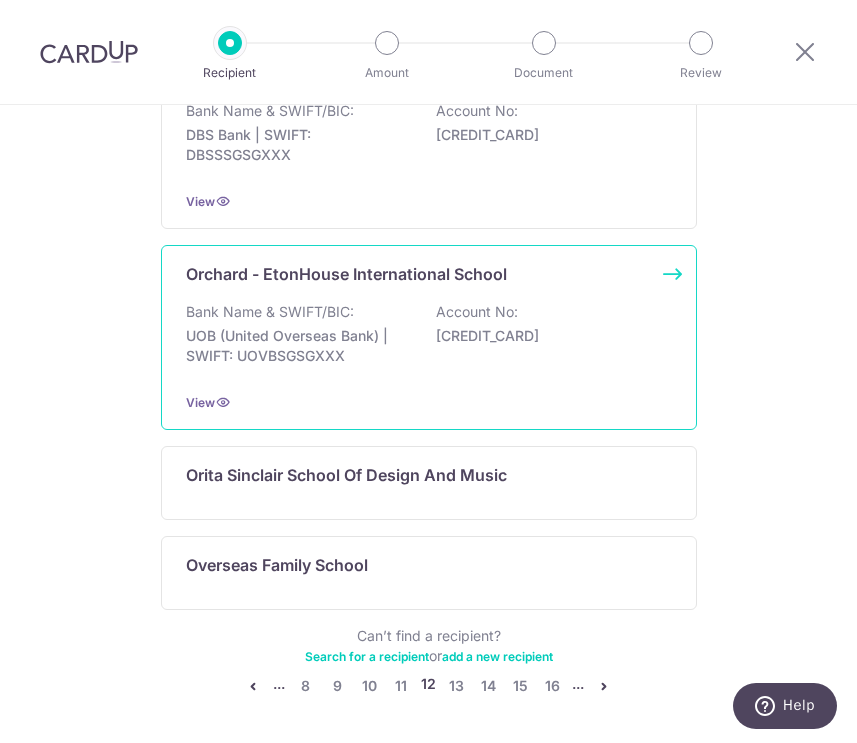 scroll, scrollTop: 1441, scrollLeft: 0, axis: vertical 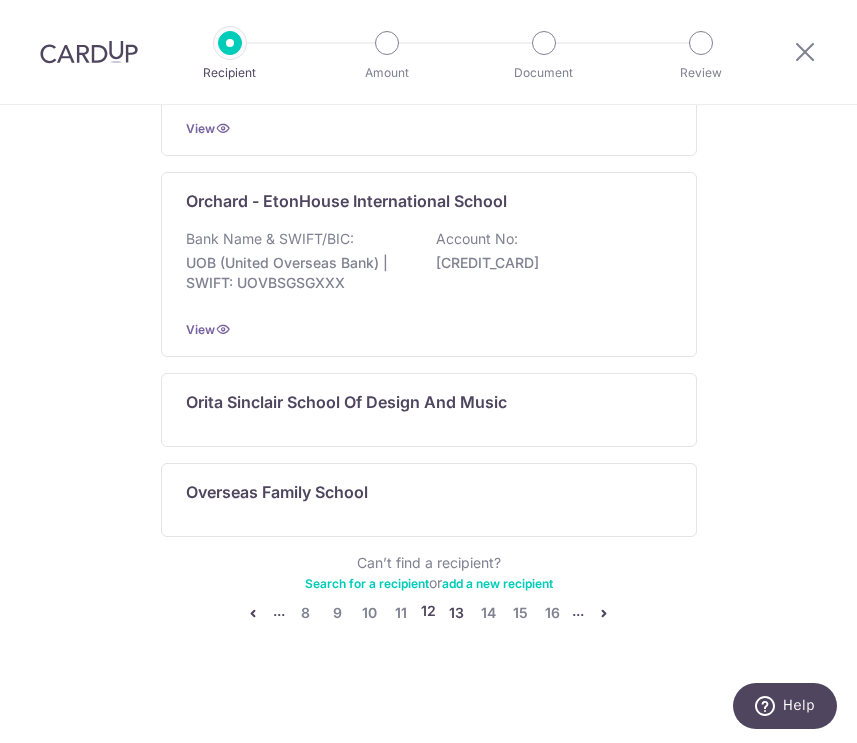 click on "13" at bounding box center [456, 613] 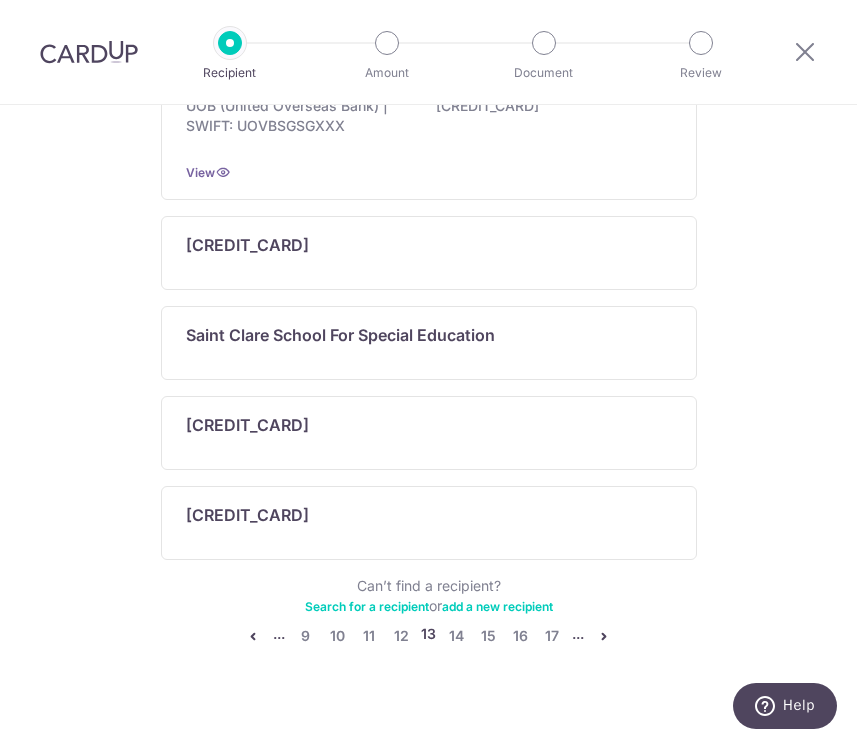 scroll, scrollTop: 1079, scrollLeft: 0, axis: vertical 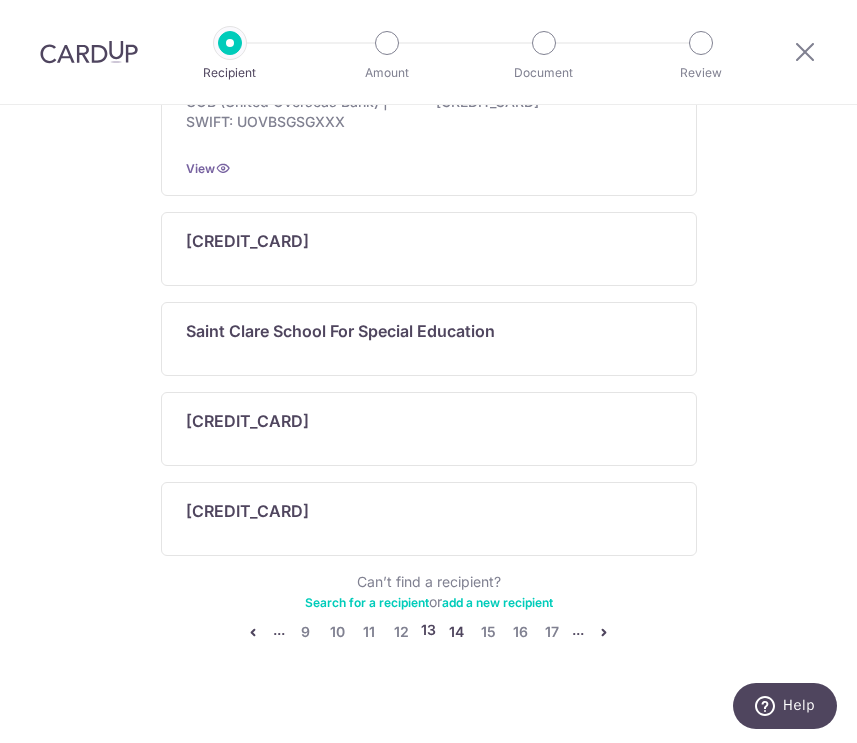 click on "14" at bounding box center [456, 632] 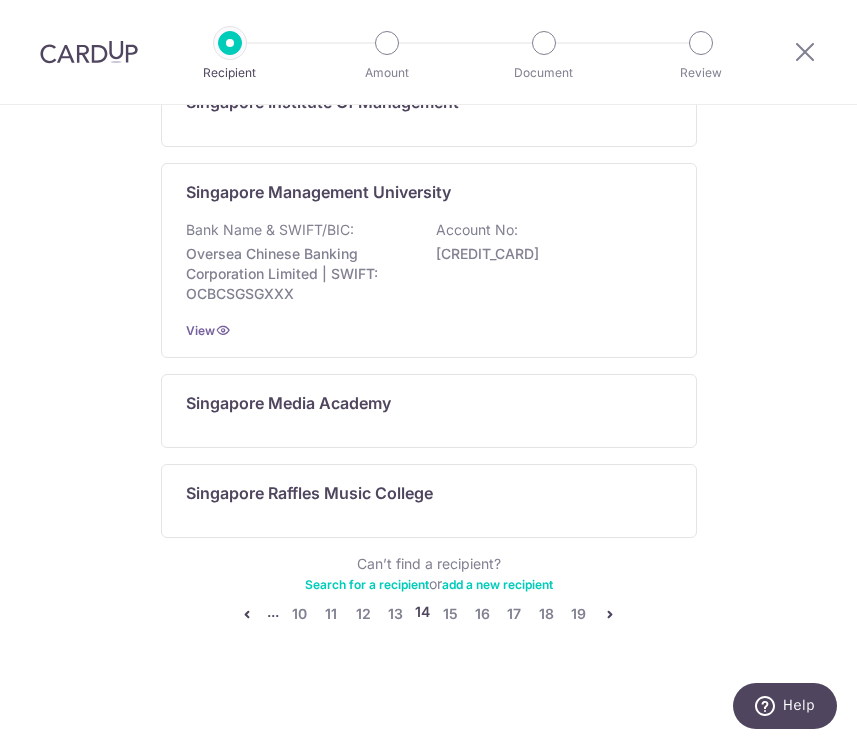 scroll, scrollTop: 1243, scrollLeft: 0, axis: vertical 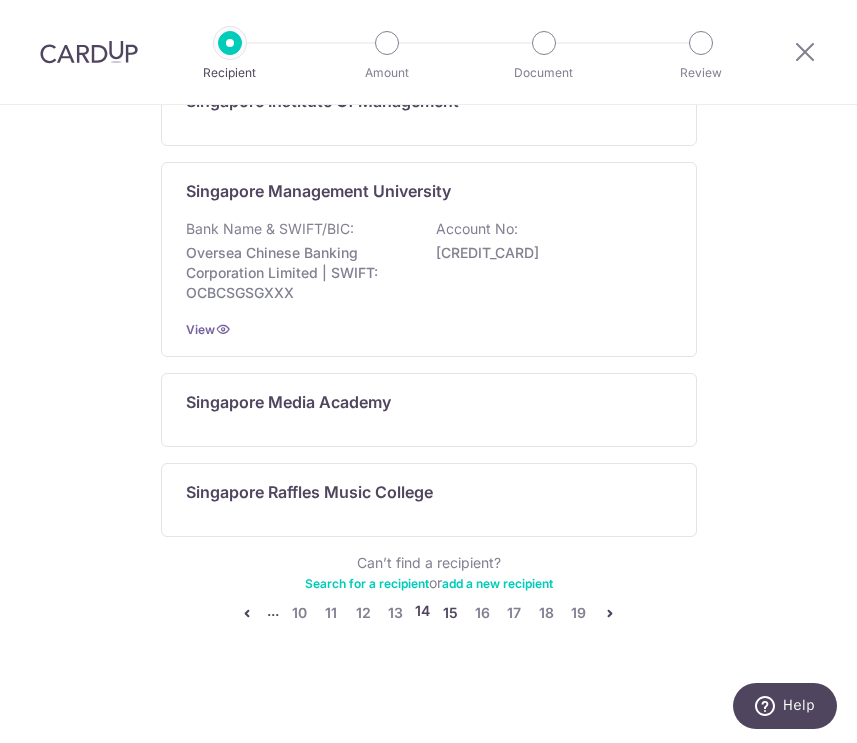 click on "15" at bounding box center (450, 613) 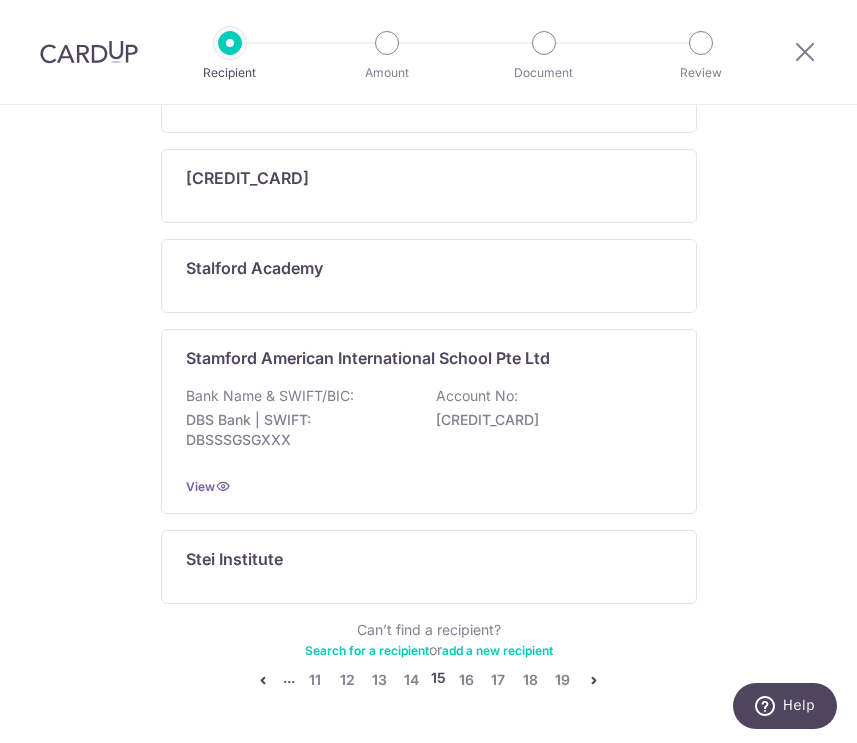 scroll, scrollTop: 1177, scrollLeft: 0, axis: vertical 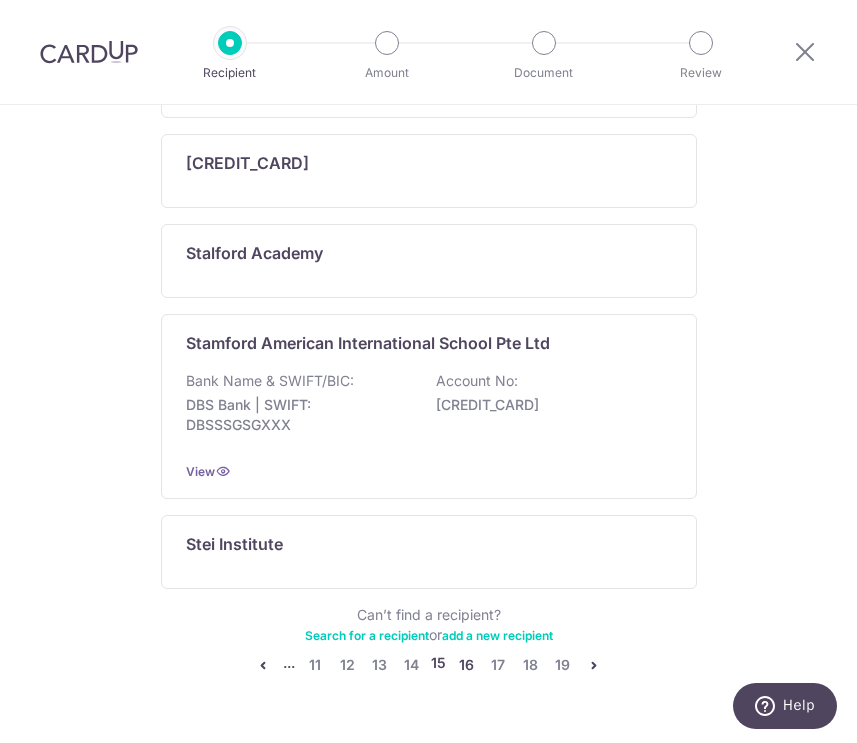 click on "16" at bounding box center (466, 665) 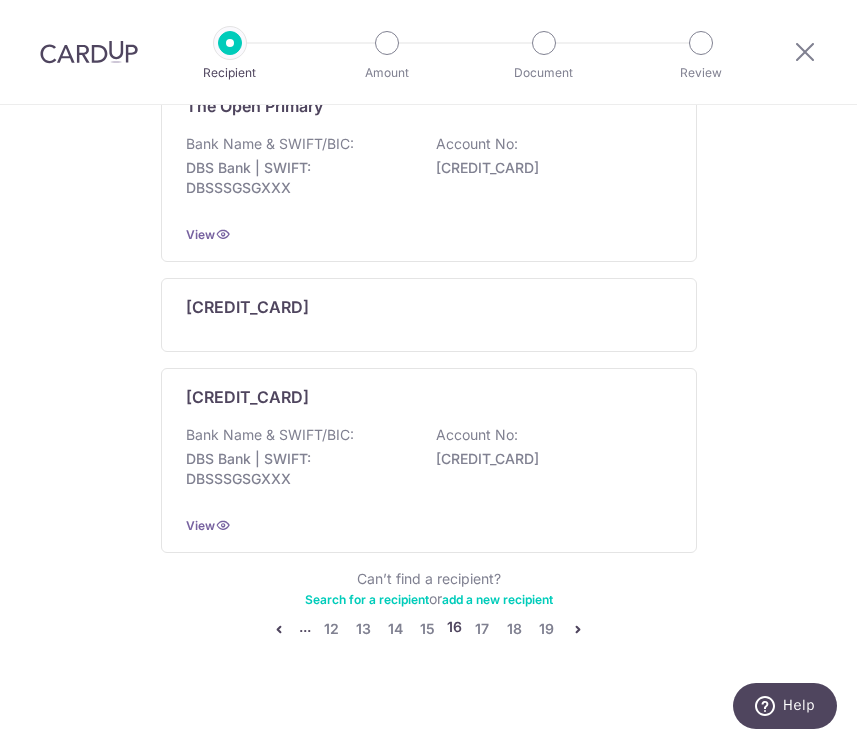 scroll, scrollTop: 1572, scrollLeft: 0, axis: vertical 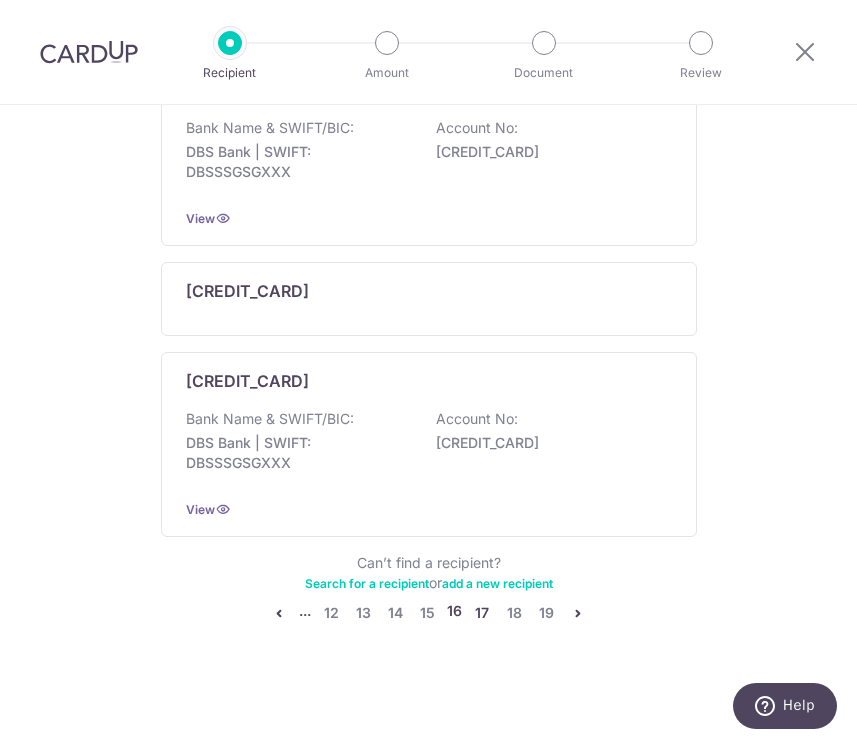 click on "17" at bounding box center (482, 613) 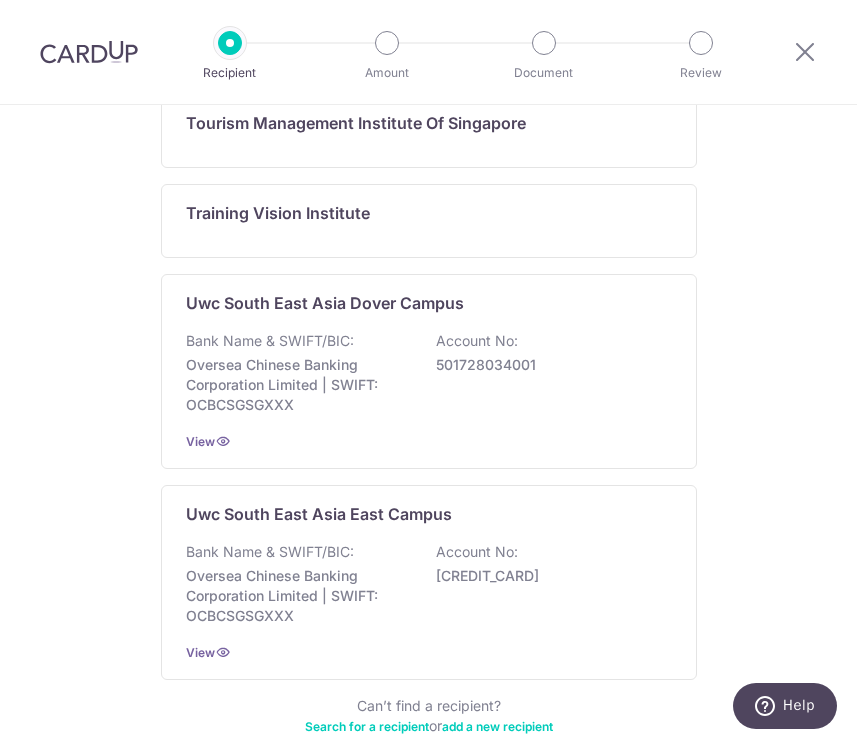 scroll, scrollTop: 1451, scrollLeft: 0, axis: vertical 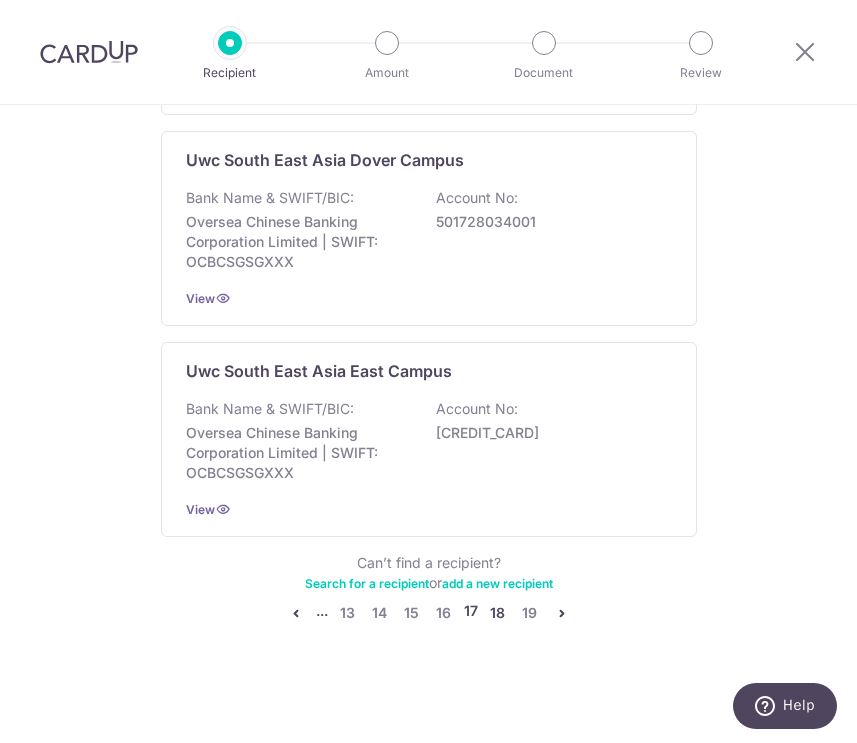 click on "18" at bounding box center [498, 613] 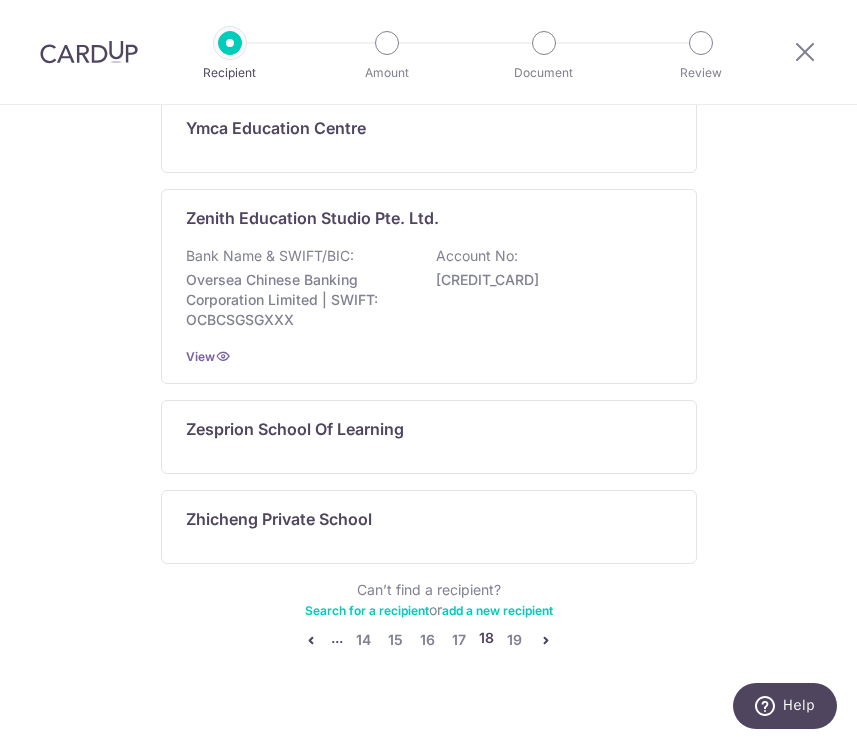 scroll, scrollTop: 1350, scrollLeft: 0, axis: vertical 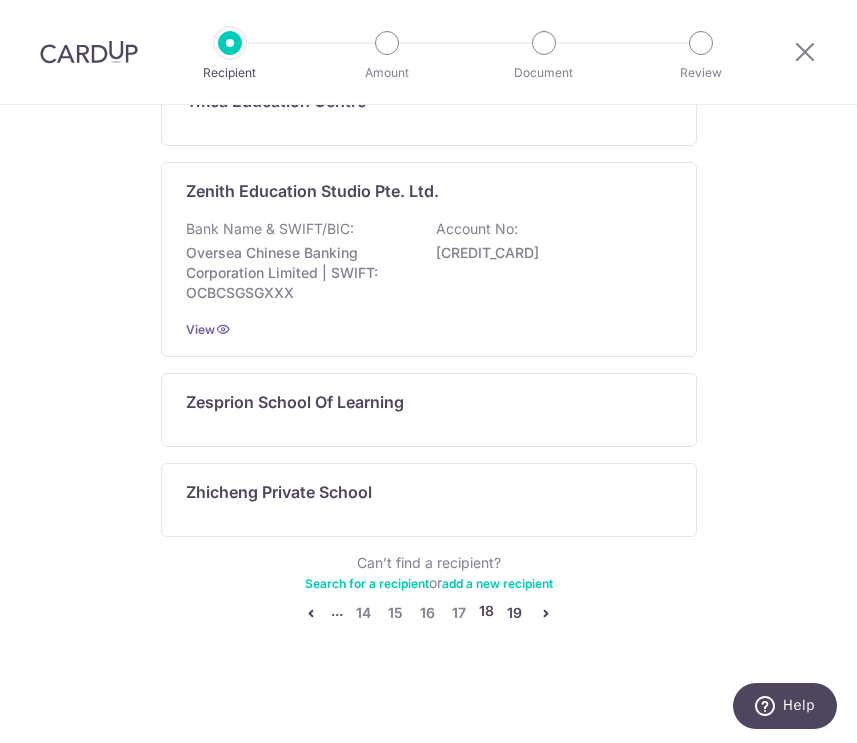 click on "19" at bounding box center [514, 613] 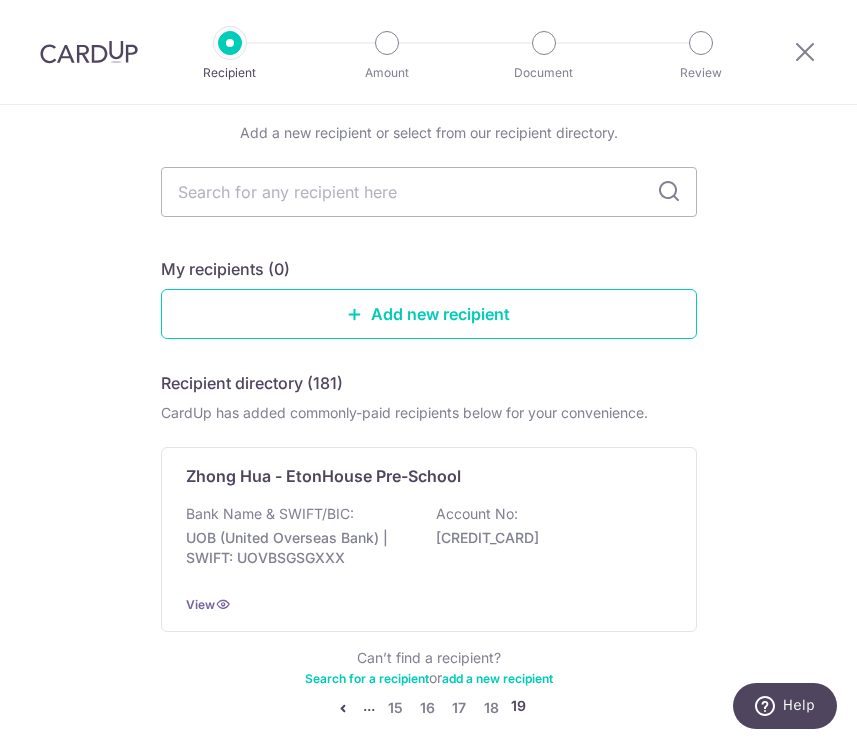scroll, scrollTop: 0, scrollLeft: 0, axis: both 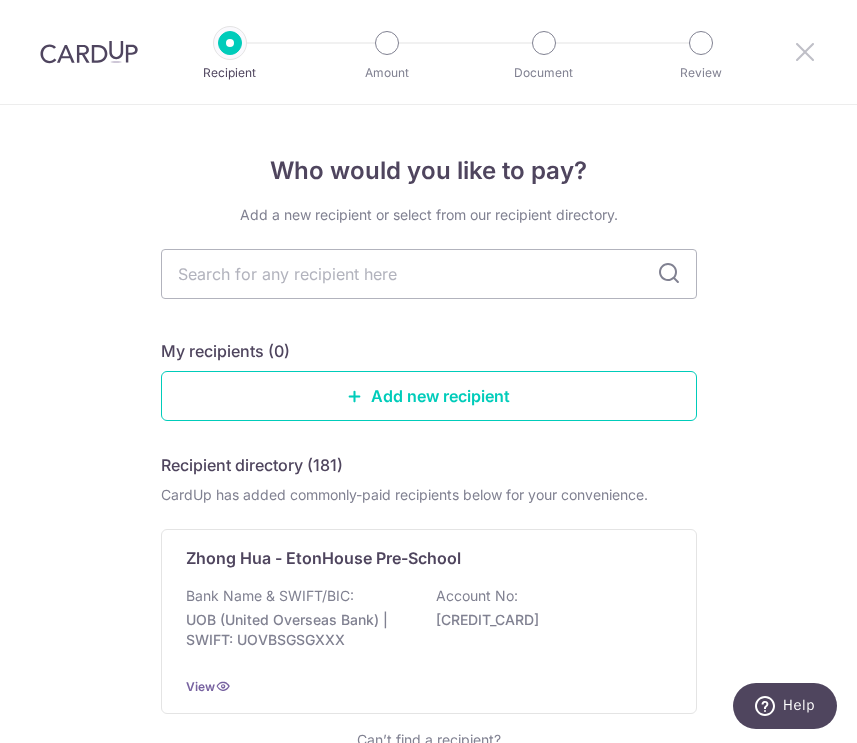 click at bounding box center (805, 51) 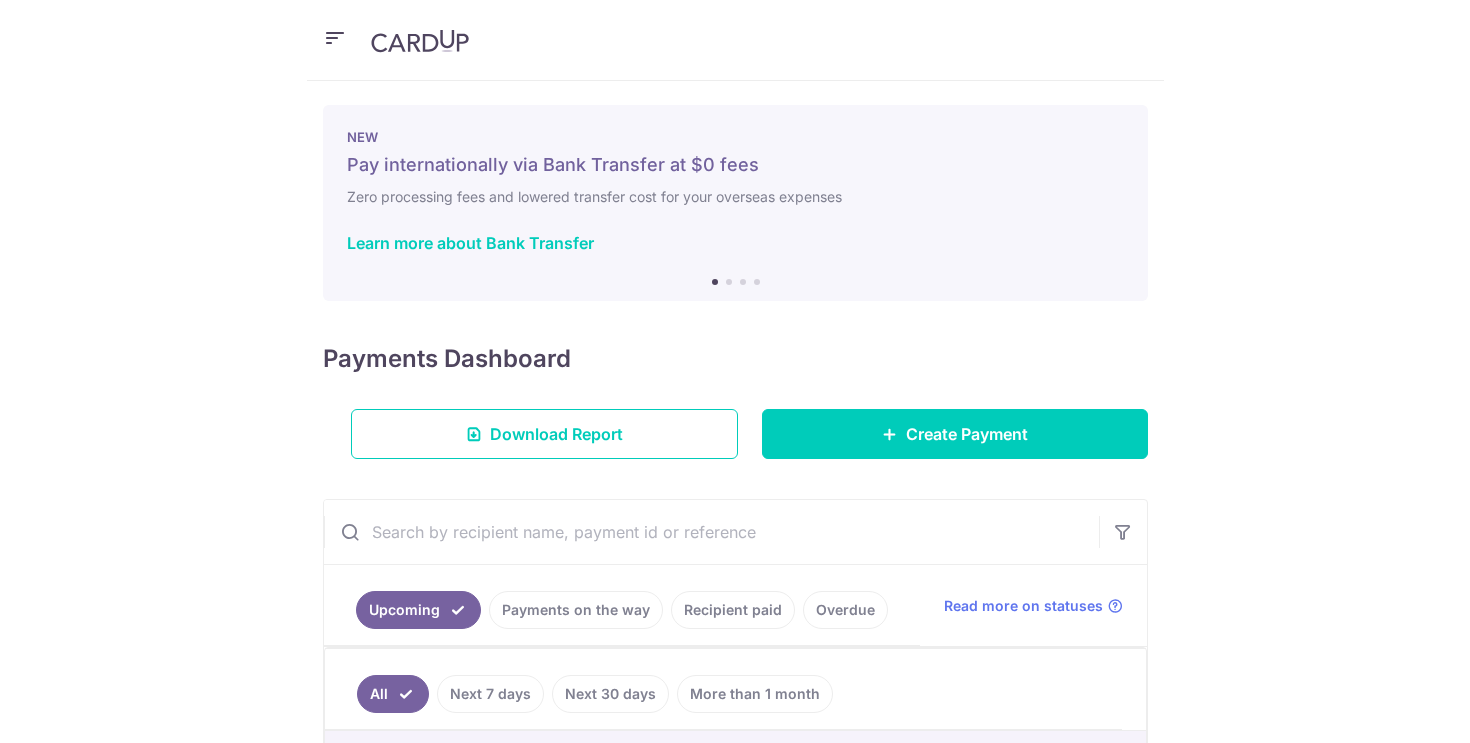 scroll, scrollTop: 0, scrollLeft: 0, axis: both 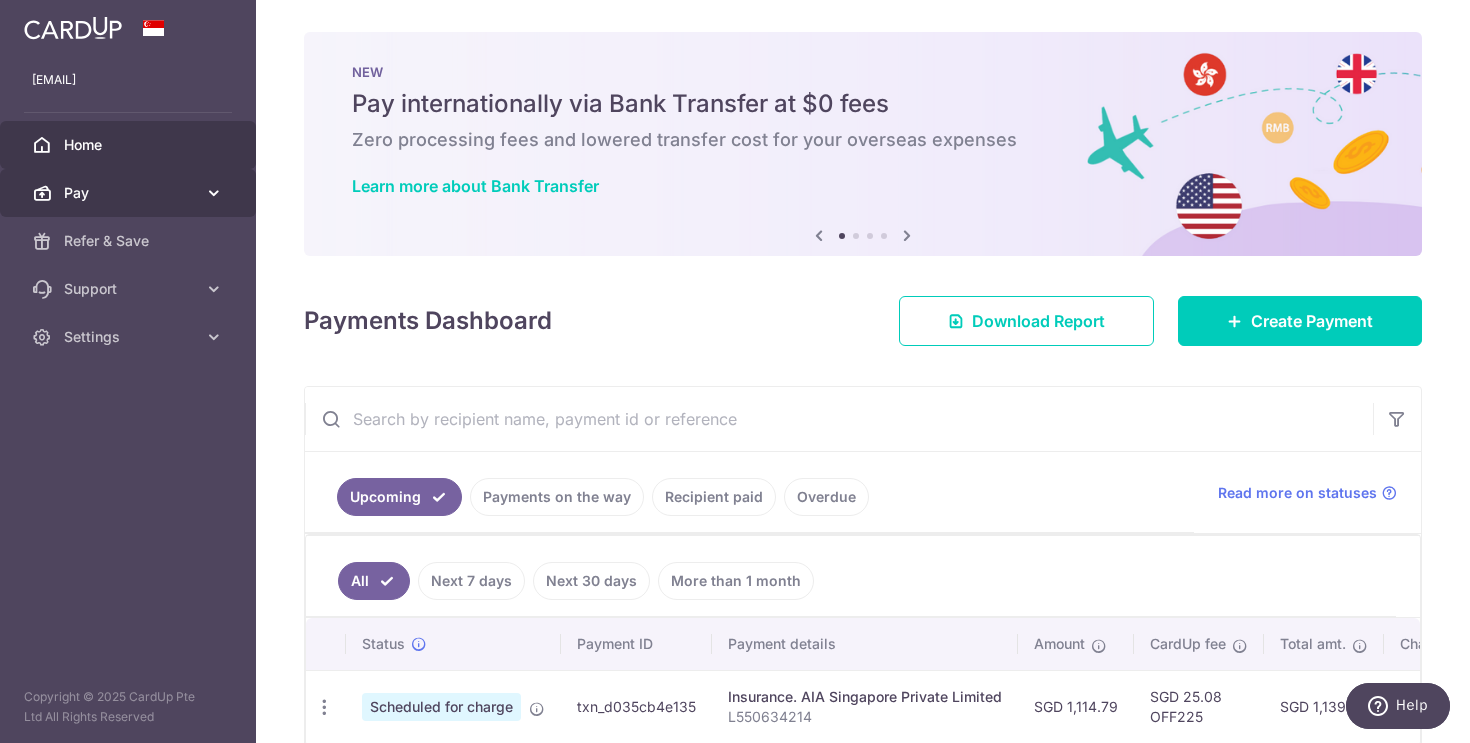 click on "Pay" at bounding box center (130, 193) 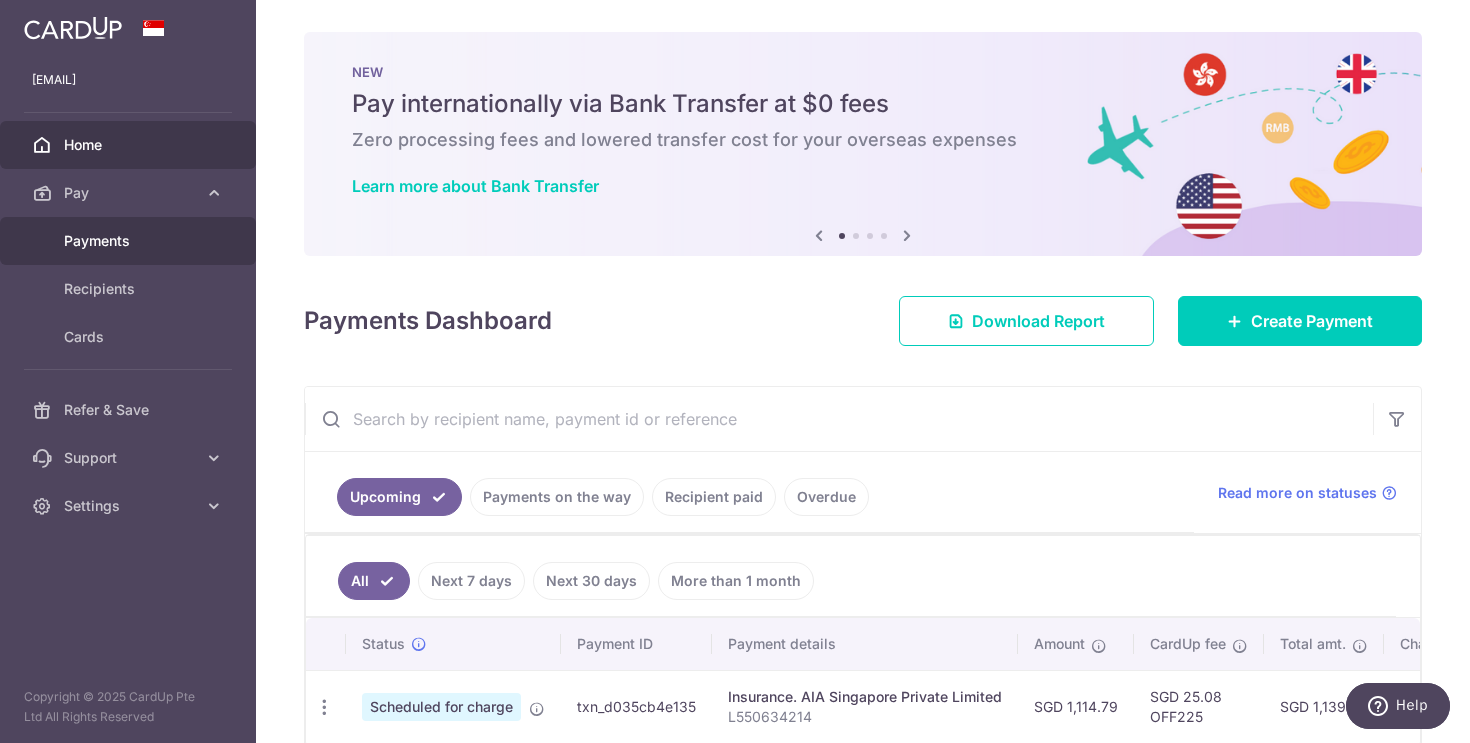 click on "Payments" at bounding box center [128, 241] 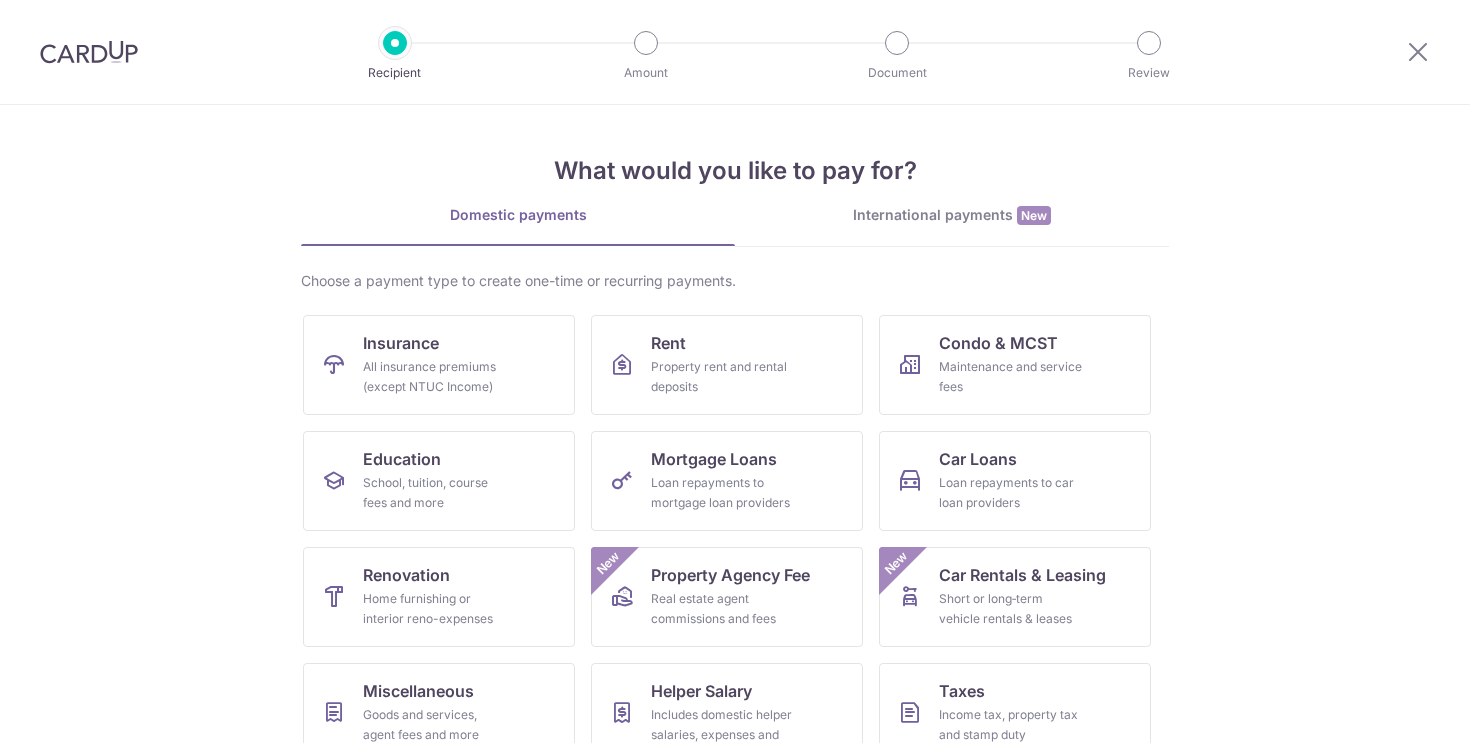 scroll, scrollTop: 0, scrollLeft: 0, axis: both 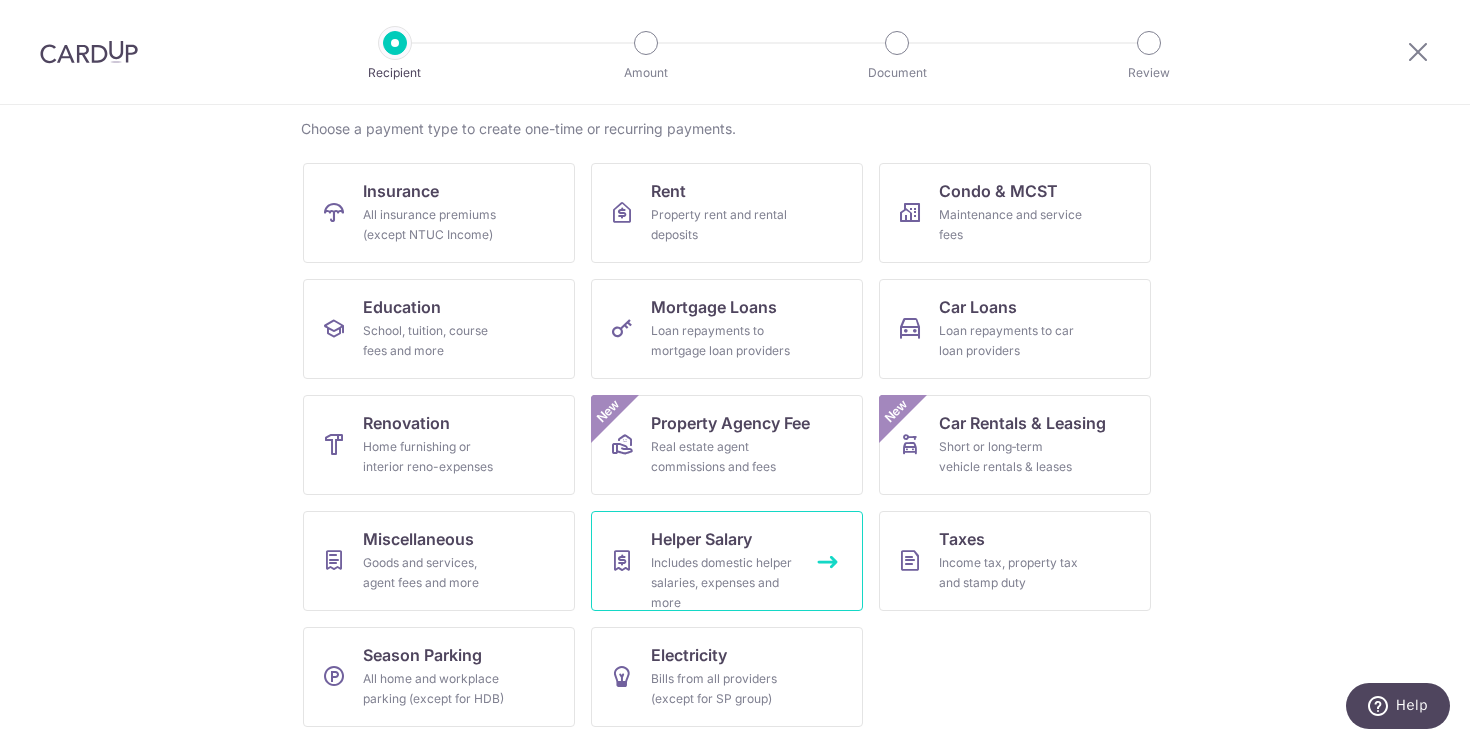 click on "Helper Salary Includes domestic helper salaries, expenses and more" at bounding box center [727, 561] 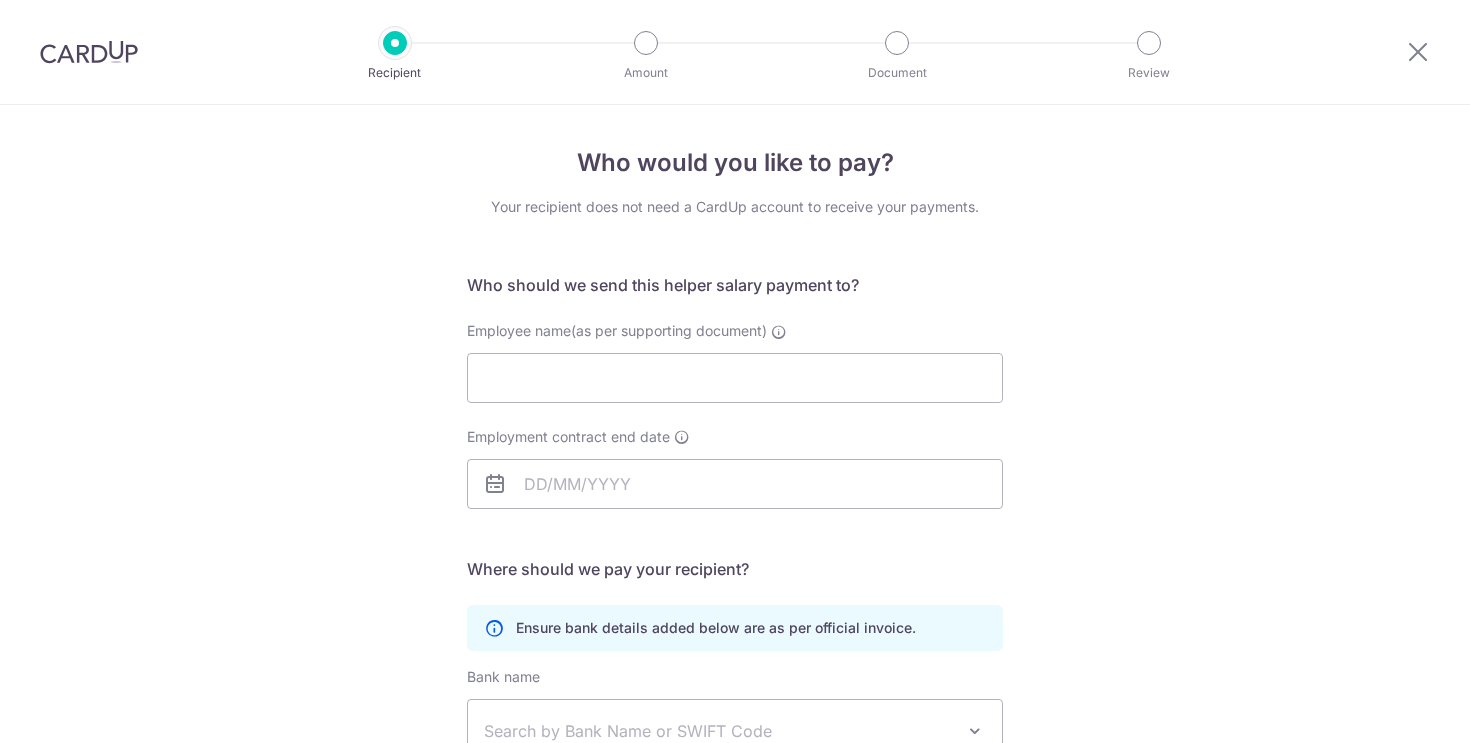 scroll, scrollTop: 0, scrollLeft: 0, axis: both 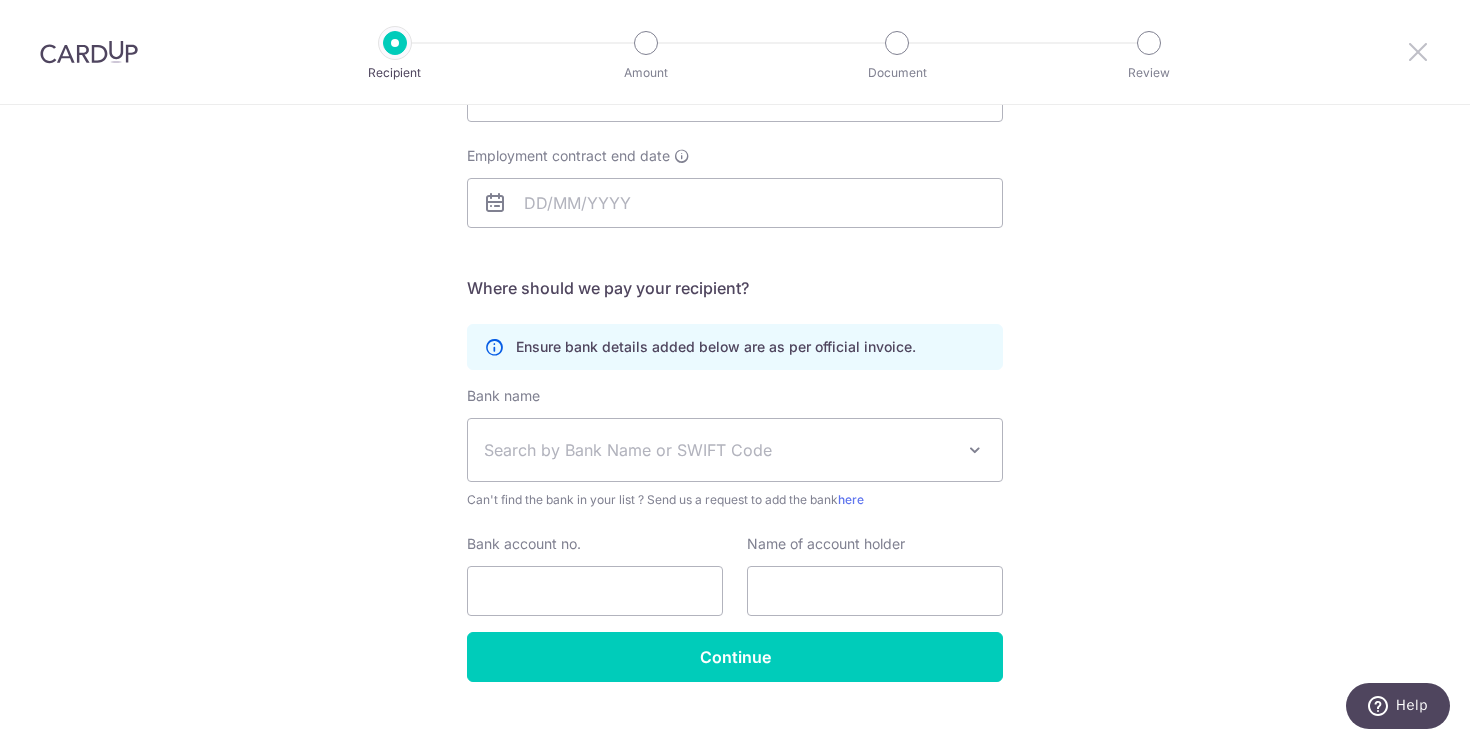 click at bounding box center (1418, 51) 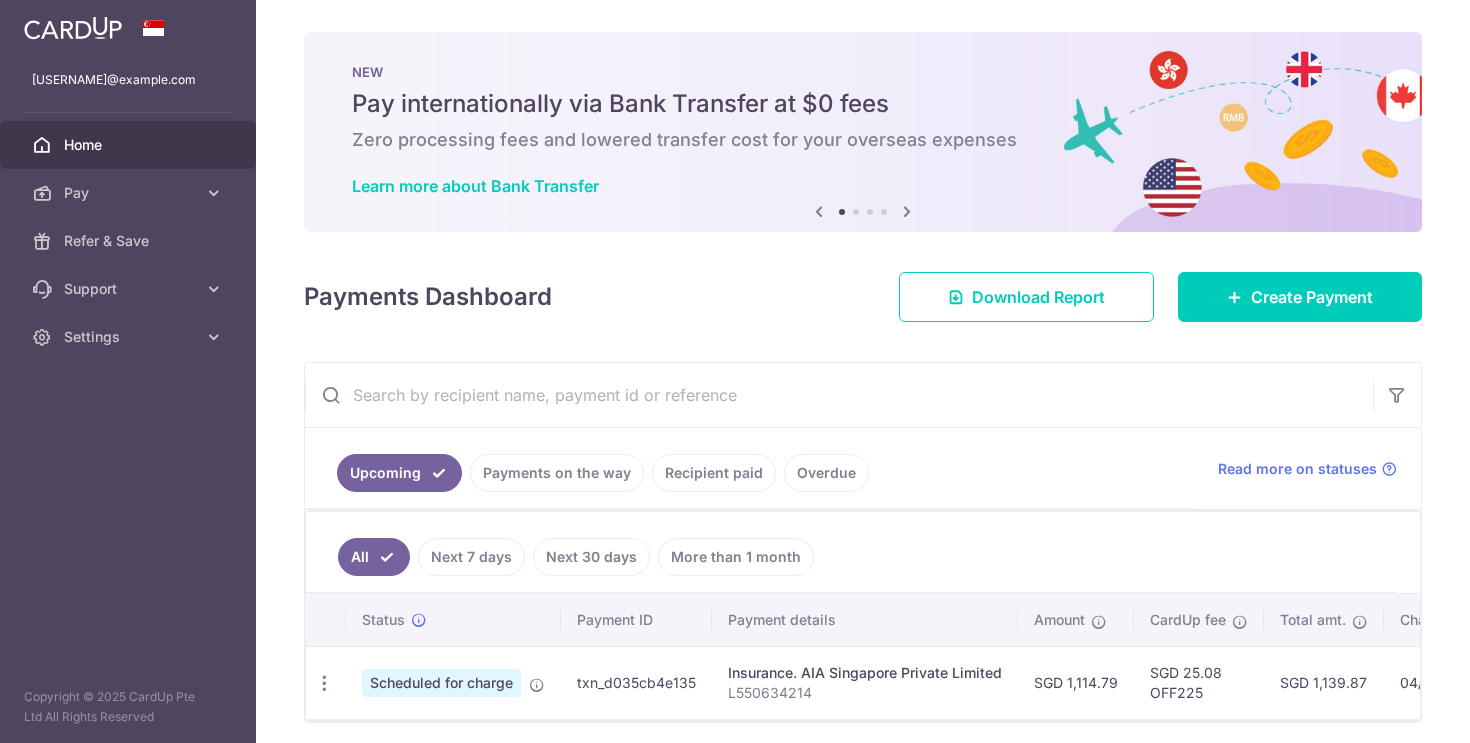 scroll, scrollTop: 0, scrollLeft: 0, axis: both 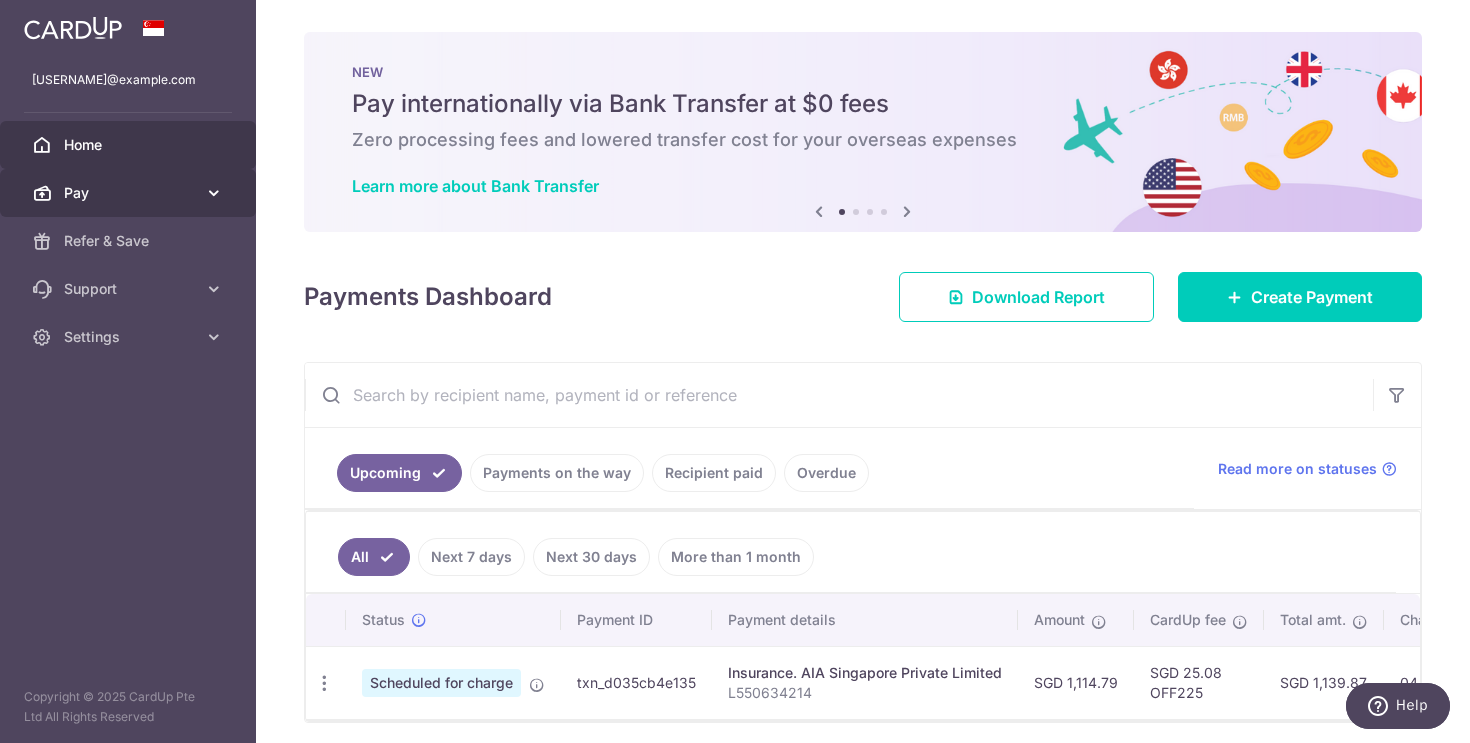 click on "Pay" at bounding box center (130, 193) 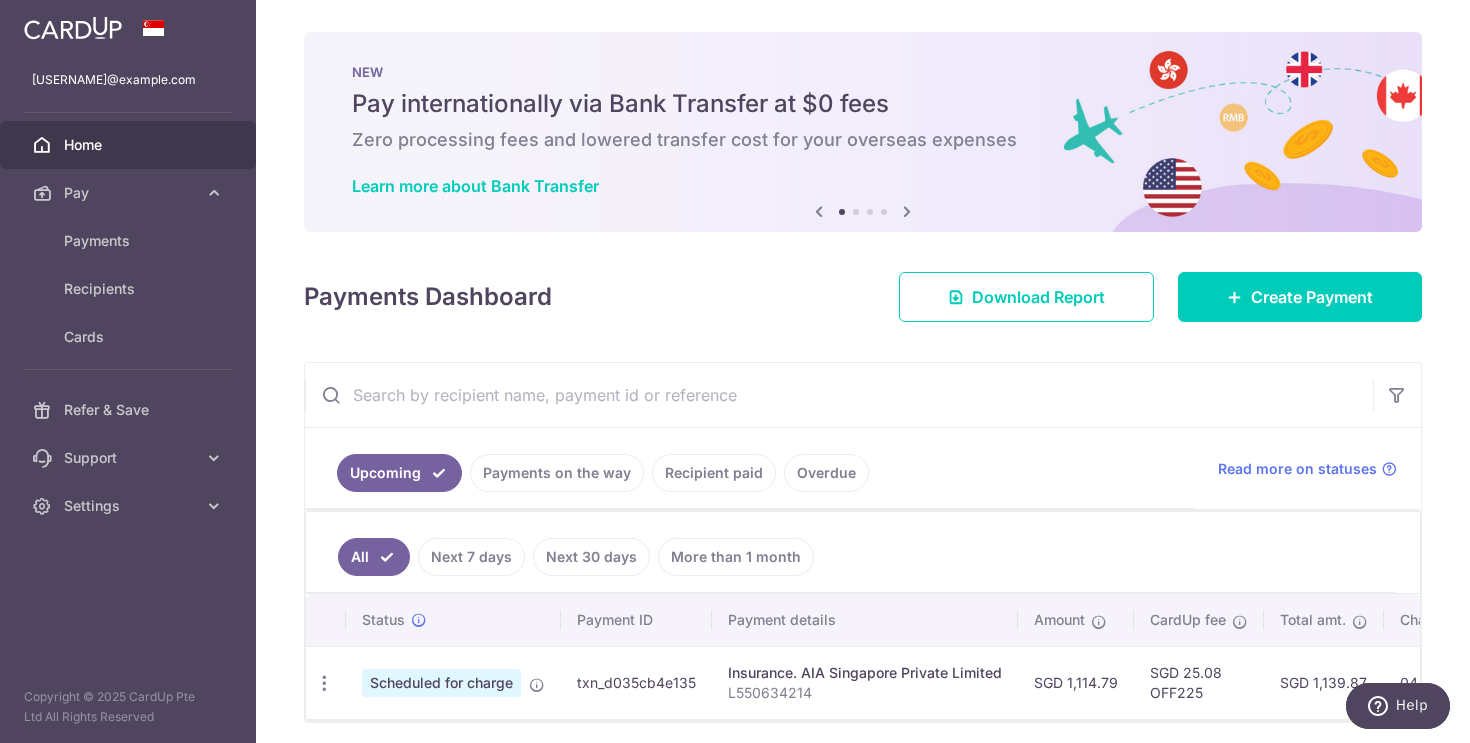 click on "Home" at bounding box center [130, 145] 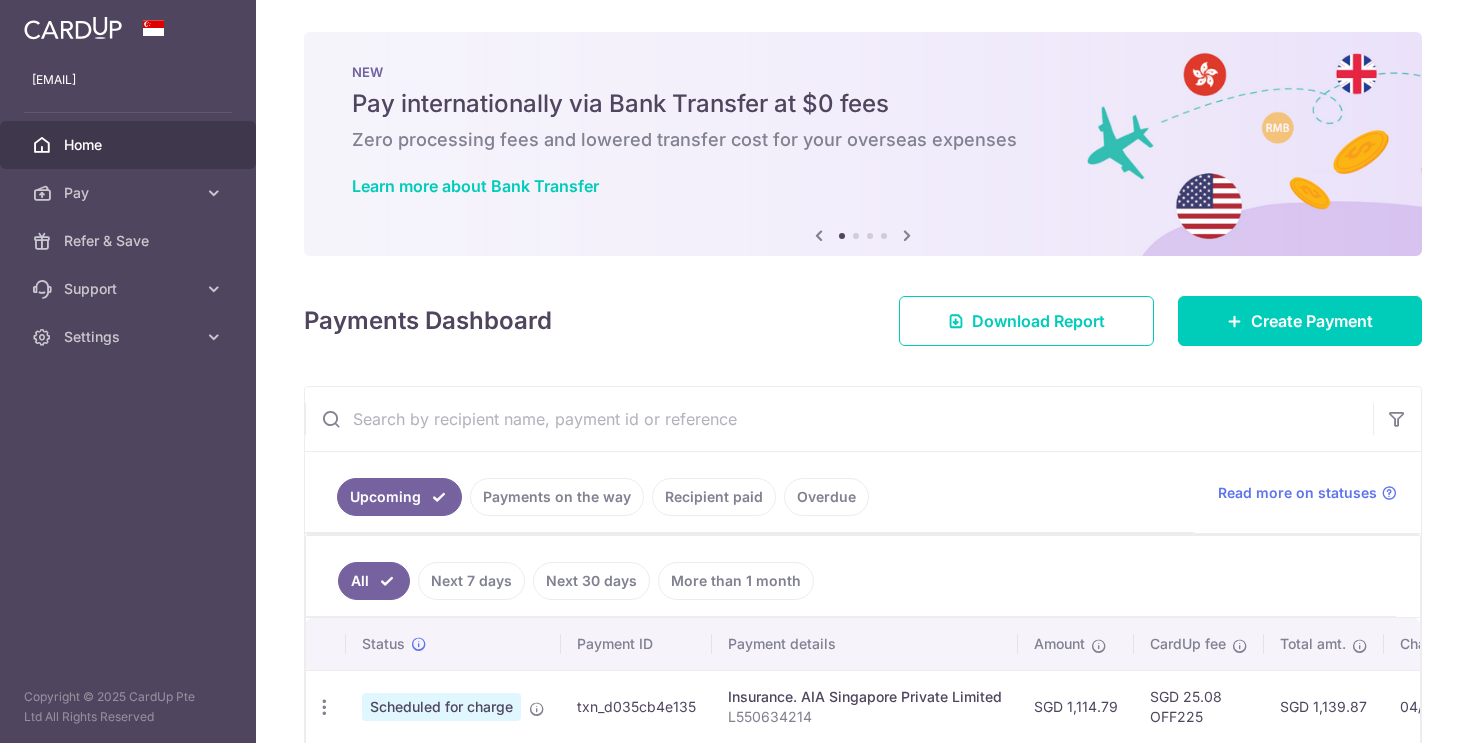 scroll, scrollTop: 0, scrollLeft: 0, axis: both 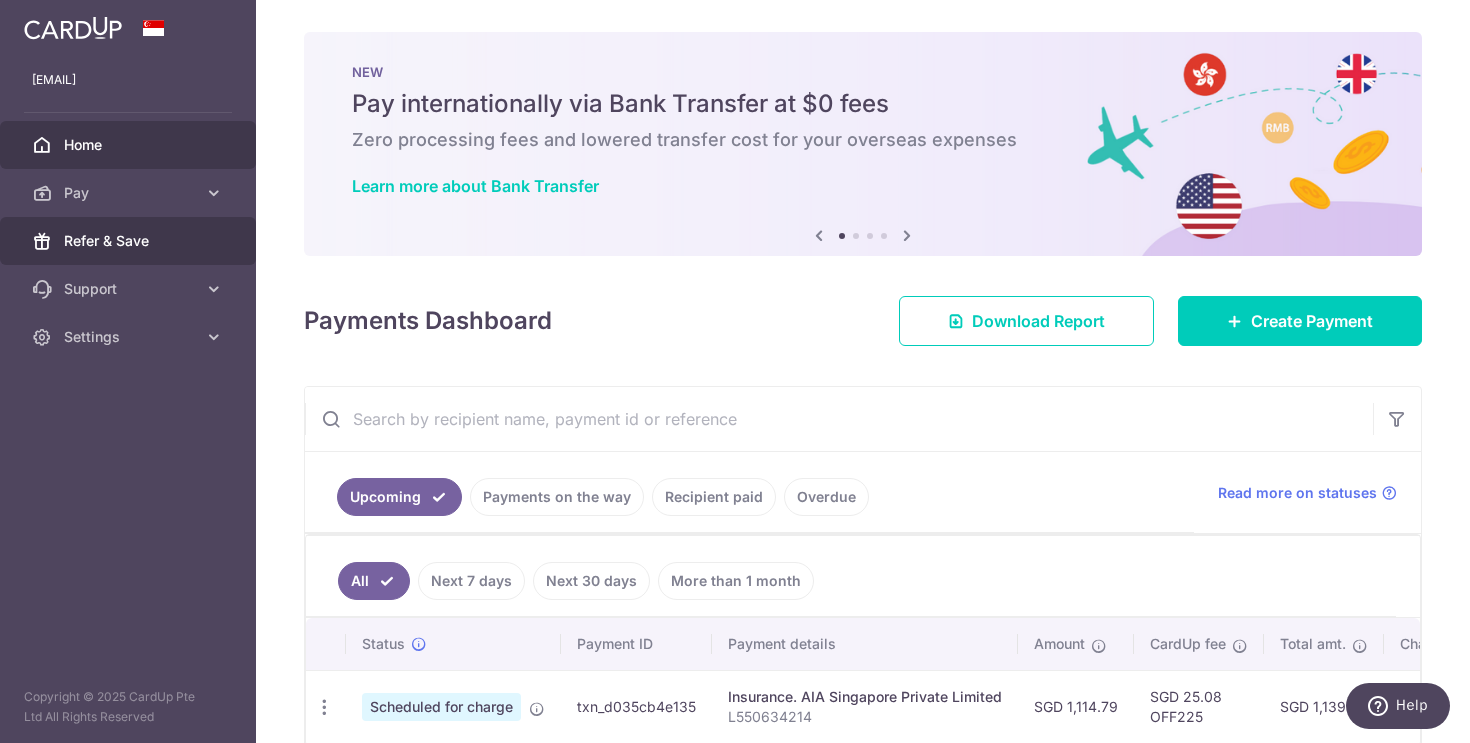 click on "Refer & Save" at bounding box center (128, 241) 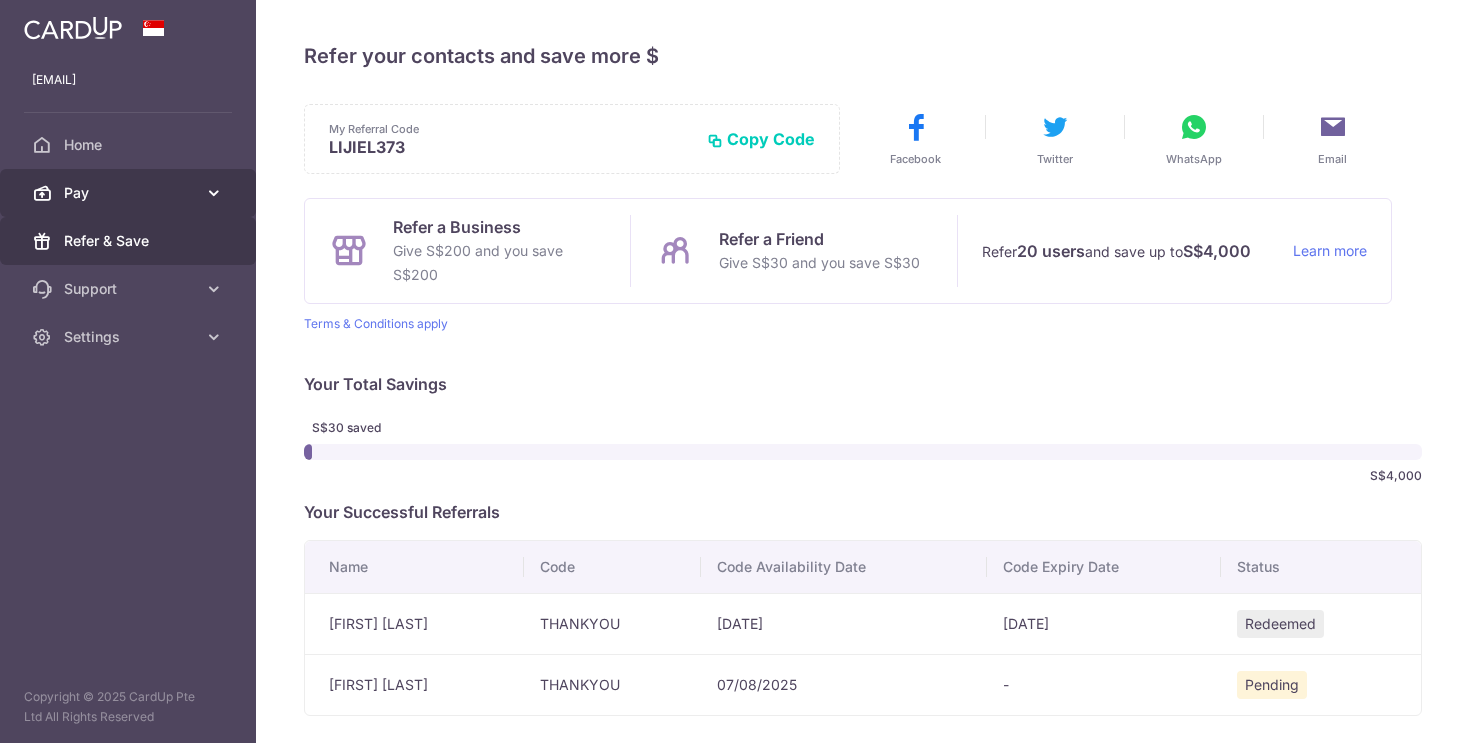 scroll, scrollTop: 0, scrollLeft: 0, axis: both 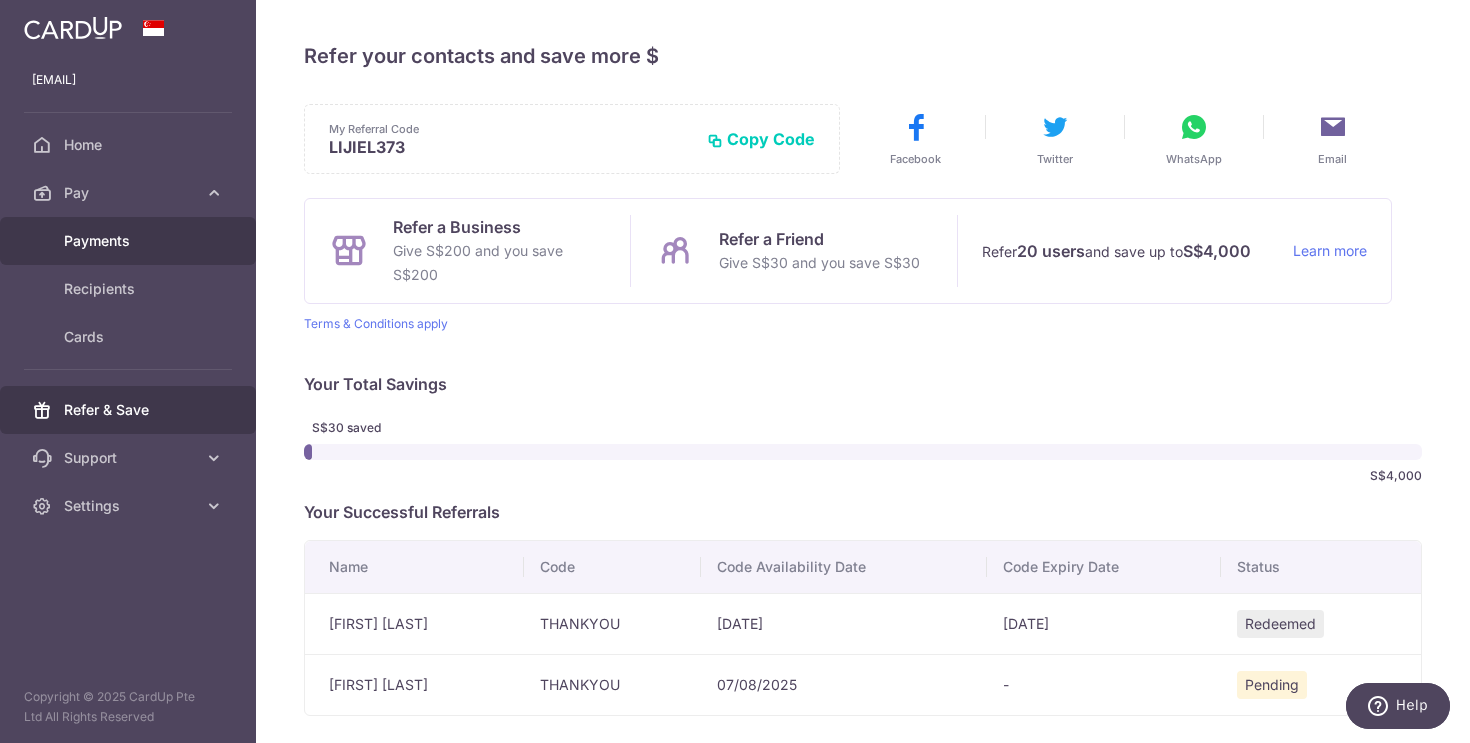 click on "Payments" at bounding box center (128, 241) 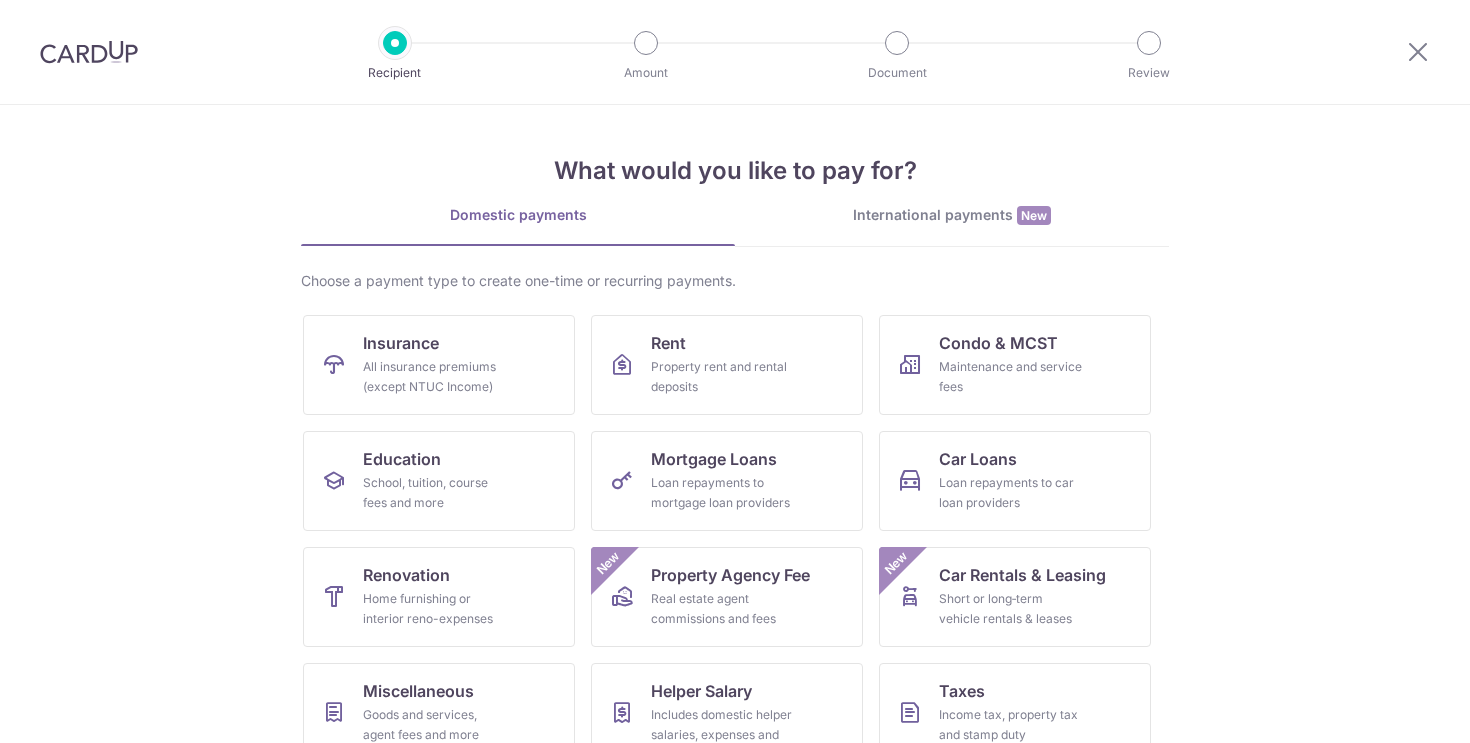 scroll, scrollTop: 0, scrollLeft: 0, axis: both 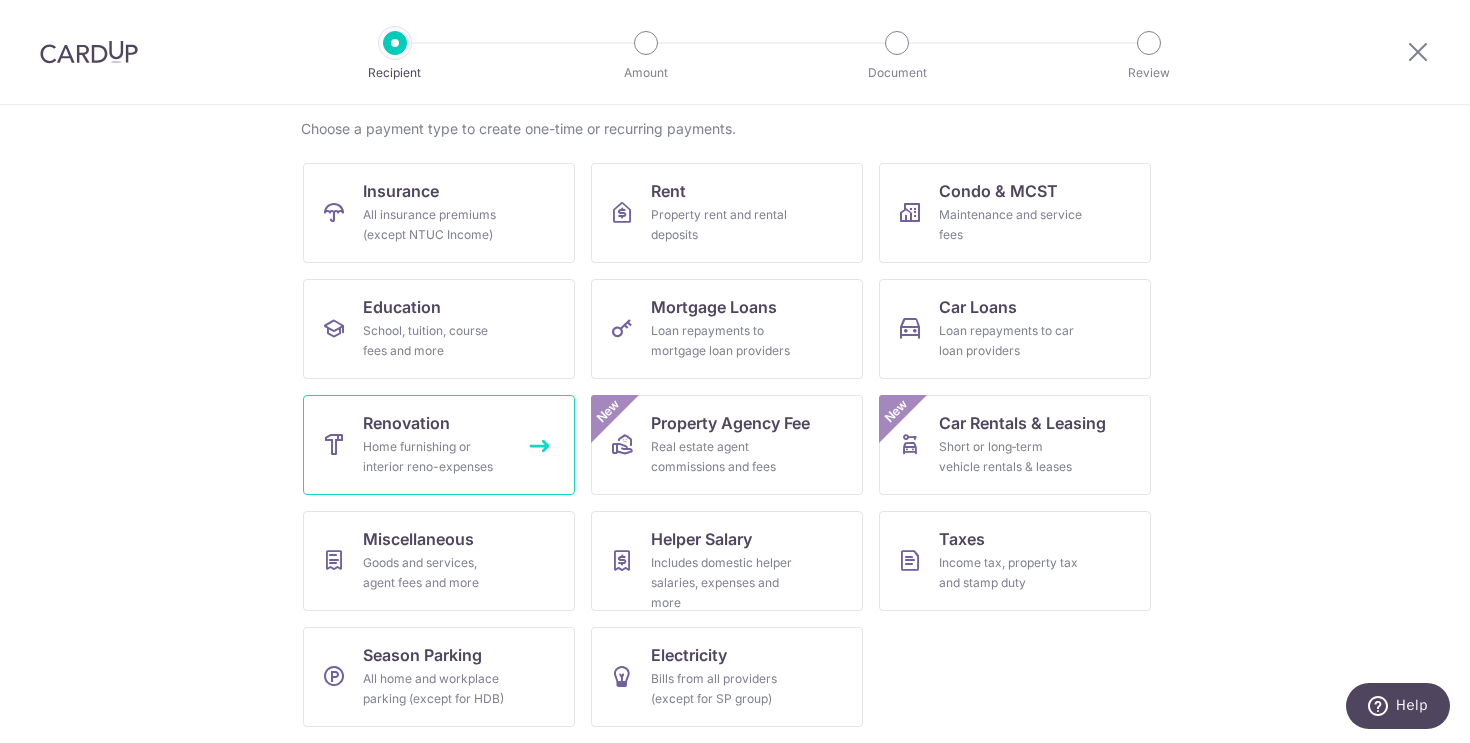 click on "Home furnishing or interior reno-expenses" at bounding box center (435, 457) 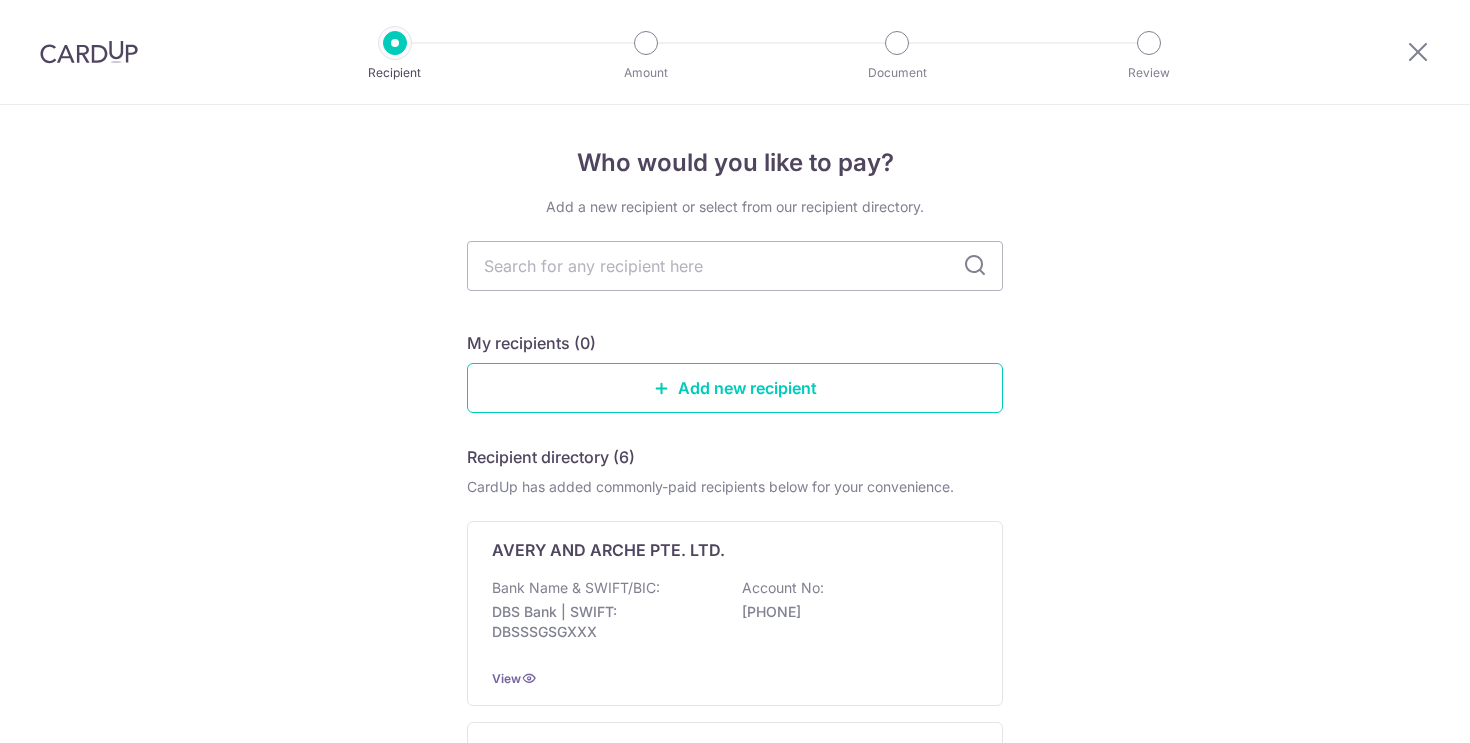 scroll, scrollTop: 0, scrollLeft: 0, axis: both 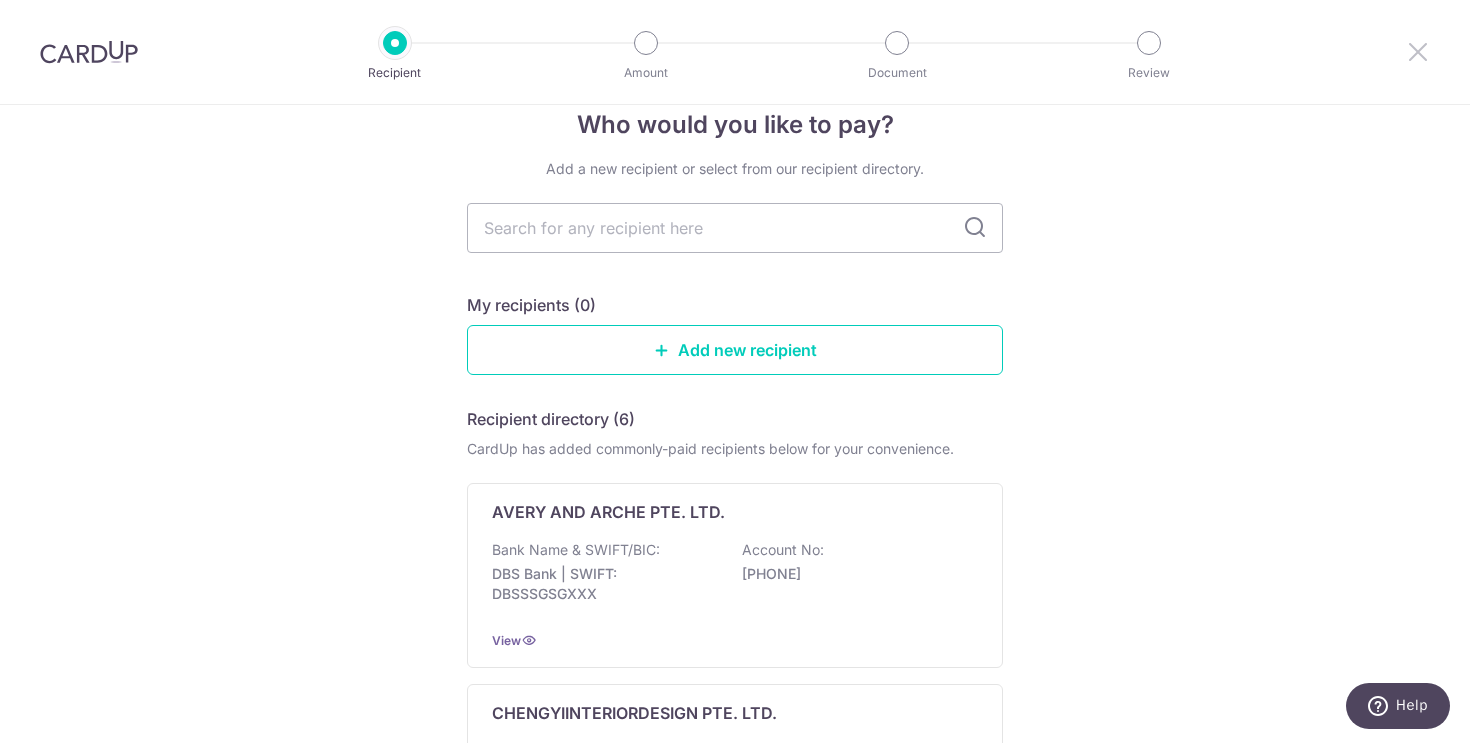 click at bounding box center (1418, 51) 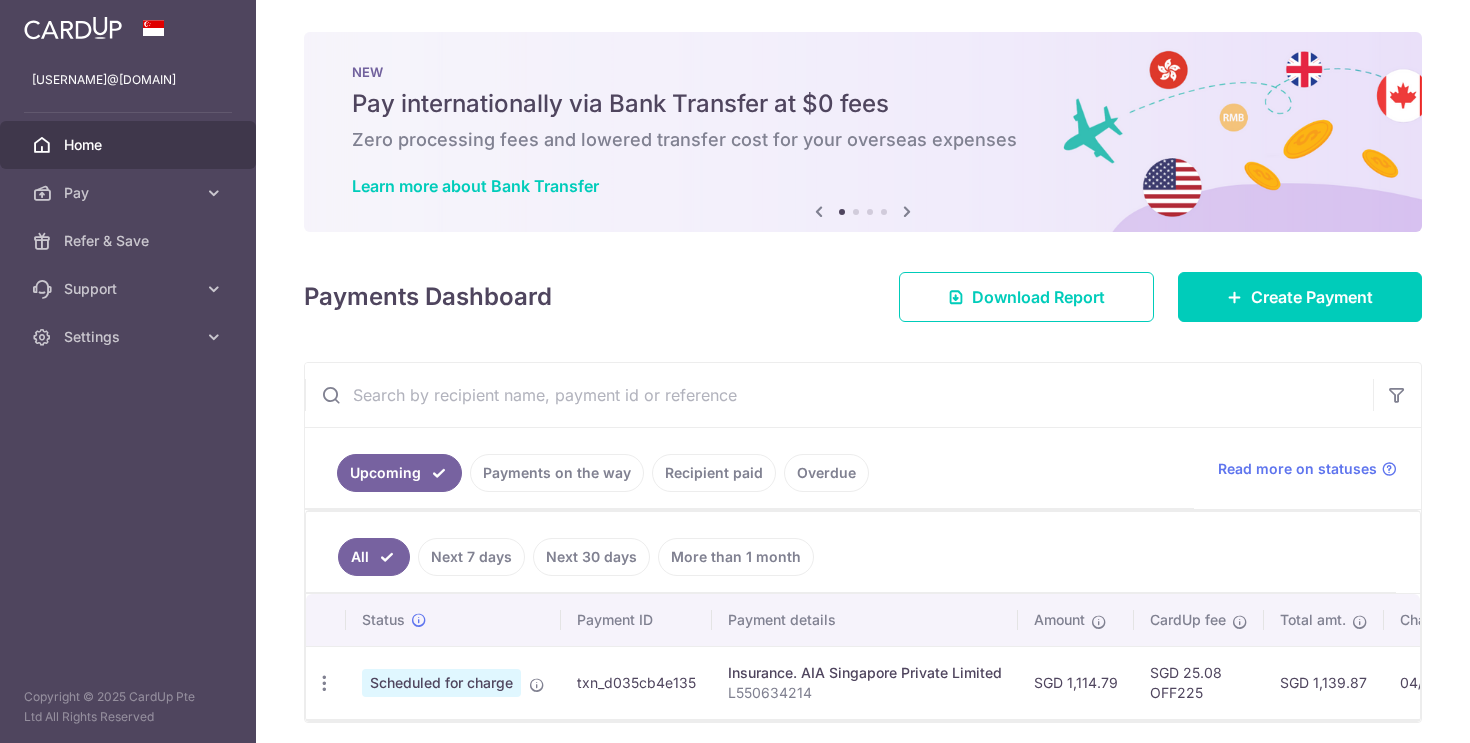 scroll, scrollTop: 0, scrollLeft: 0, axis: both 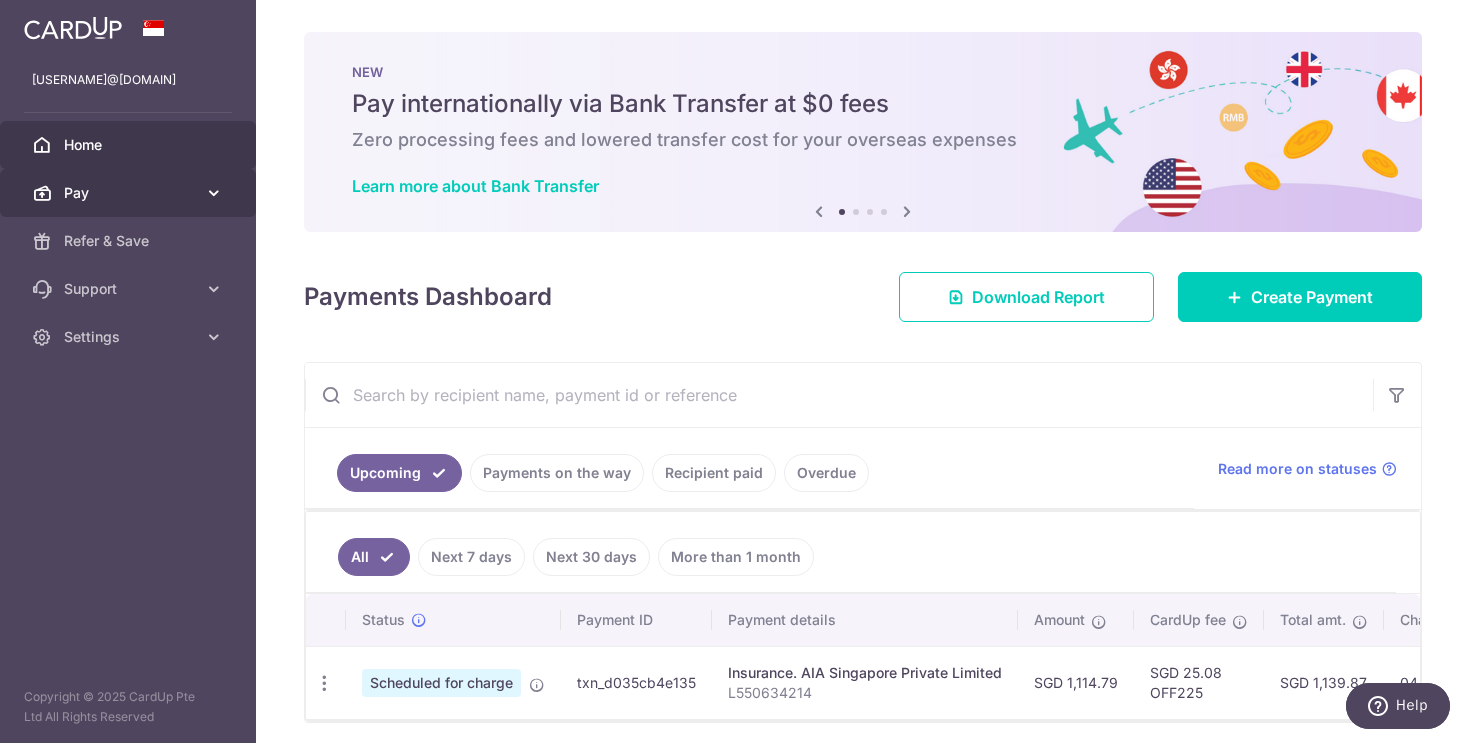 click on "Pay" at bounding box center [128, 193] 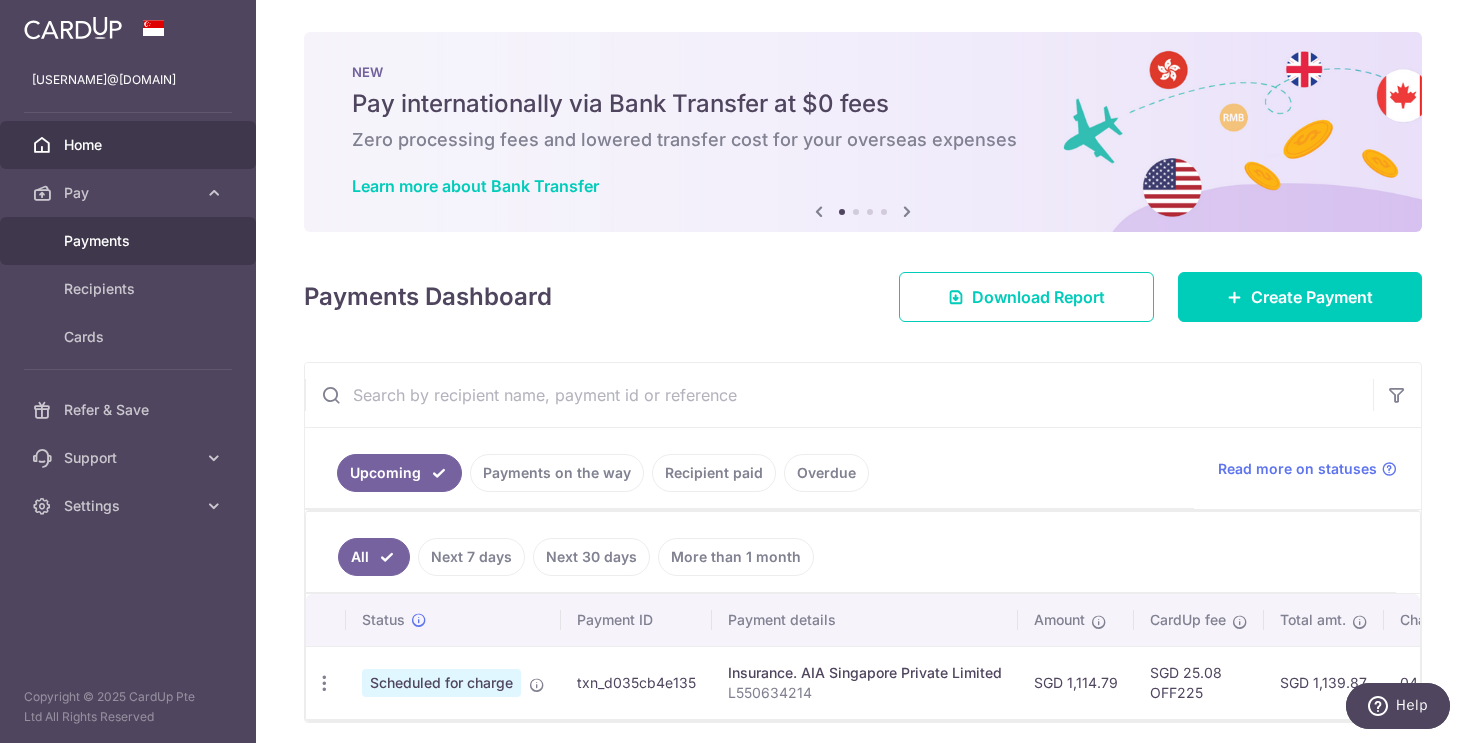 click on "Payments" at bounding box center [130, 241] 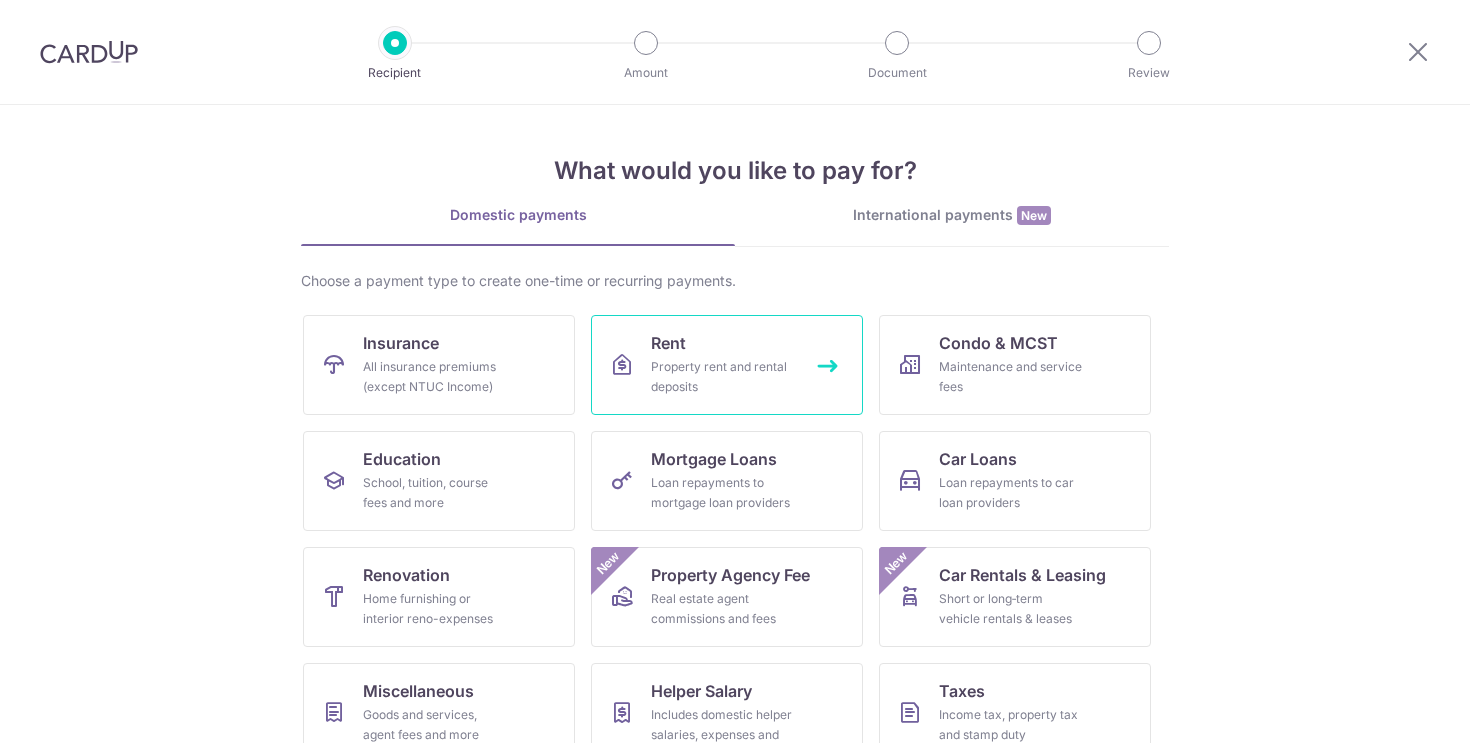 scroll, scrollTop: 0, scrollLeft: 0, axis: both 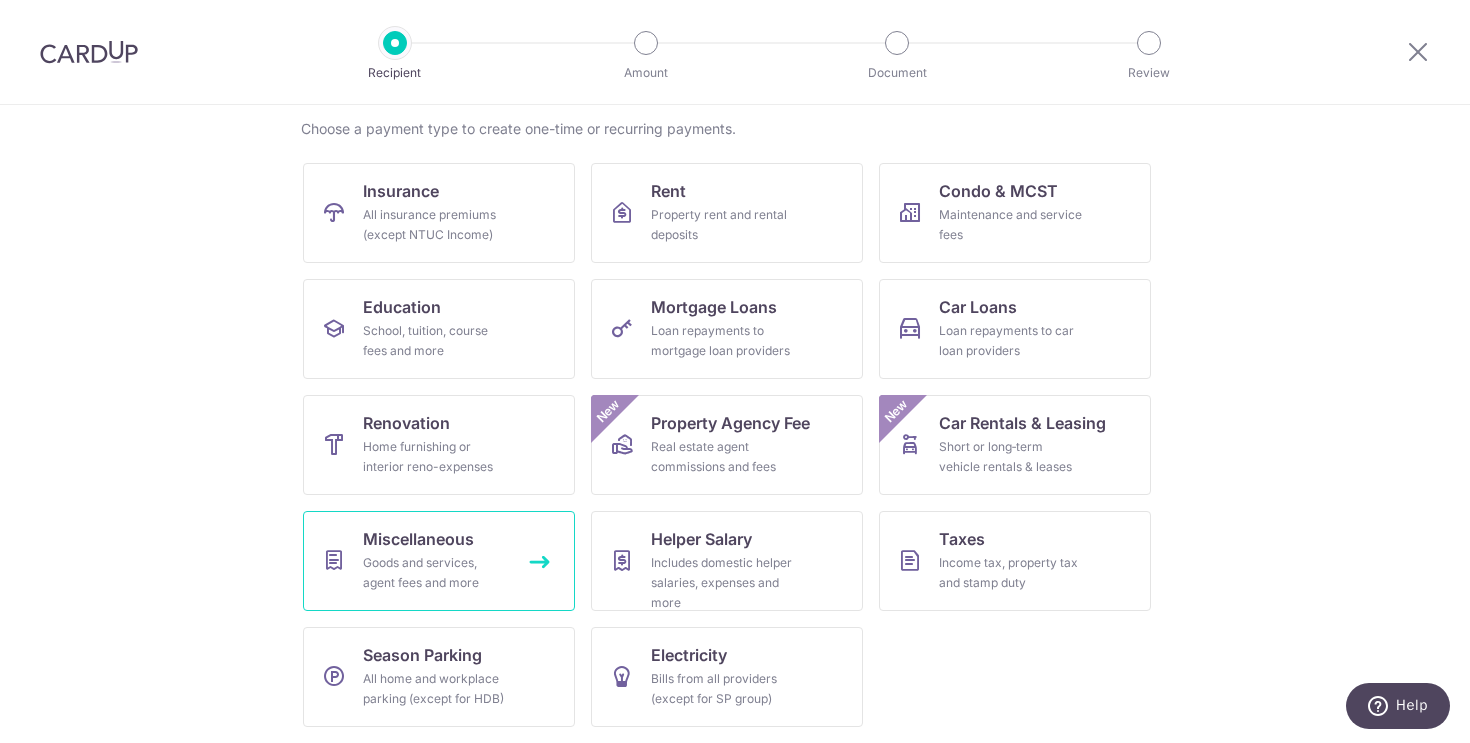 click on "Miscellaneous Goods and services, agent fees and more" at bounding box center [439, 561] 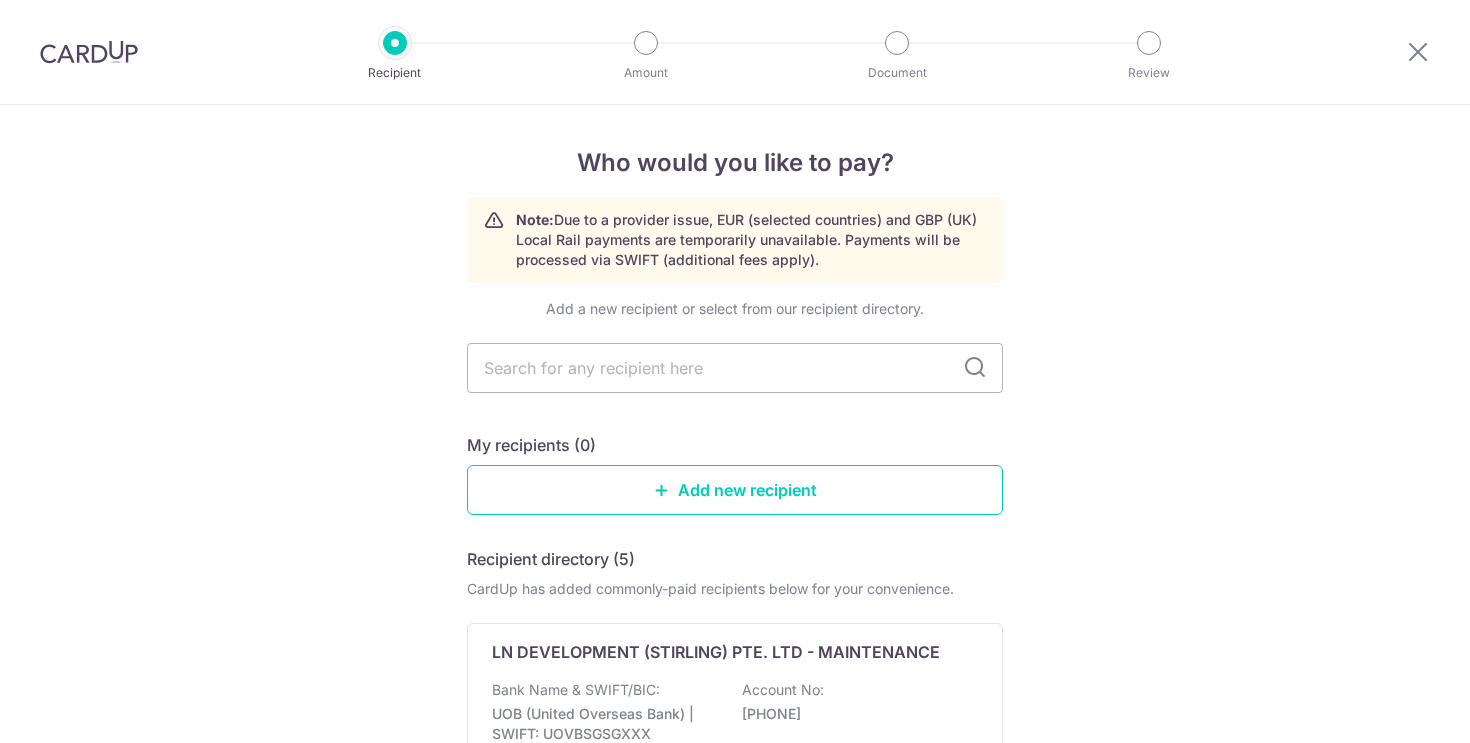 scroll, scrollTop: 0, scrollLeft: 0, axis: both 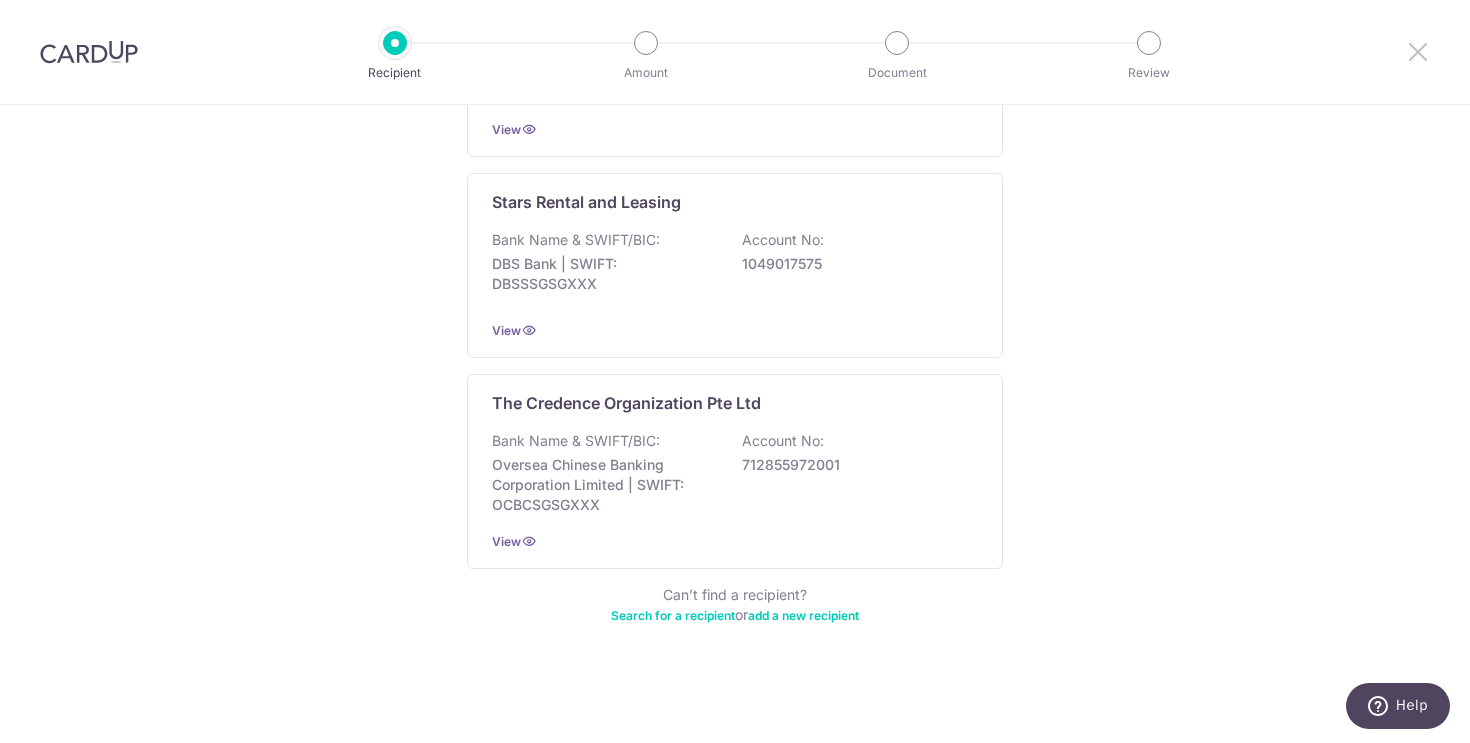 click at bounding box center [1418, 51] 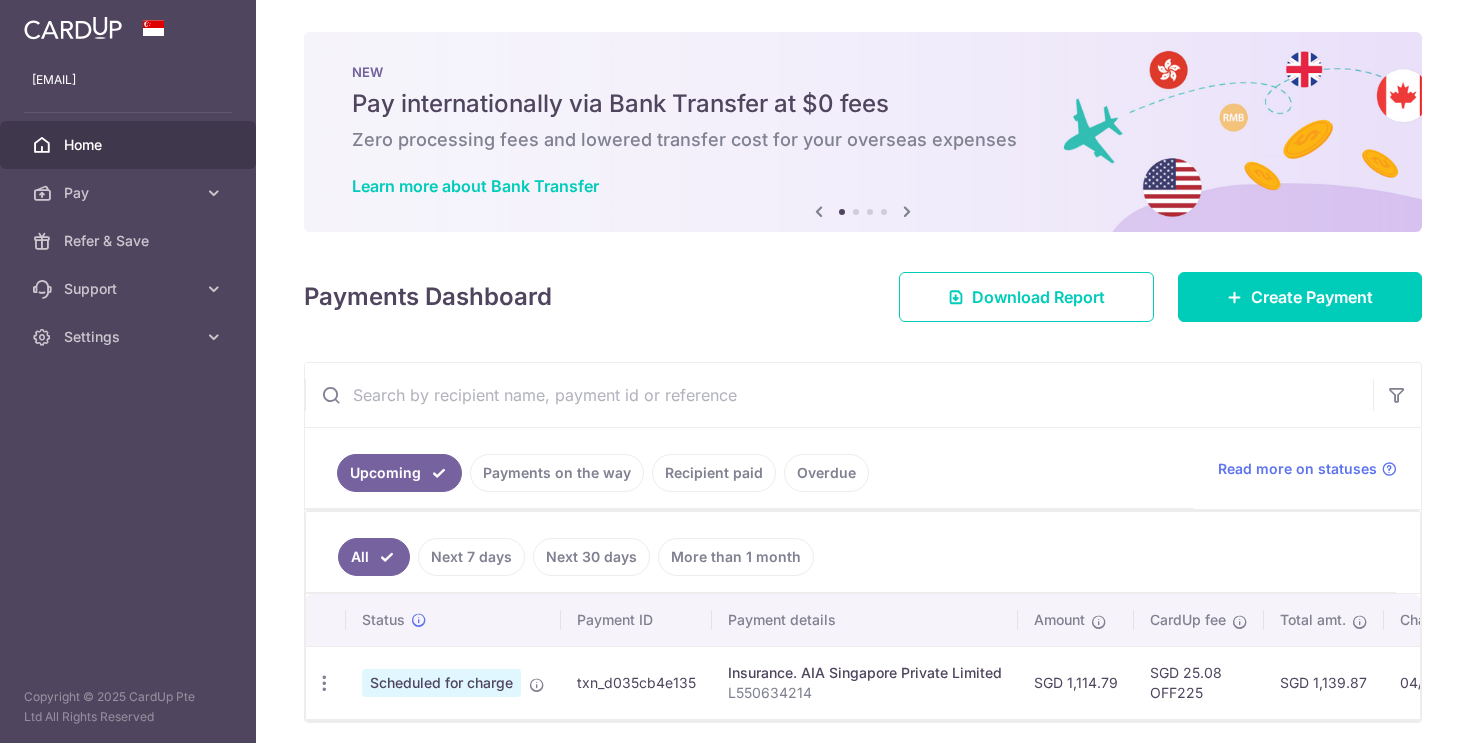 scroll, scrollTop: 0, scrollLeft: 0, axis: both 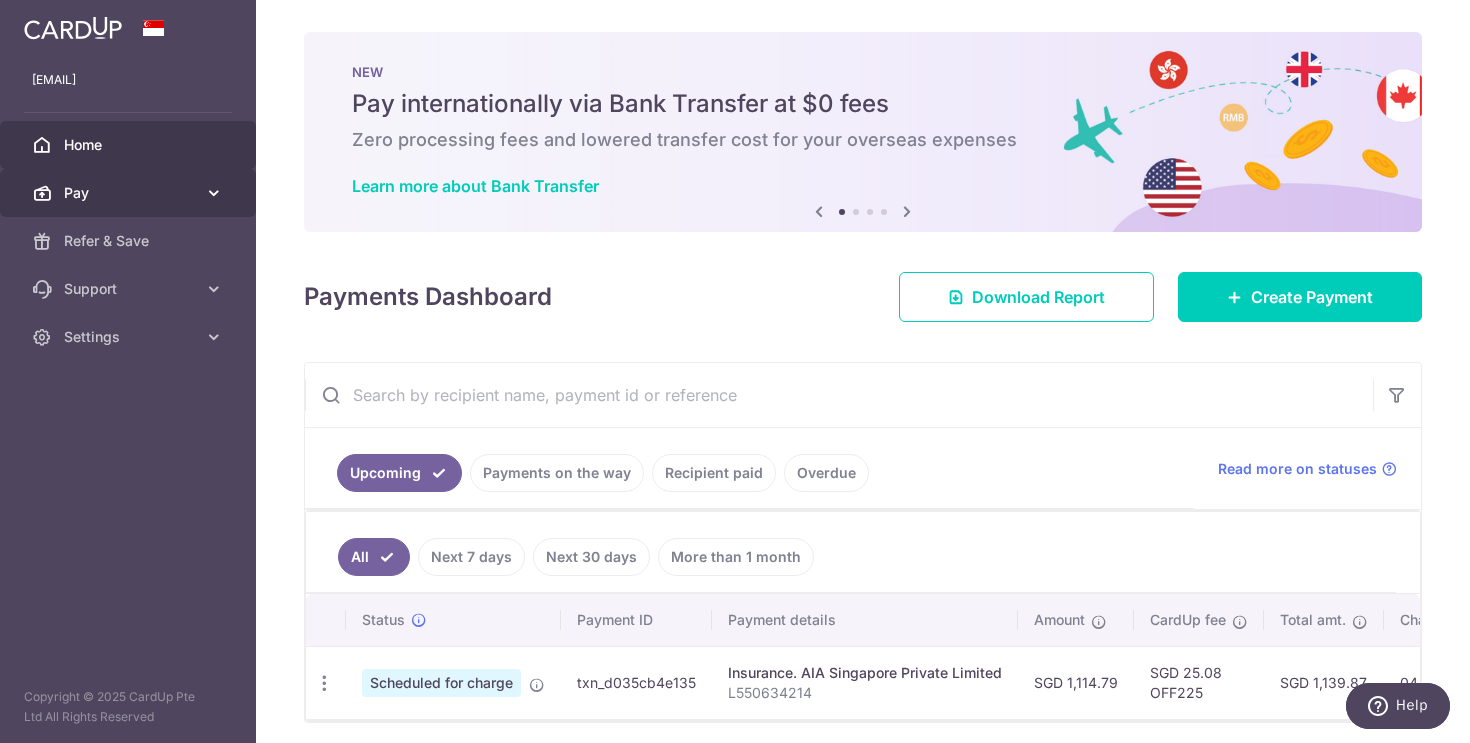 click on "Pay" at bounding box center [130, 193] 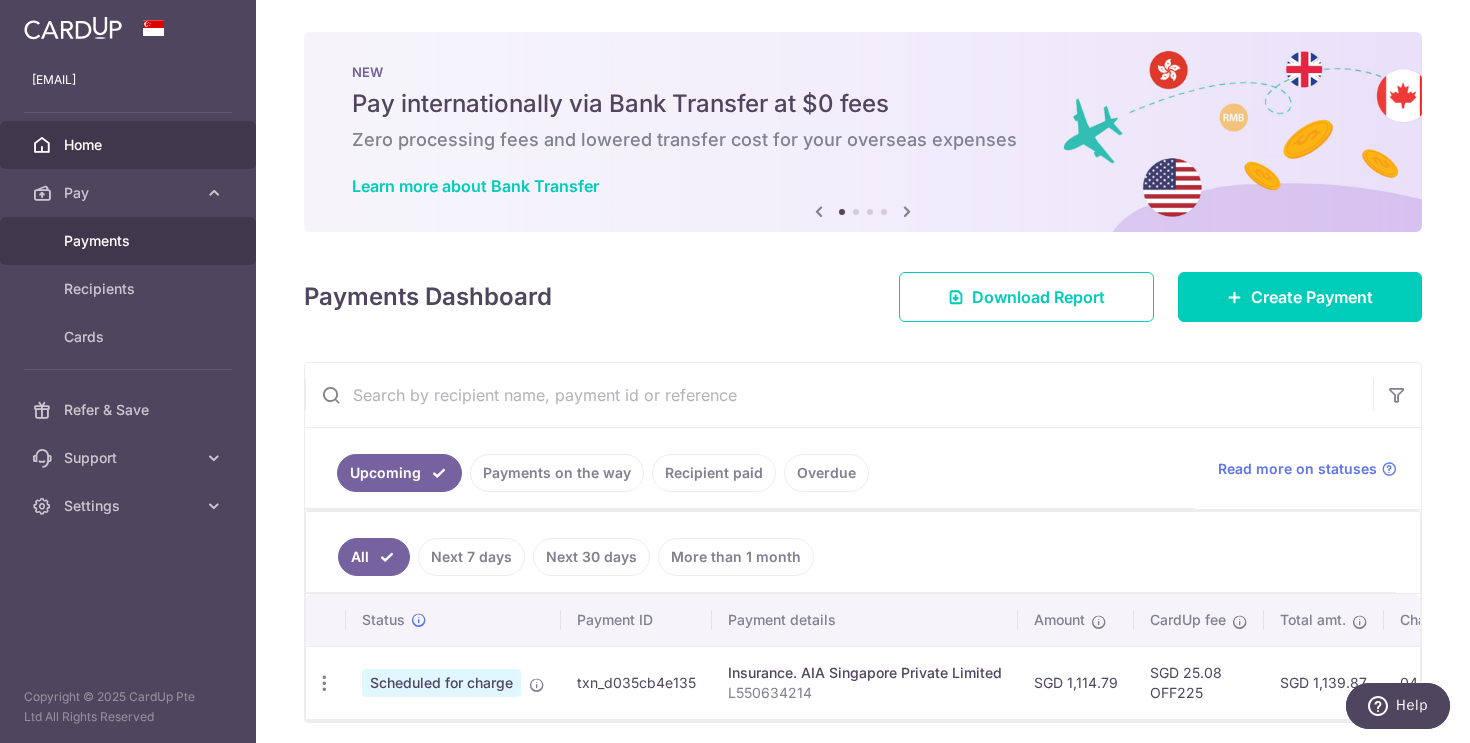 click on "Payments" at bounding box center (130, 241) 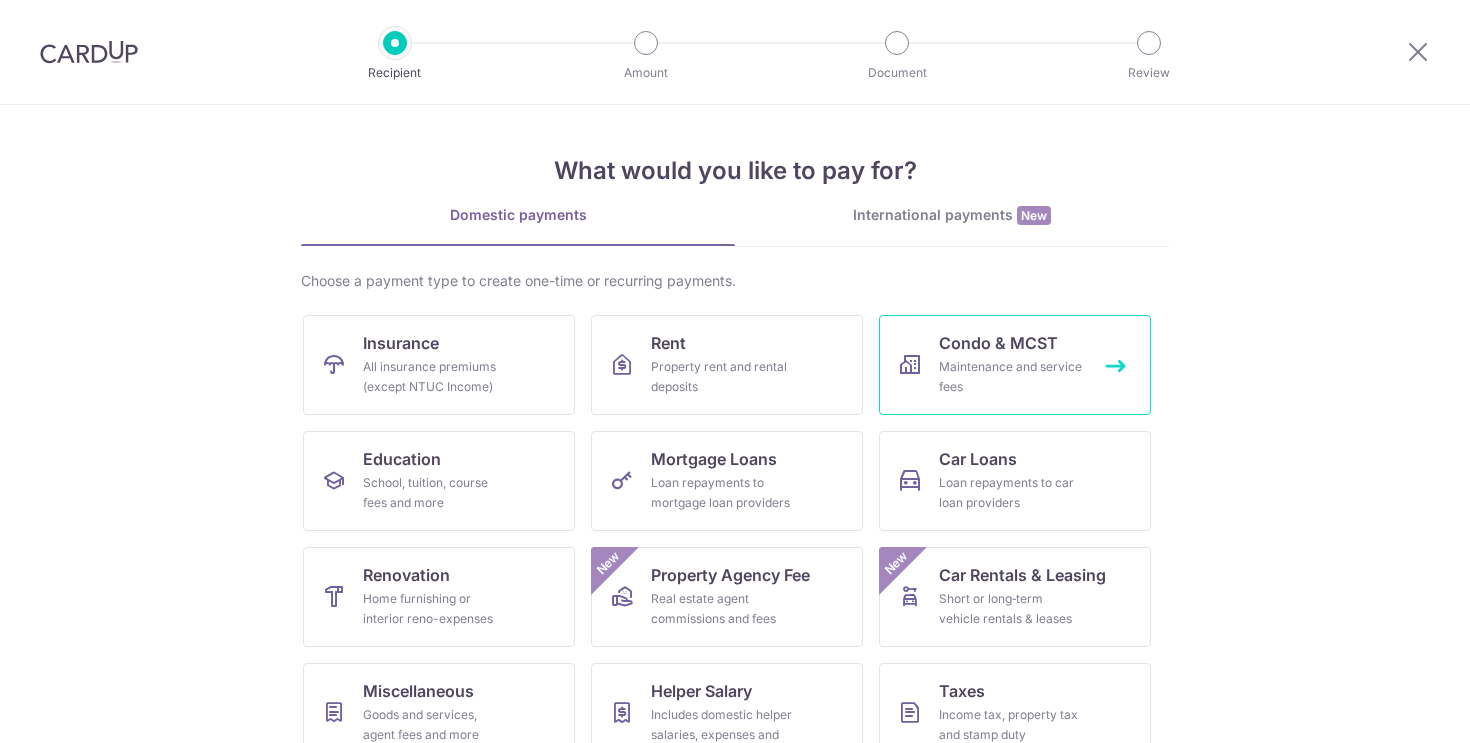 scroll, scrollTop: 0, scrollLeft: 0, axis: both 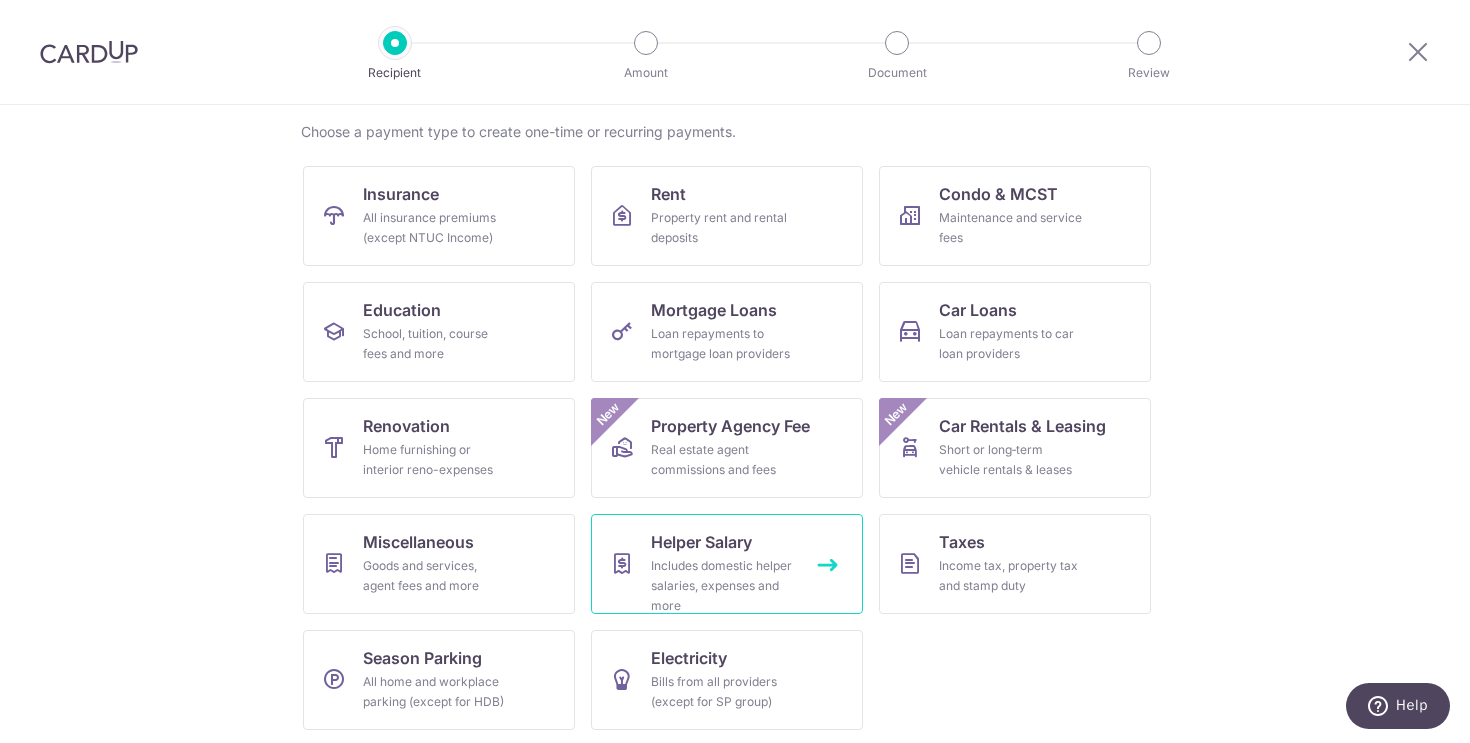 click on "Helper Salary Includes domestic helper salaries, expenses and more" at bounding box center [727, 564] 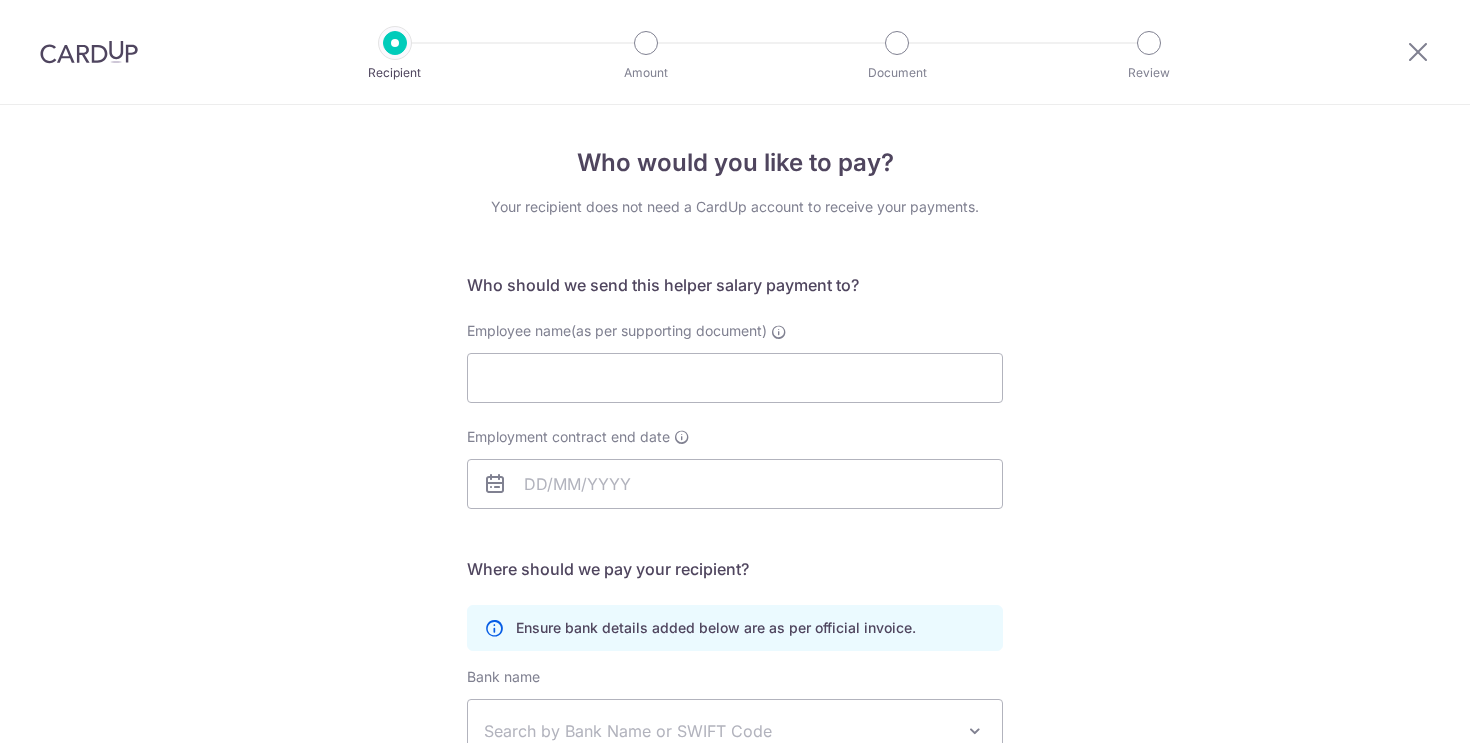 scroll, scrollTop: 0, scrollLeft: 0, axis: both 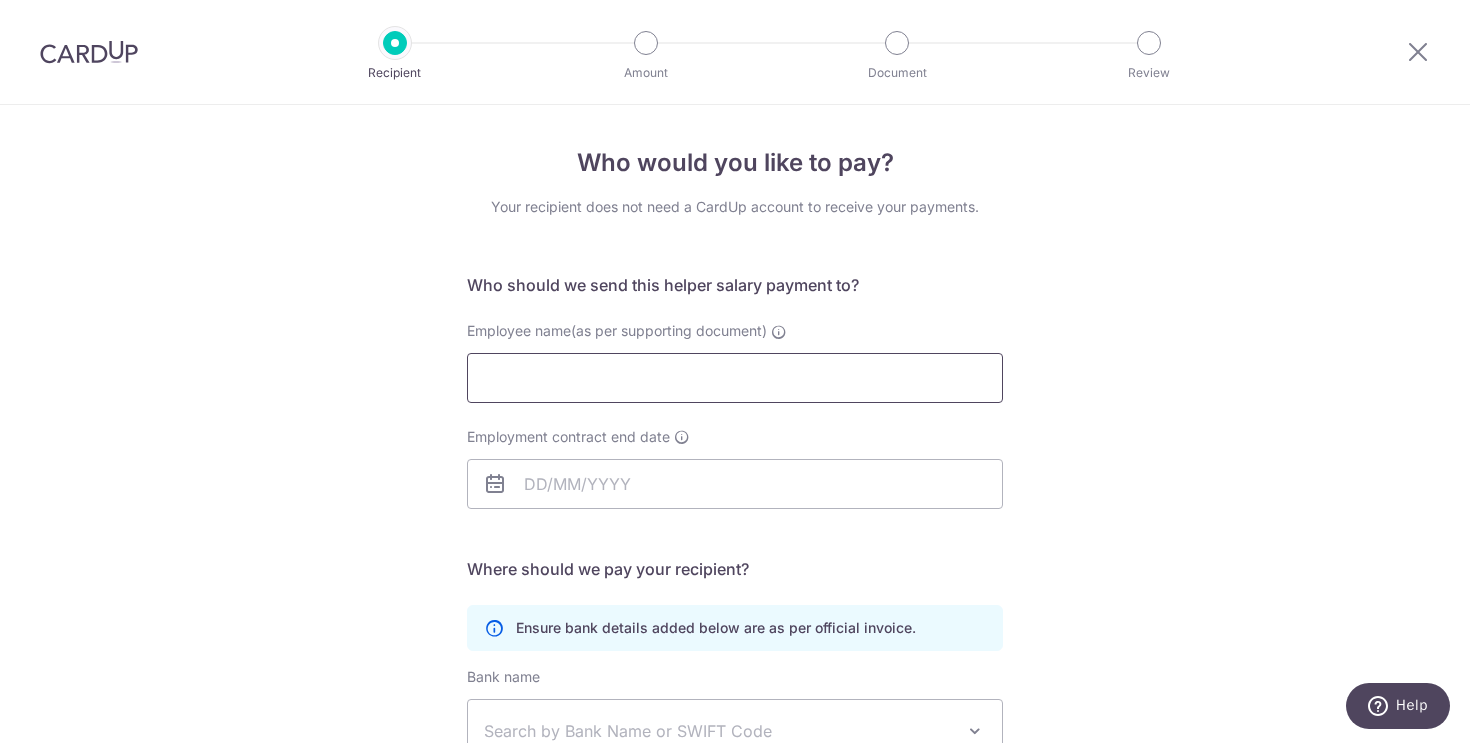 click on "Employee name(as per supporting document)" at bounding box center (735, 378) 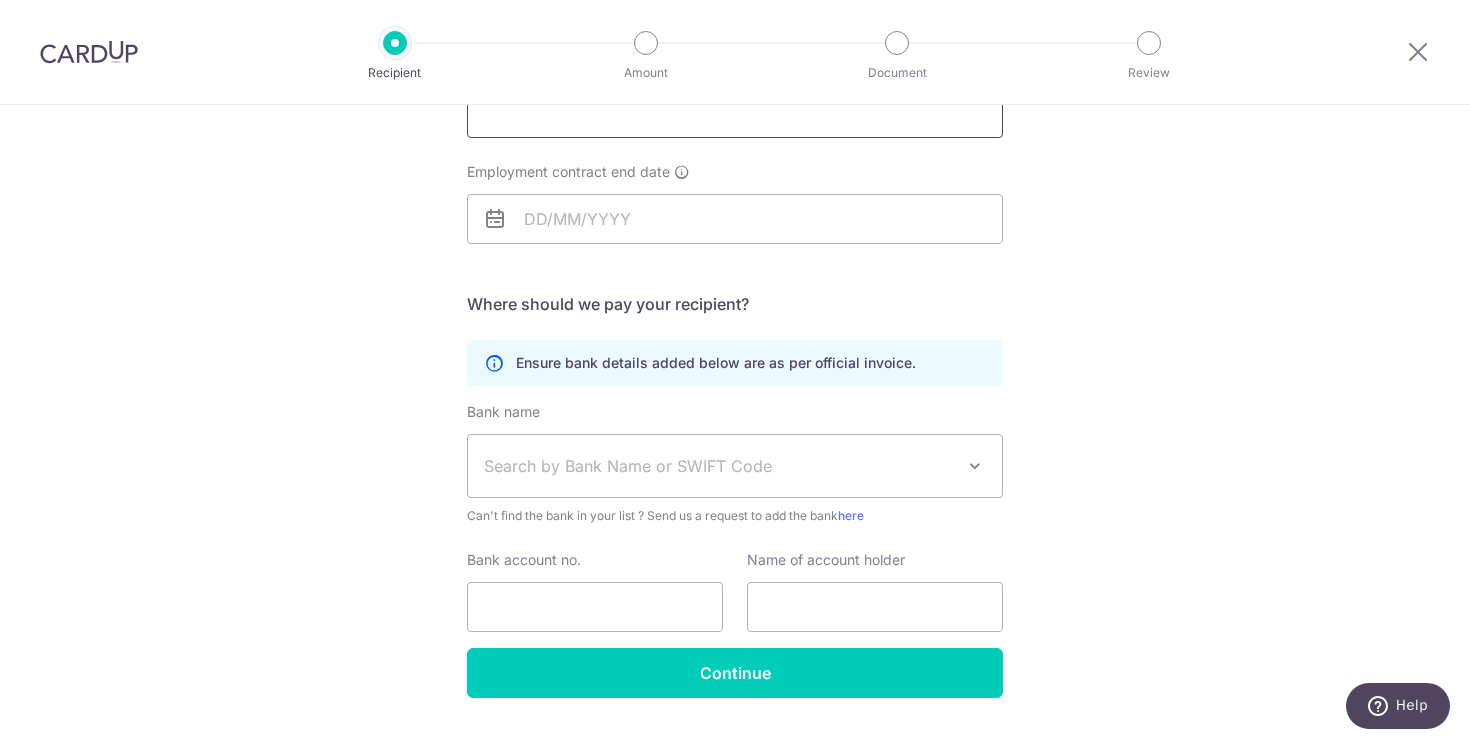 scroll, scrollTop: 314, scrollLeft: 0, axis: vertical 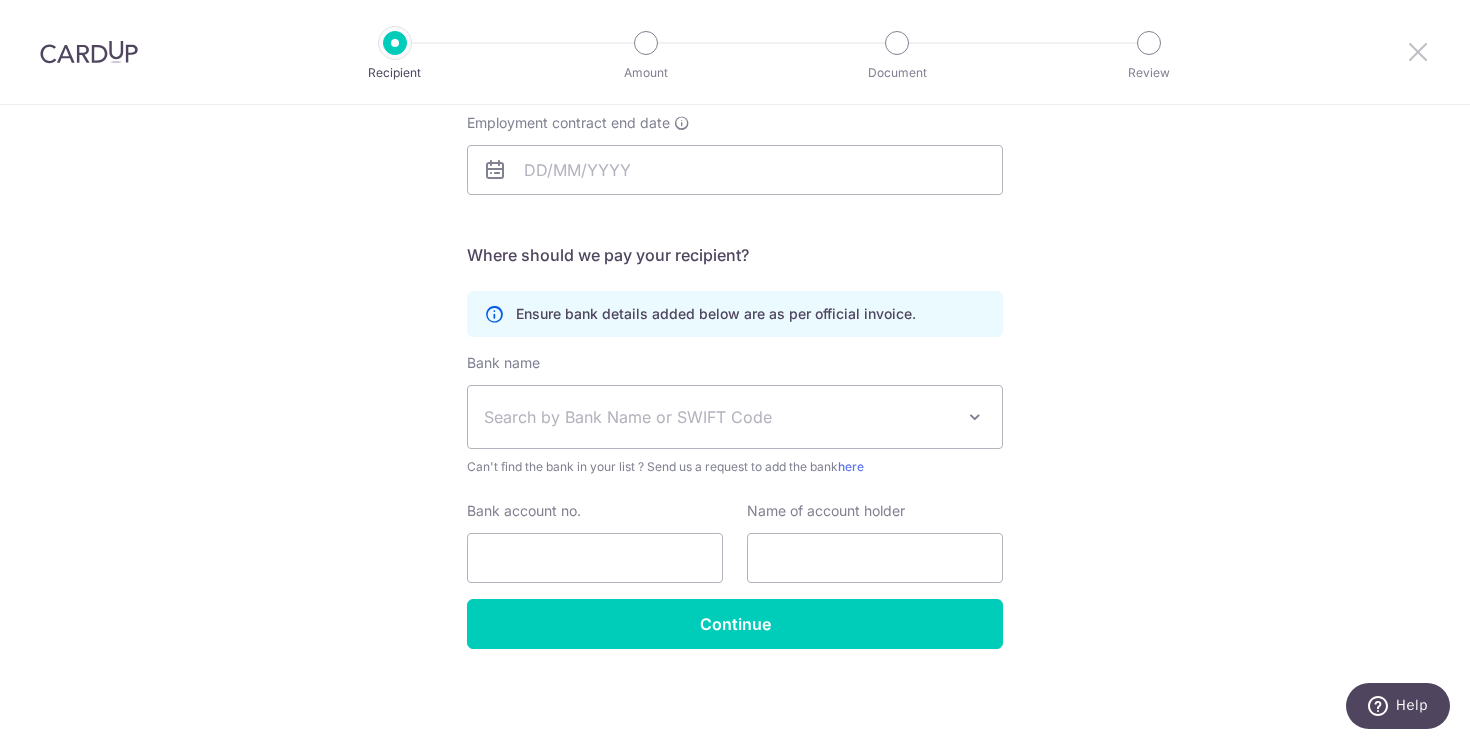 click at bounding box center (1418, 51) 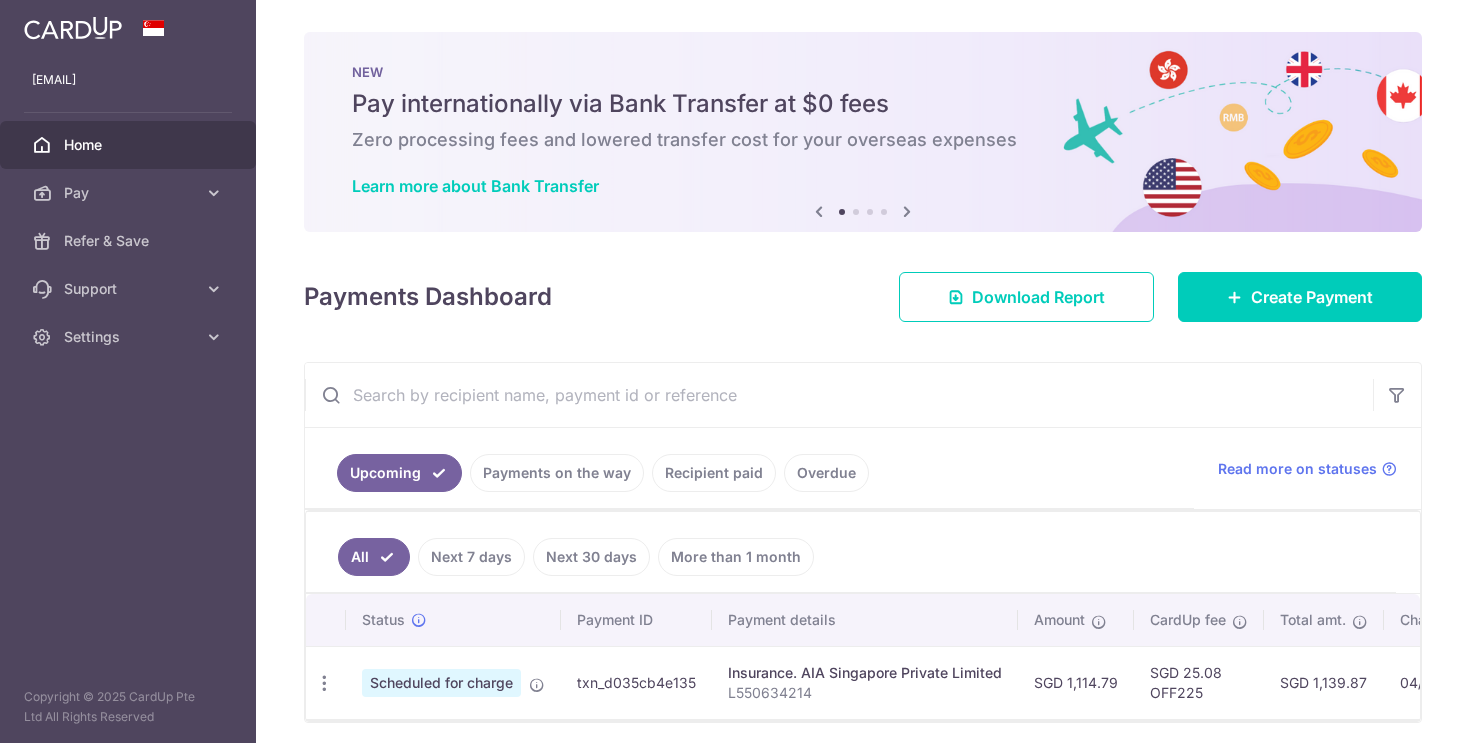 scroll, scrollTop: 0, scrollLeft: 0, axis: both 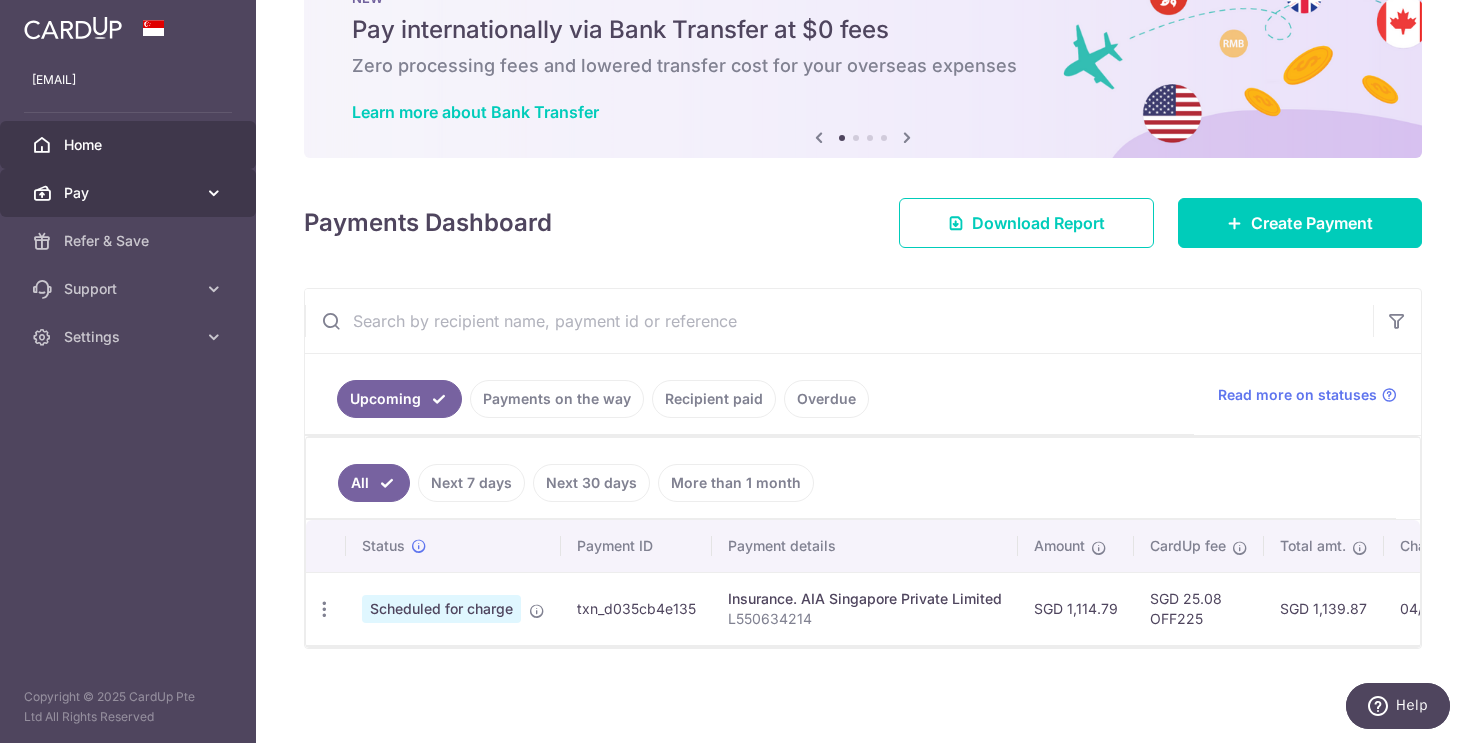click on "Pay" at bounding box center [130, 193] 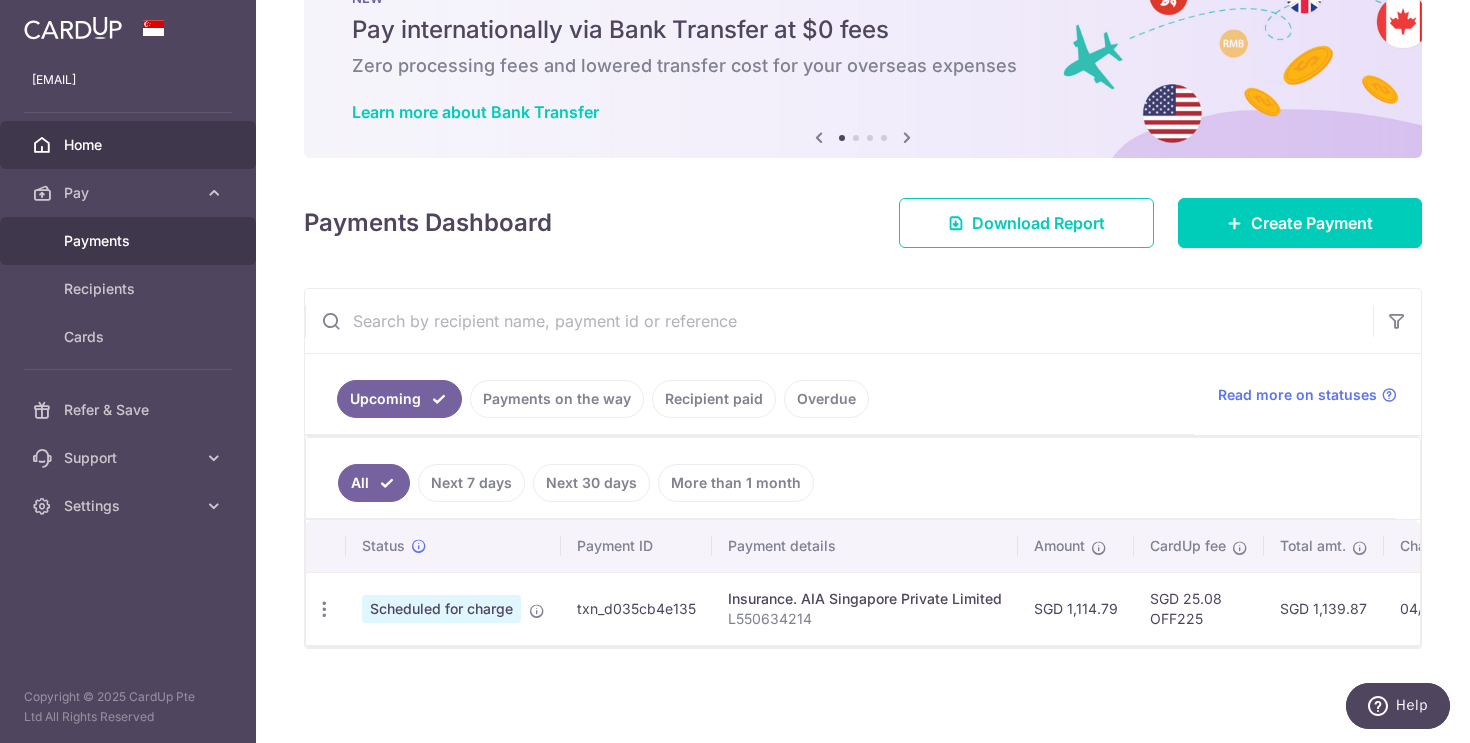 click on "Payments" at bounding box center (130, 241) 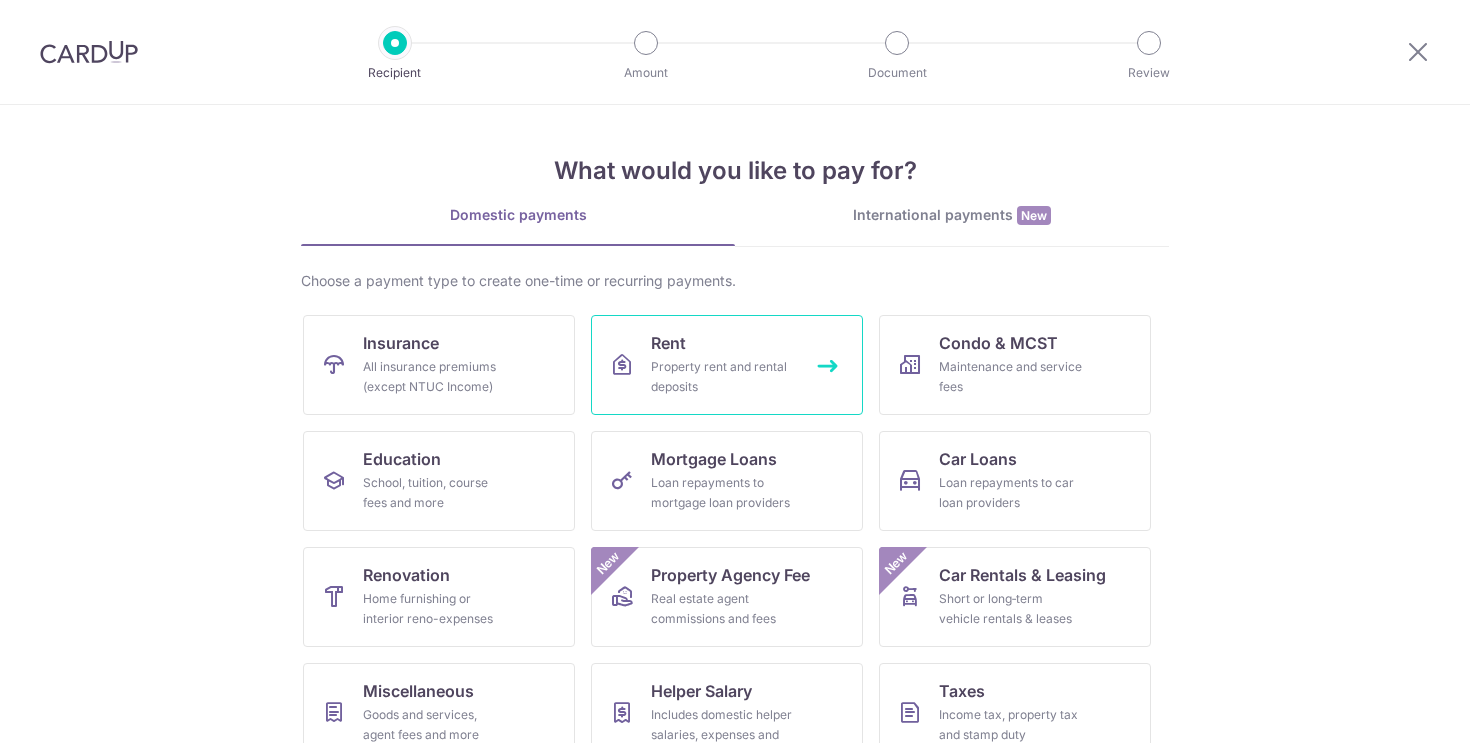 scroll, scrollTop: 0, scrollLeft: 0, axis: both 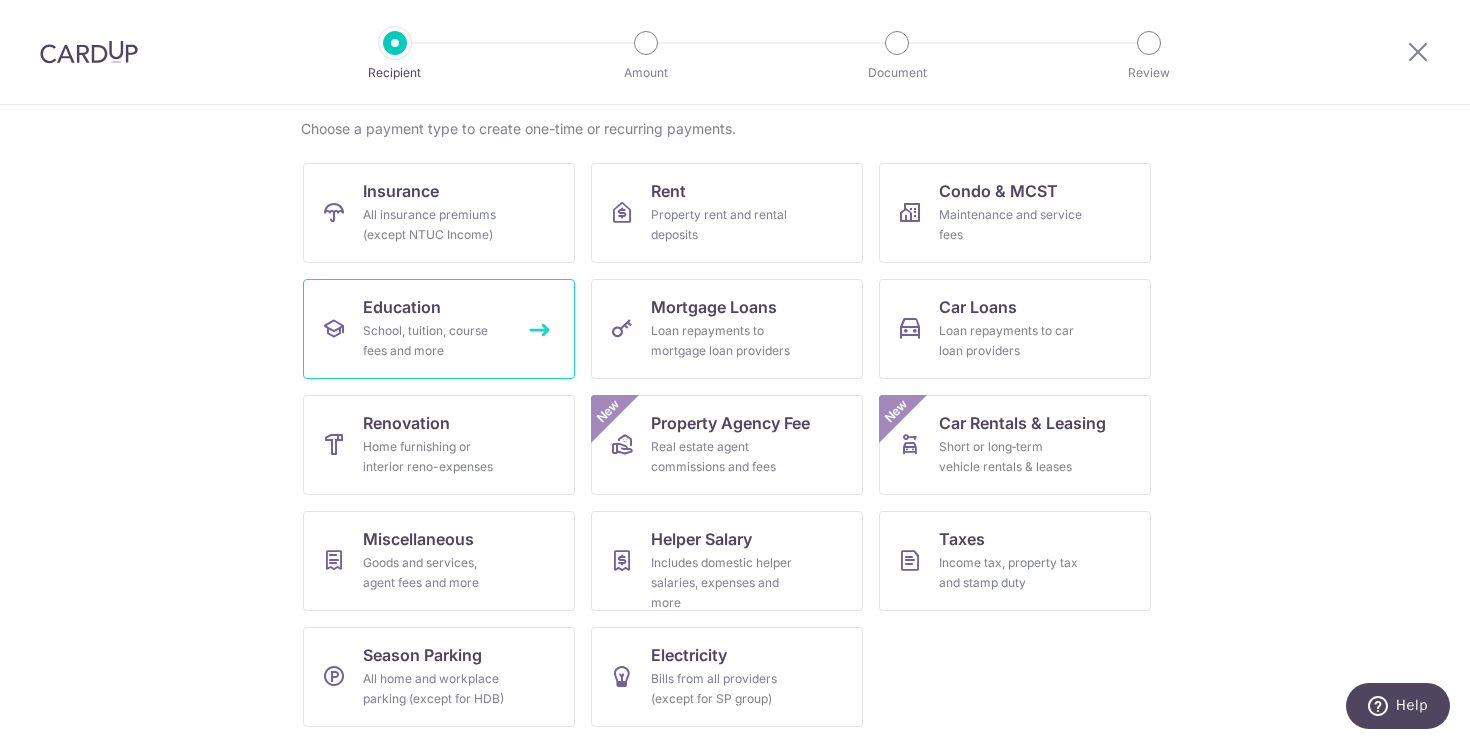 click on "Education School, tuition, course fees and more" at bounding box center [439, 329] 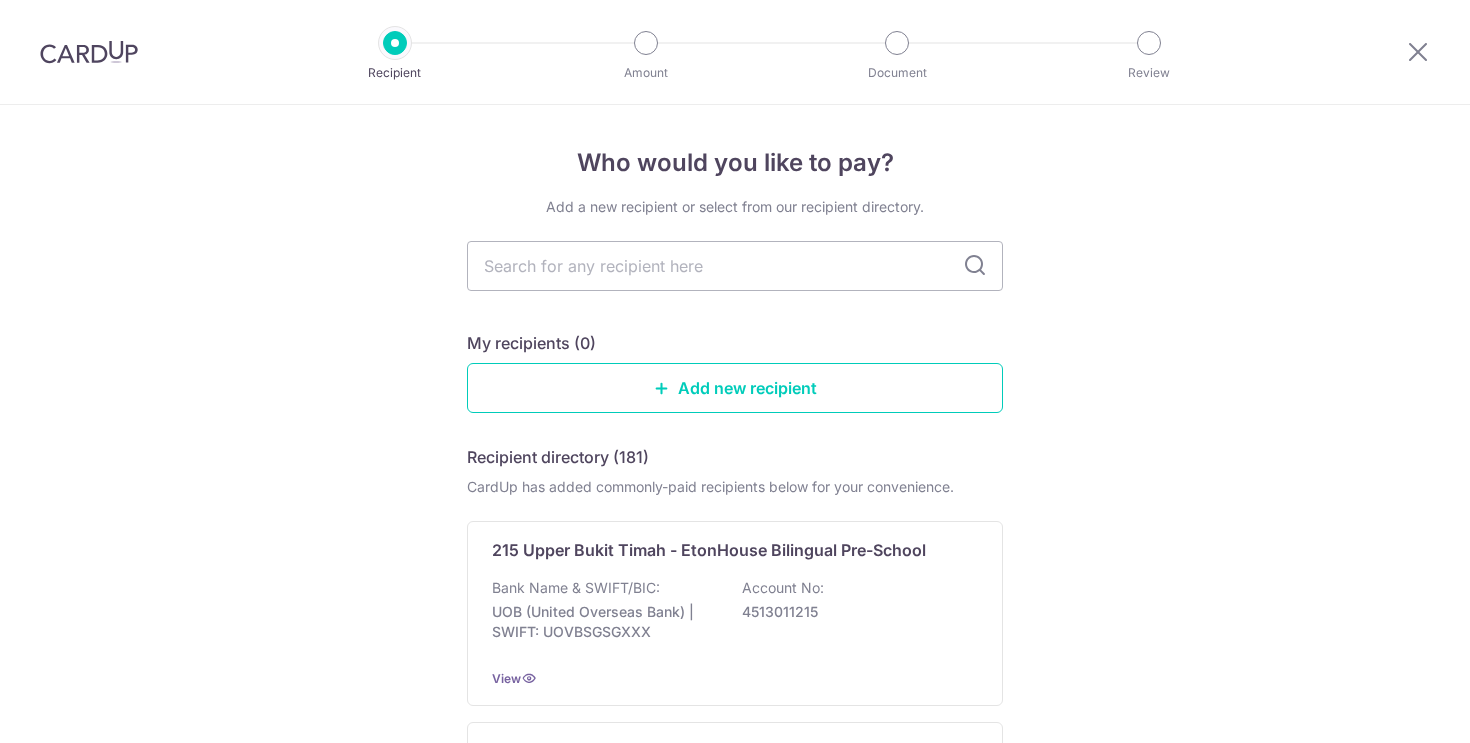 scroll, scrollTop: 0, scrollLeft: 0, axis: both 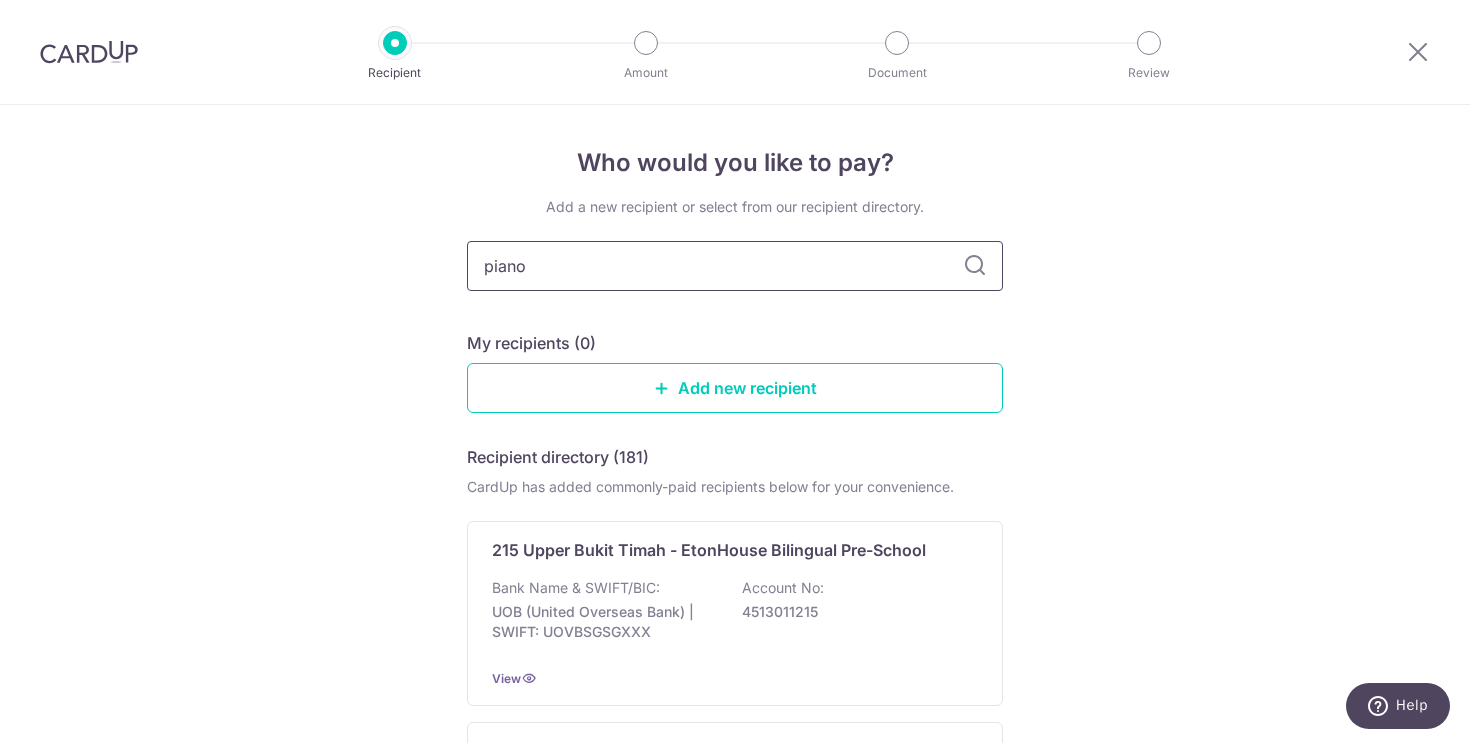 type on "piano" 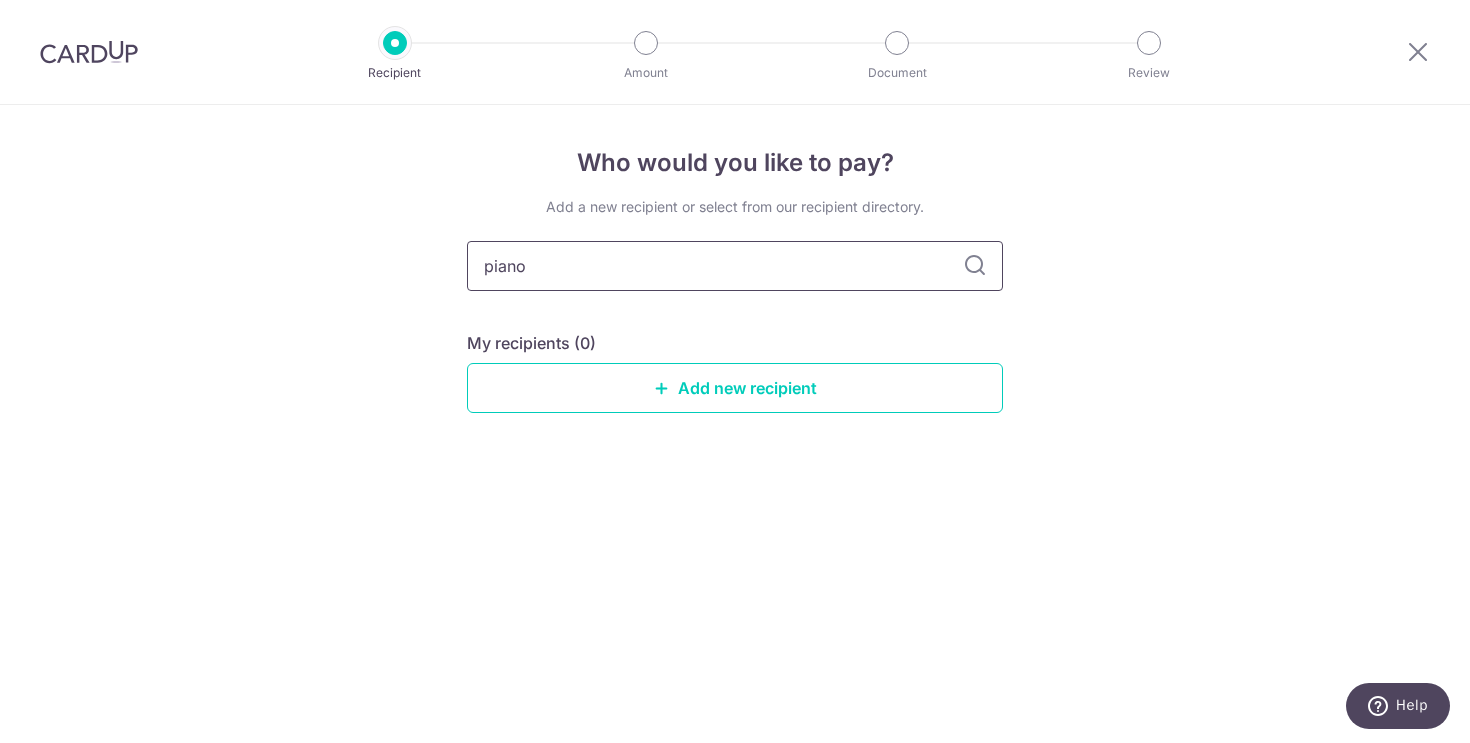click on "piano" at bounding box center (735, 266) 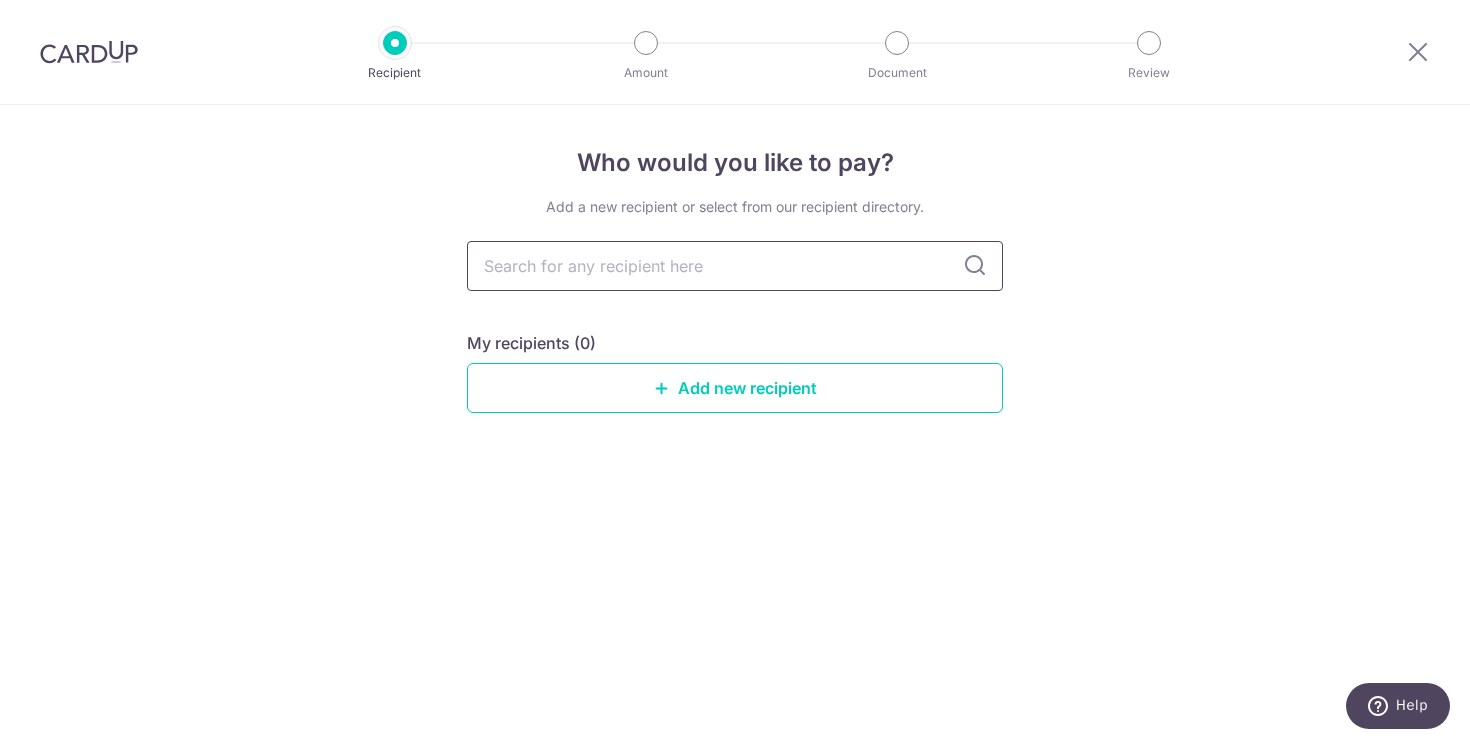 type 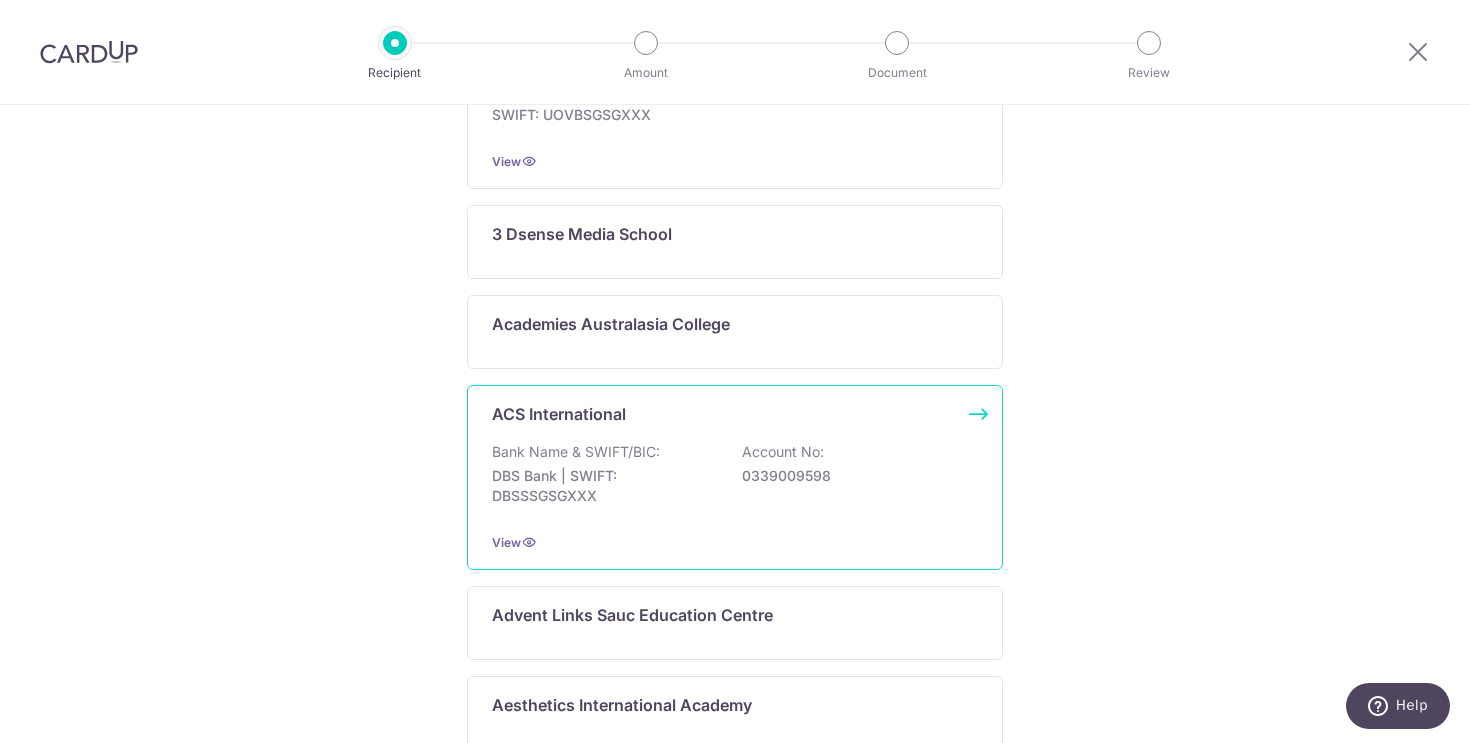 scroll, scrollTop: 520, scrollLeft: 0, axis: vertical 